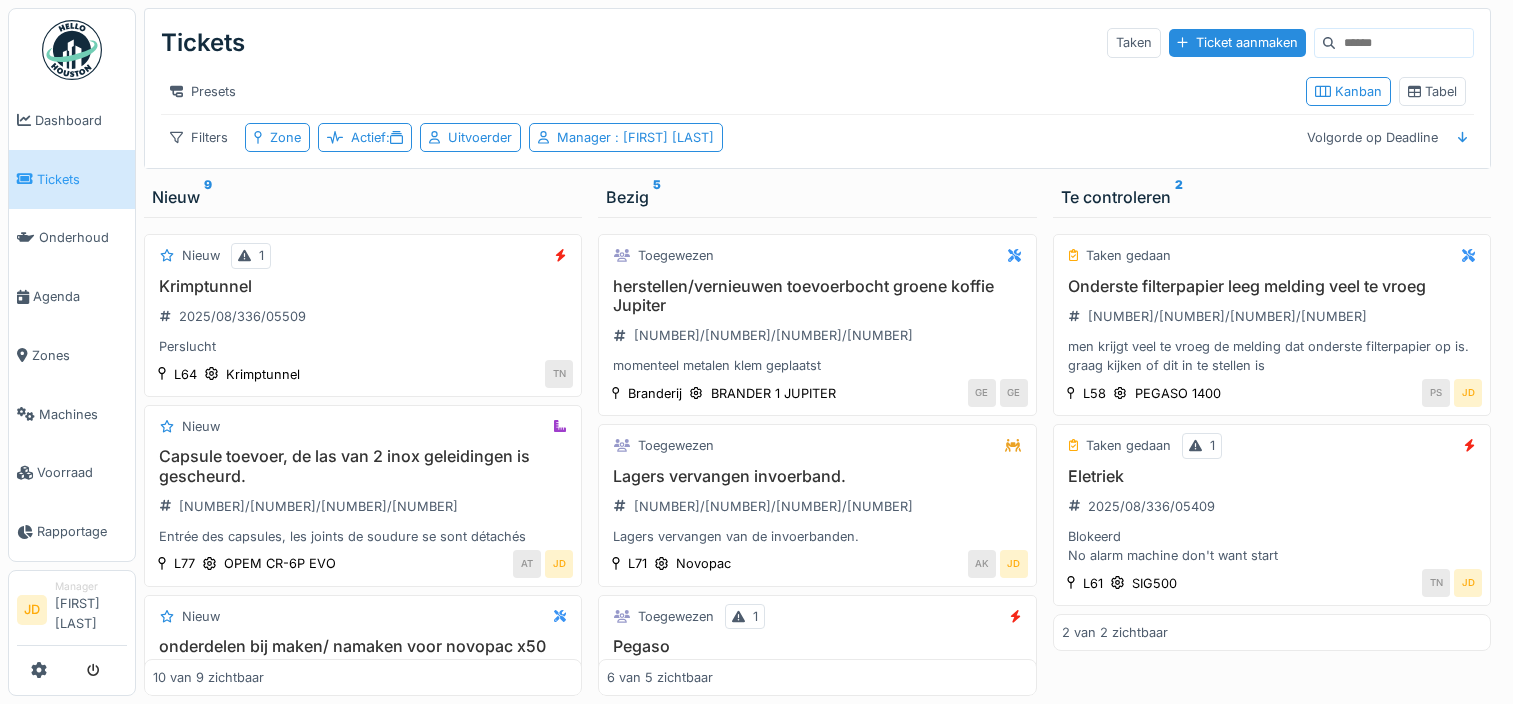 scroll, scrollTop: 0, scrollLeft: 0, axis: both 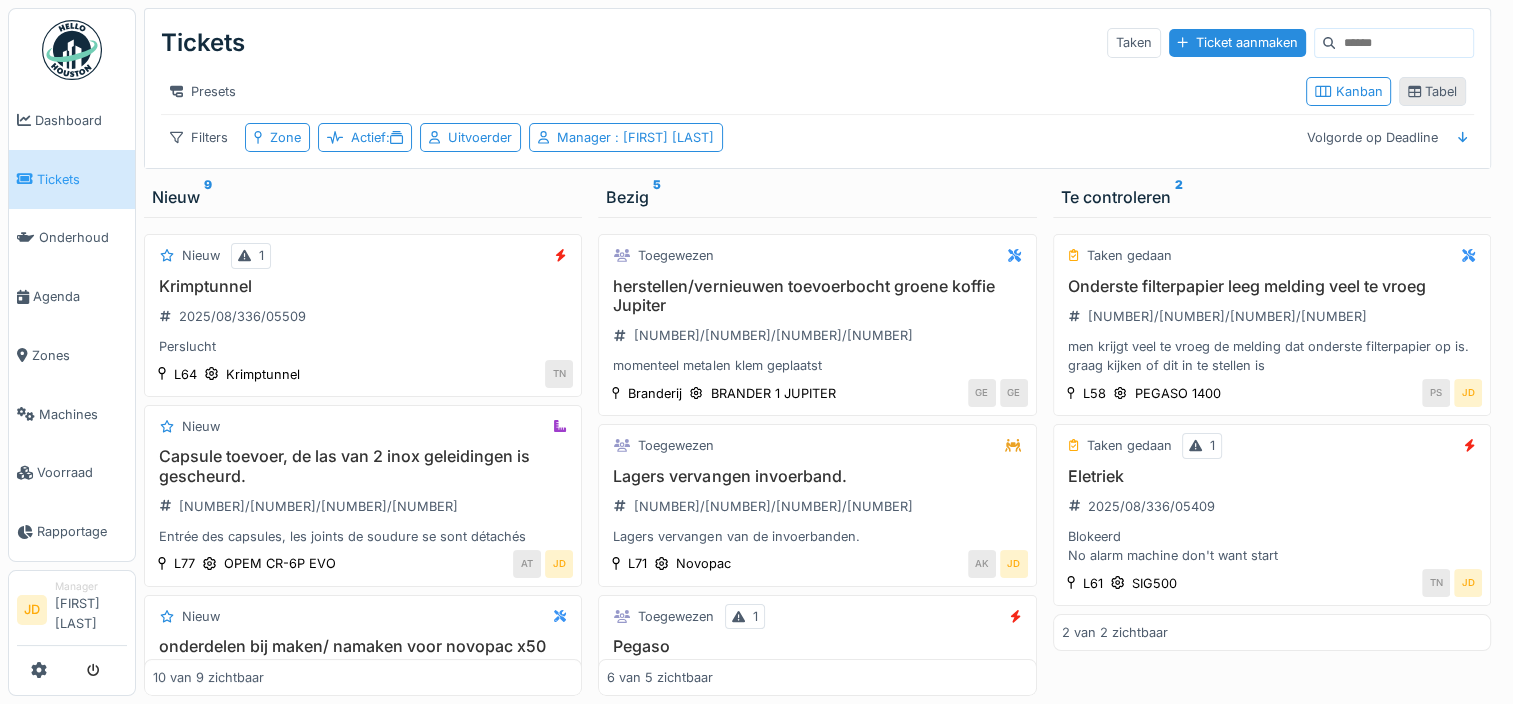 click on "Tabel" at bounding box center (1432, 91) 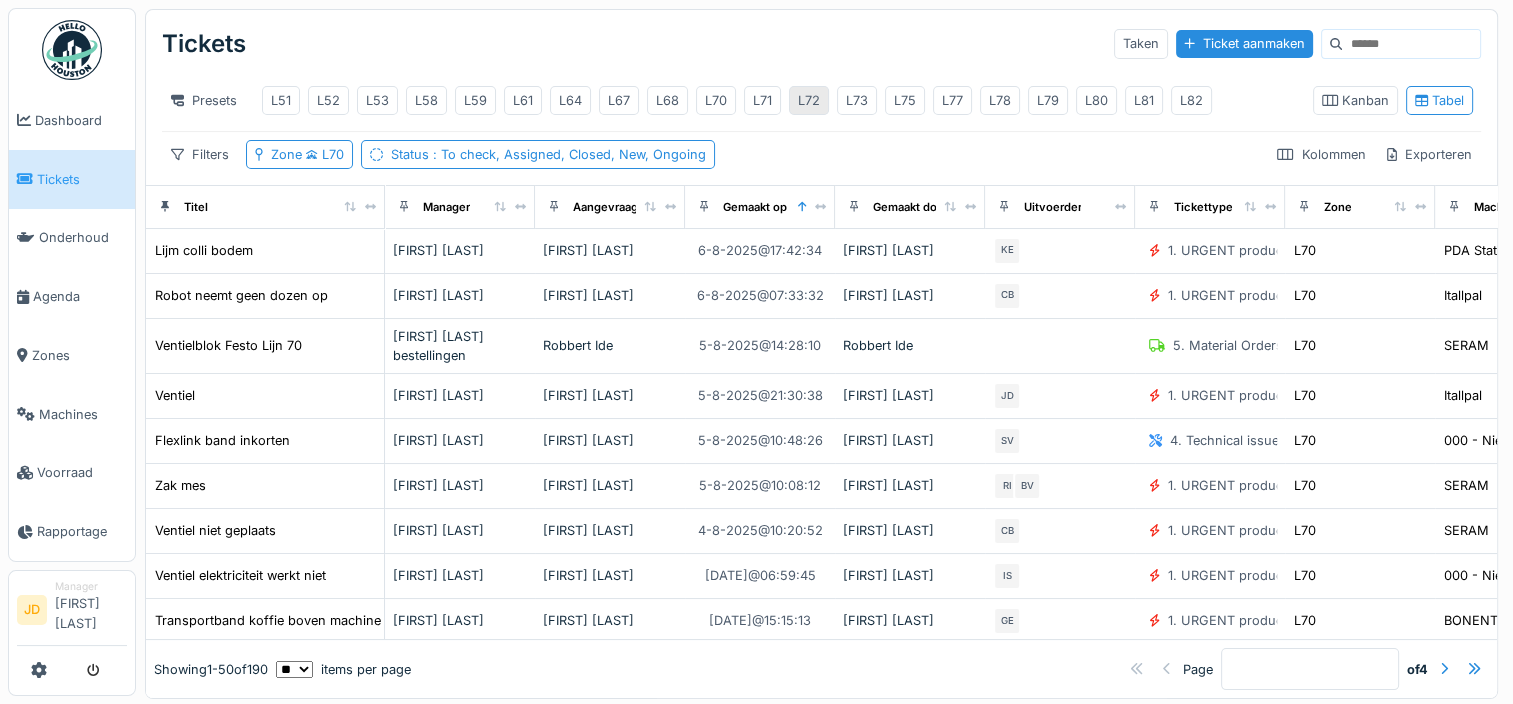 click on "L72" at bounding box center (809, 100) 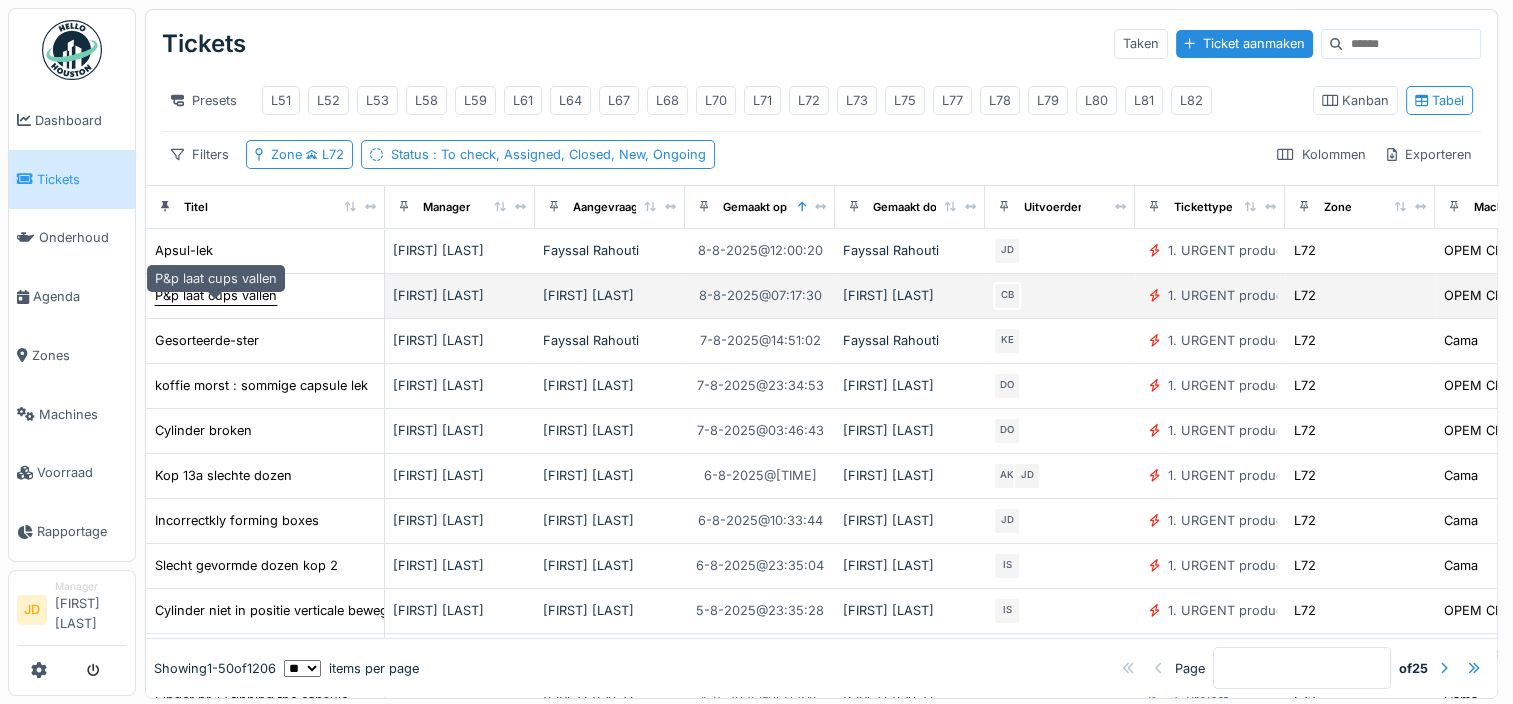 click on "P&p laat cups vallen" at bounding box center [216, 295] 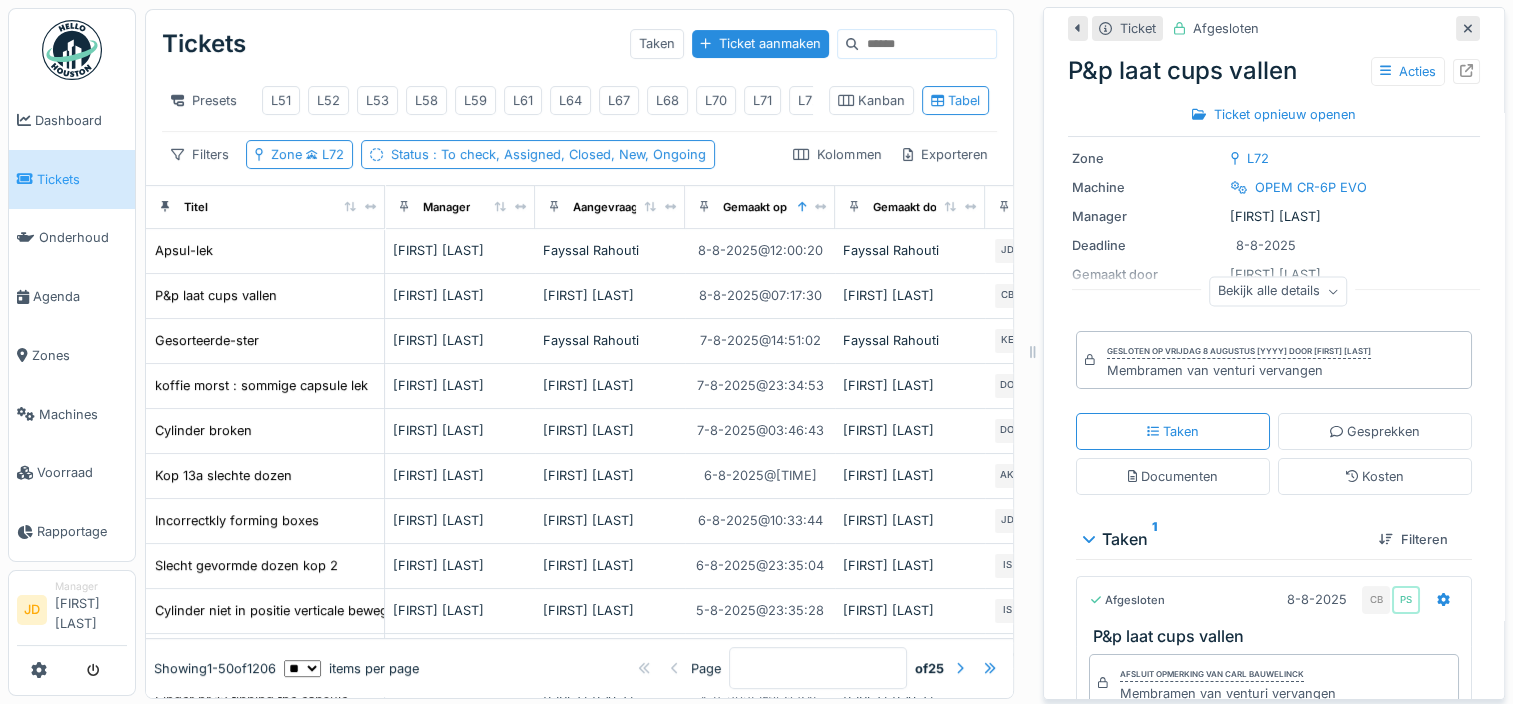 scroll, scrollTop: 65, scrollLeft: 0, axis: vertical 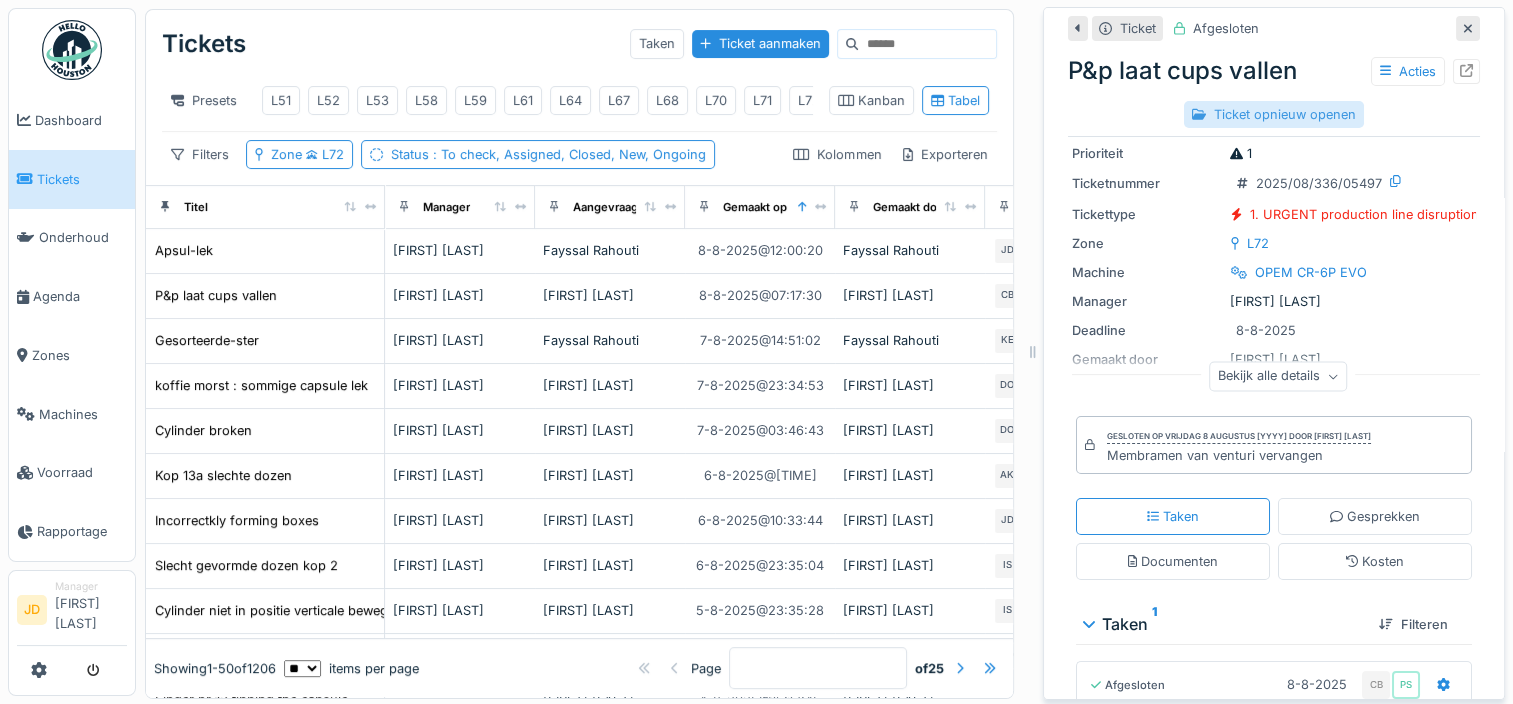 click on "Ticket opnieuw openen" at bounding box center (1274, 114) 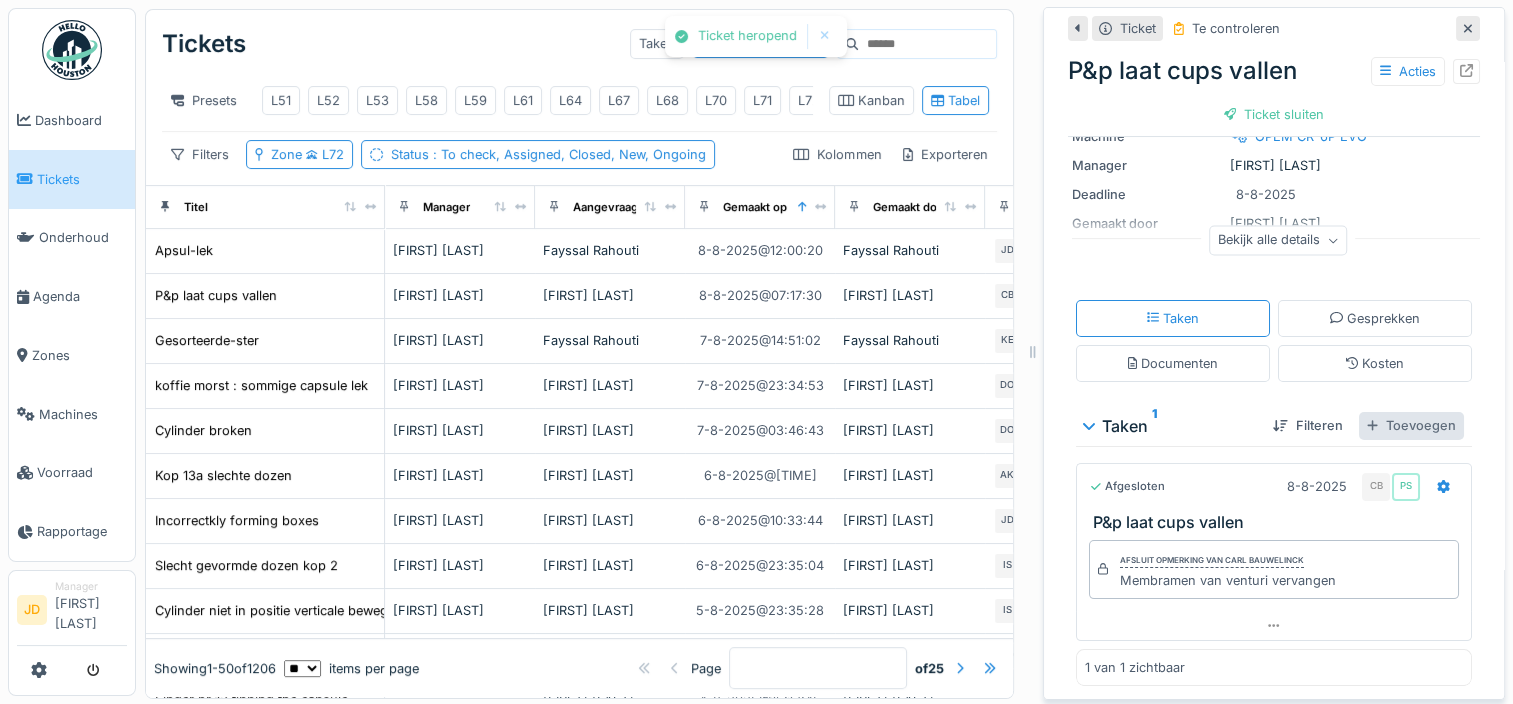 scroll, scrollTop: 203, scrollLeft: 0, axis: vertical 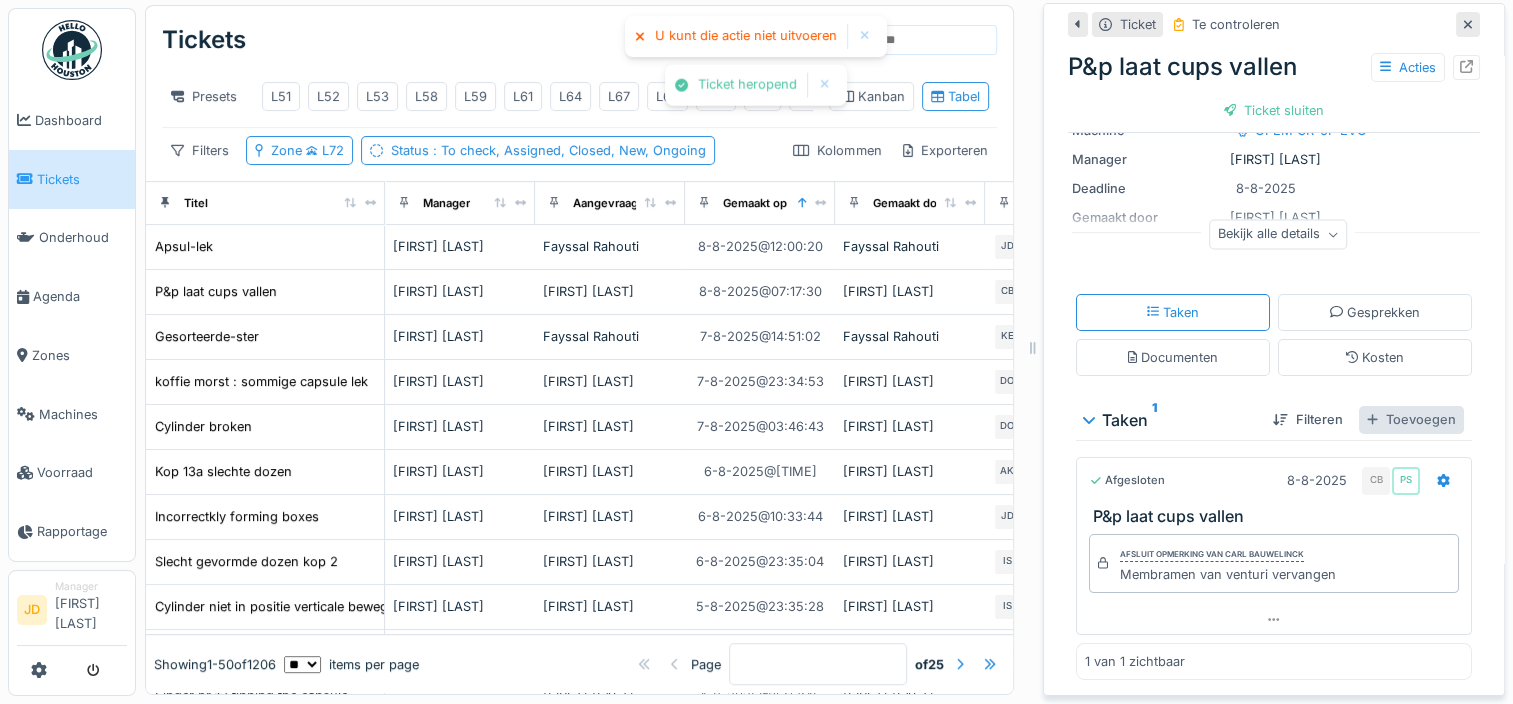 click on "Toevoegen" at bounding box center [1411, 419] 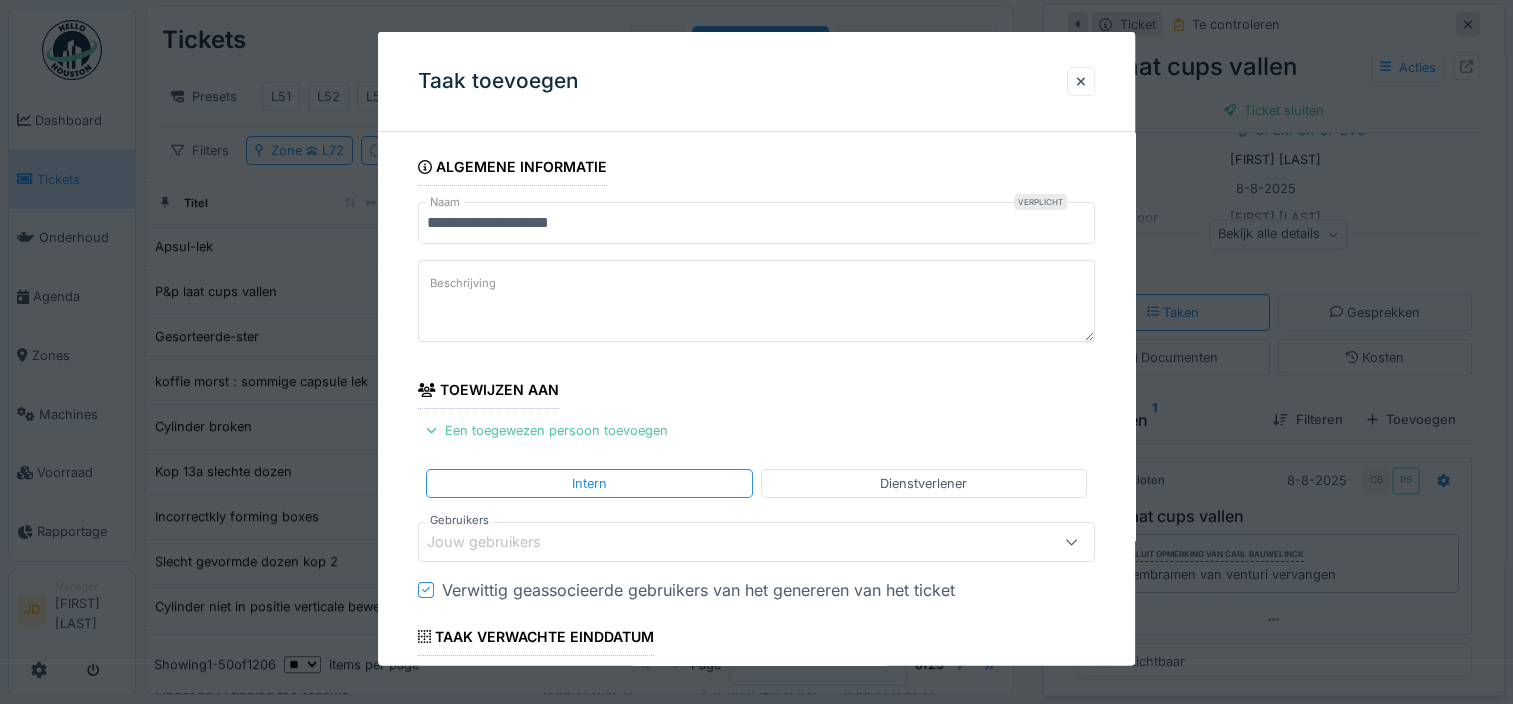 click on "**********" at bounding box center [756, 223] 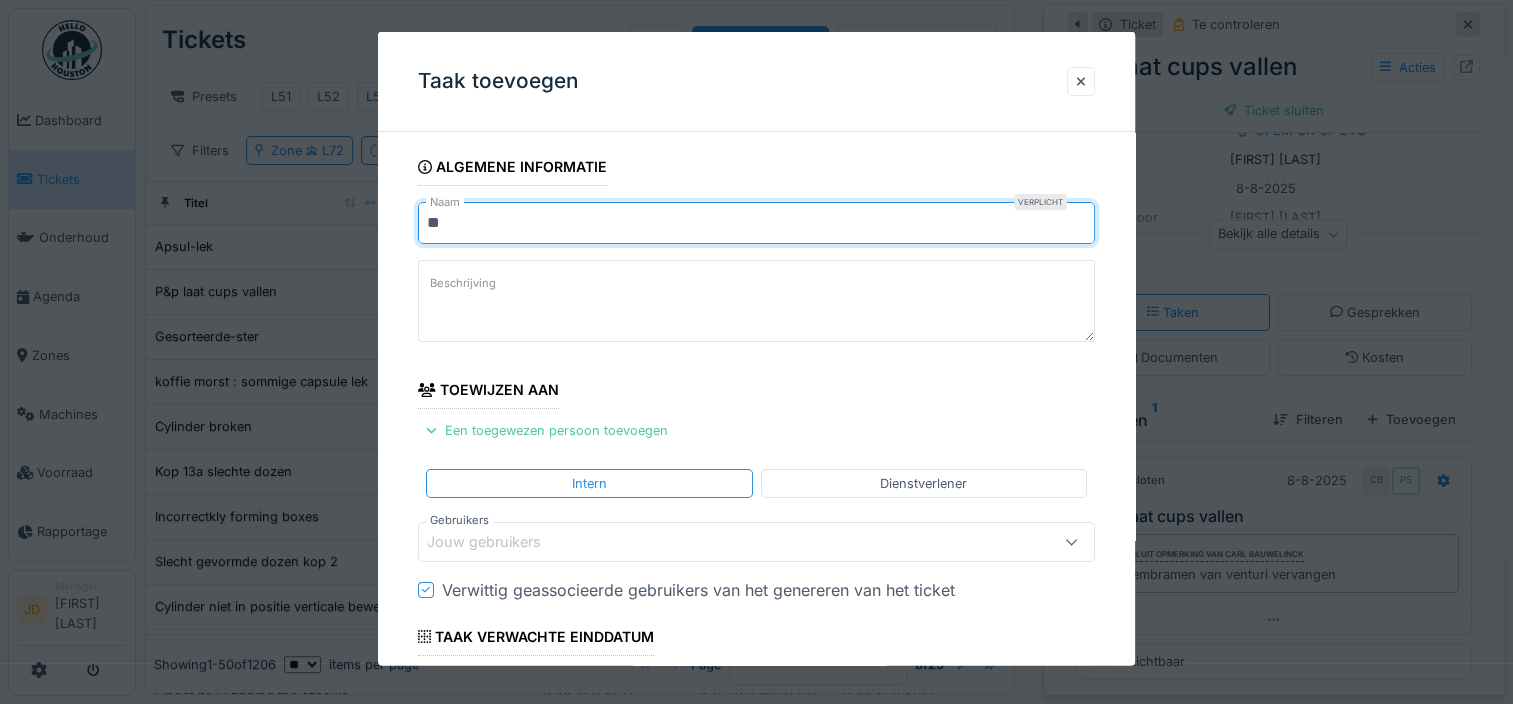 type on "*" 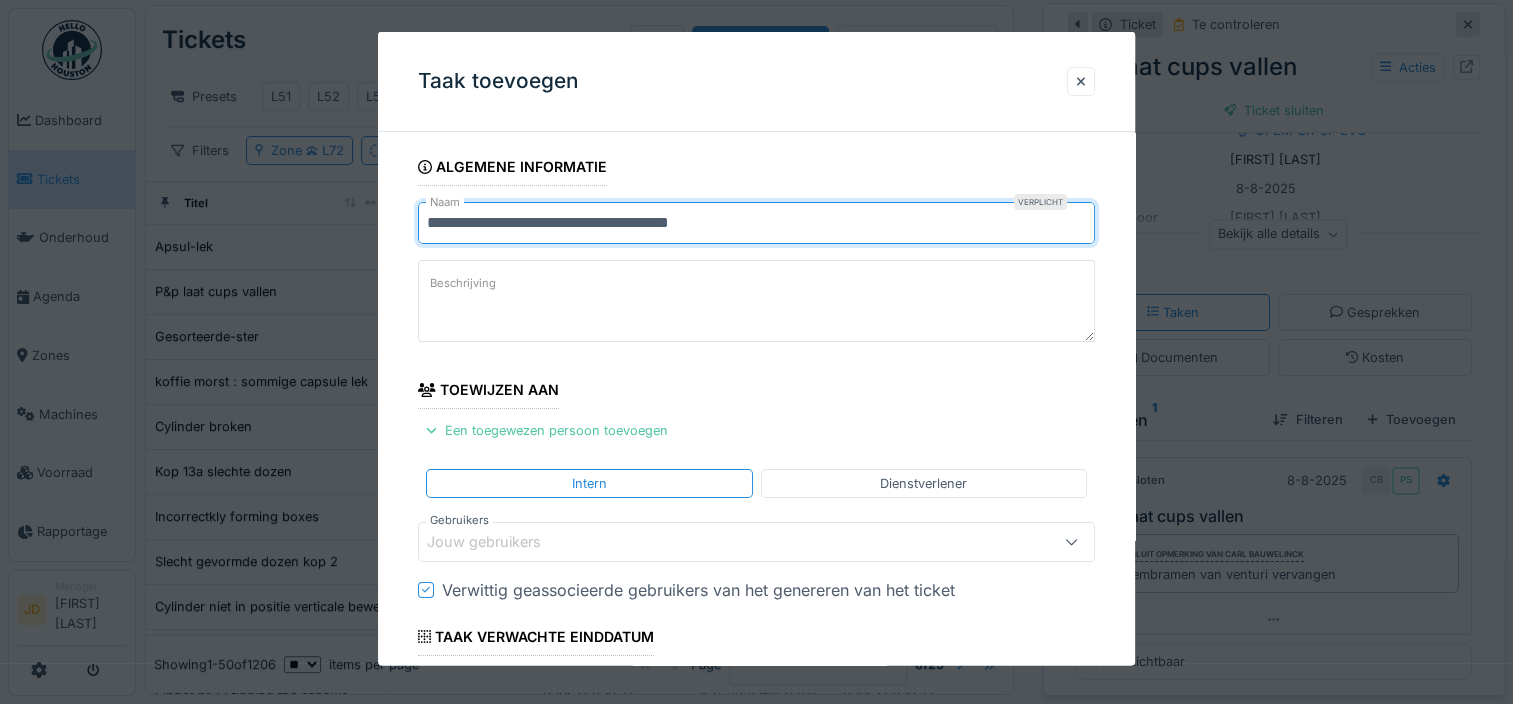 type on "**********" 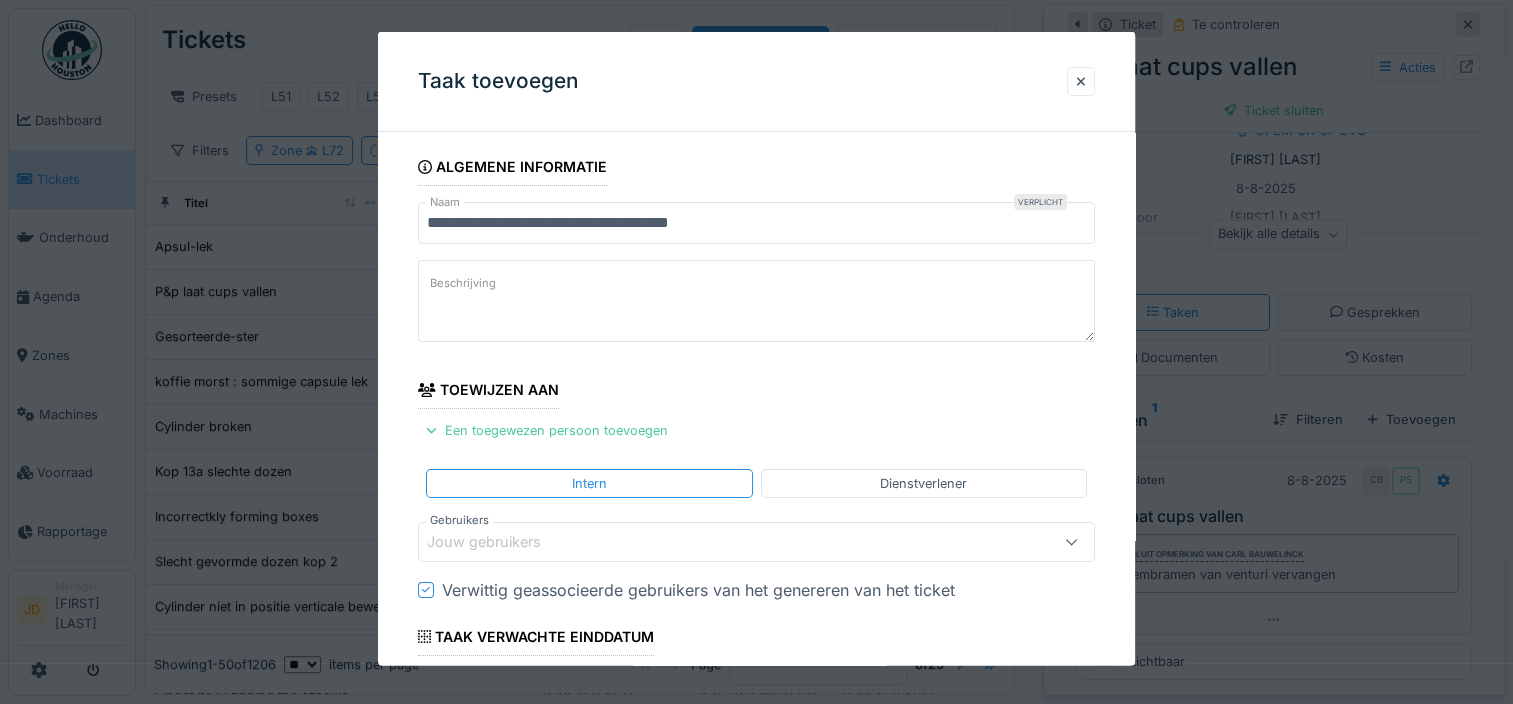click on "Beschrijving" at bounding box center [756, 301] 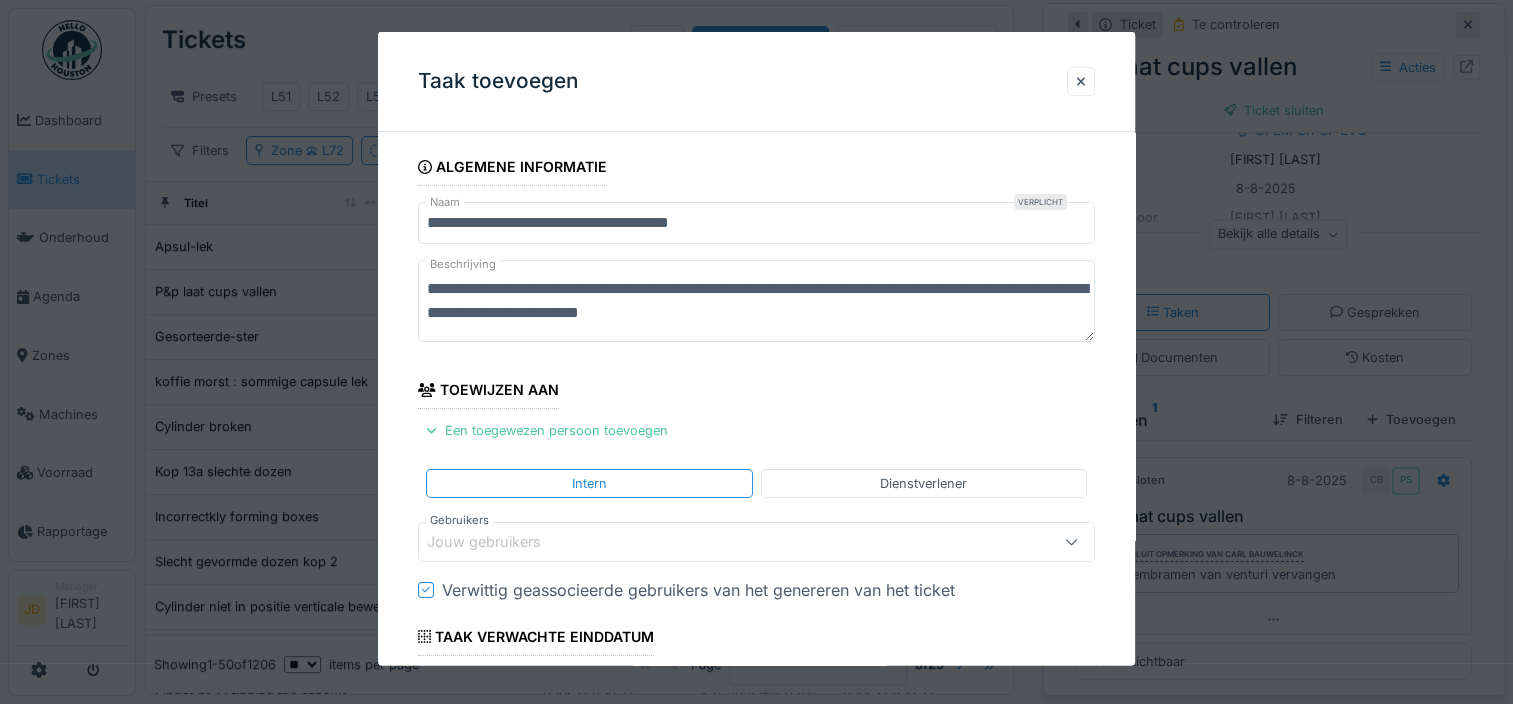 type on "**********" 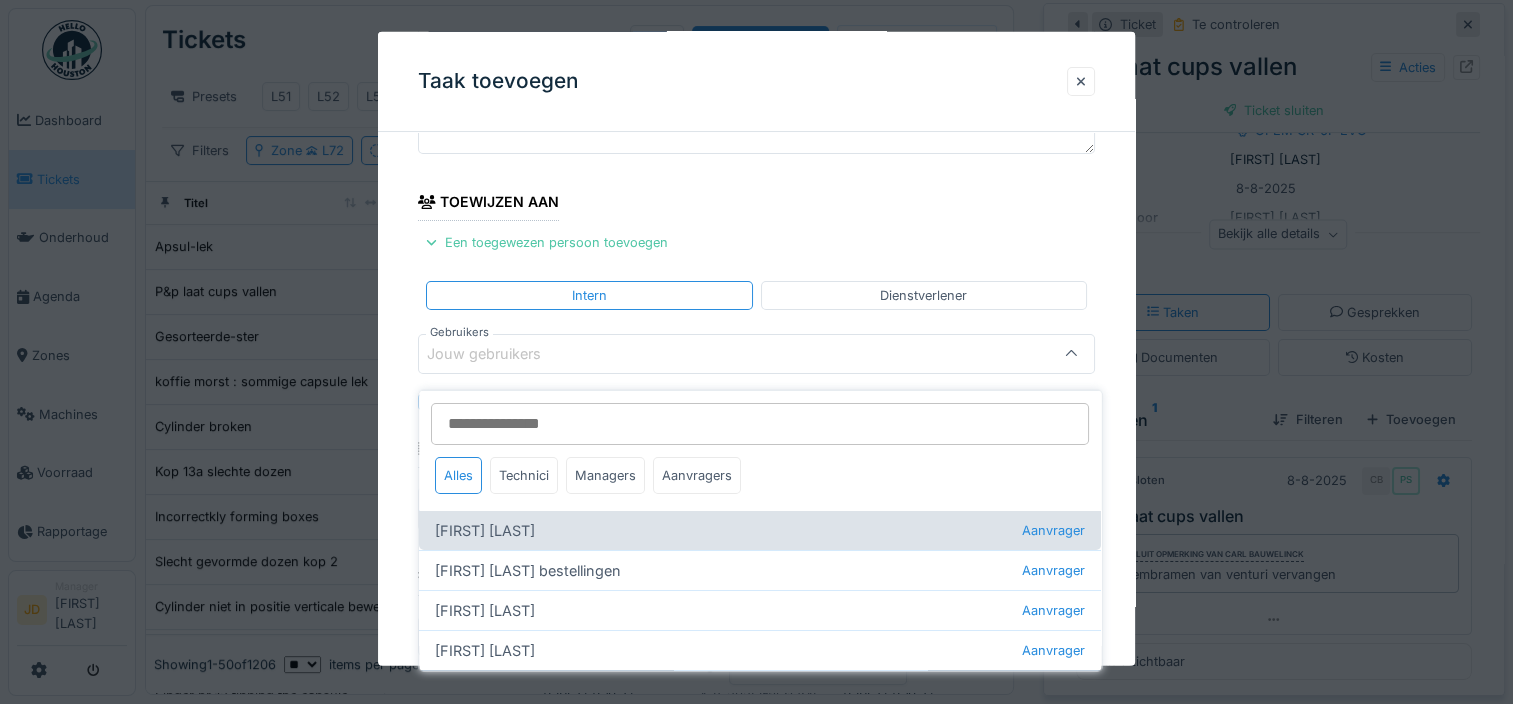 scroll, scrollTop: 191, scrollLeft: 0, axis: vertical 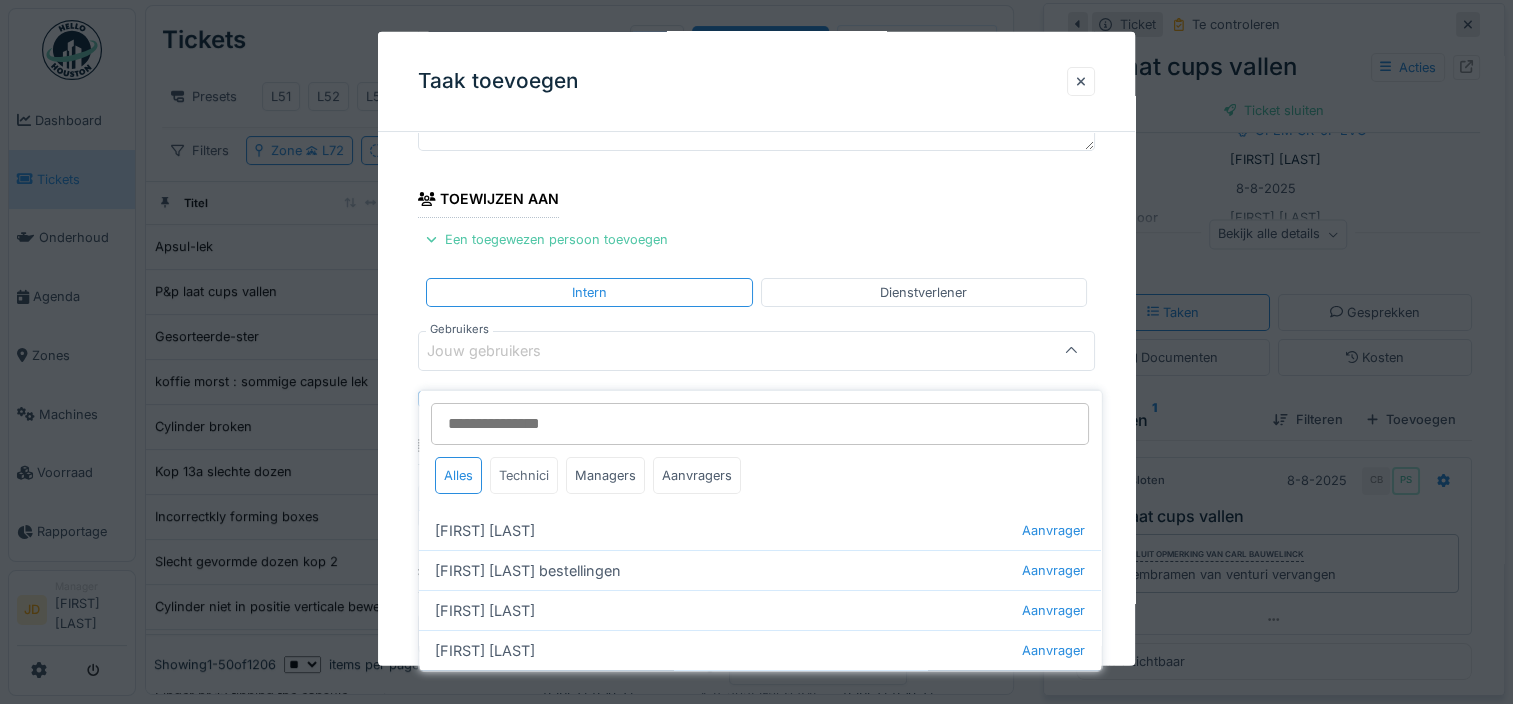 click on "Technici" at bounding box center [524, 475] 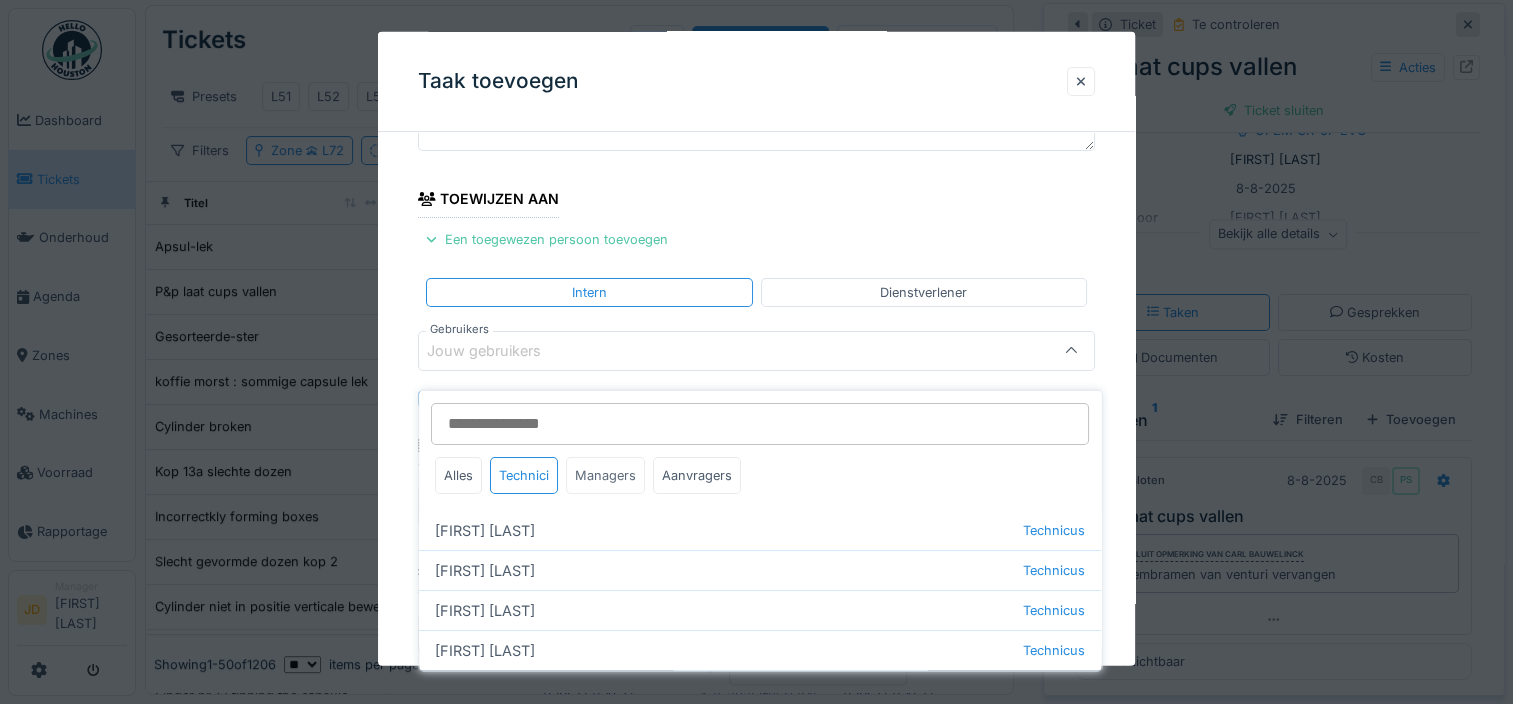 click on "Managers" at bounding box center [605, 475] 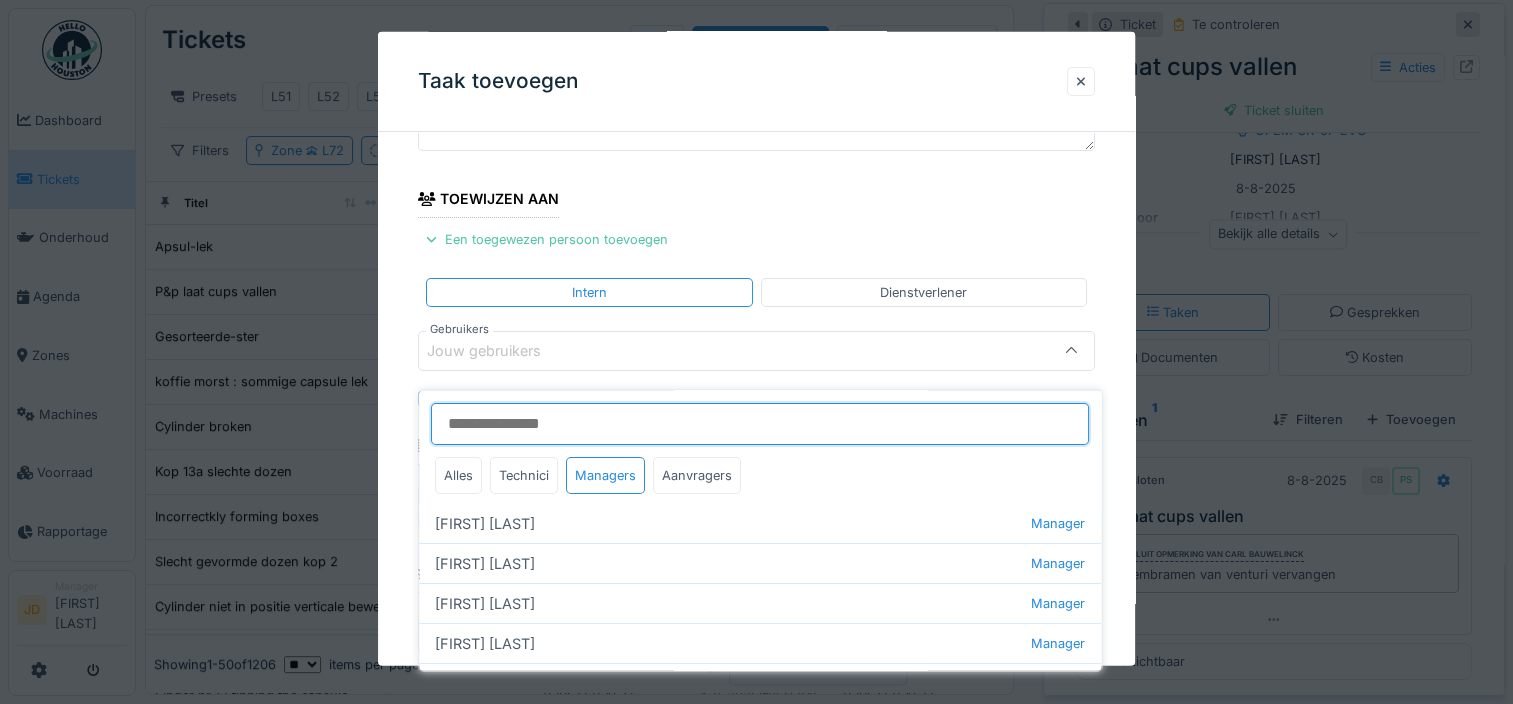 scroll, scrollTop: 172, scrollLeft: 0, axis: vertical 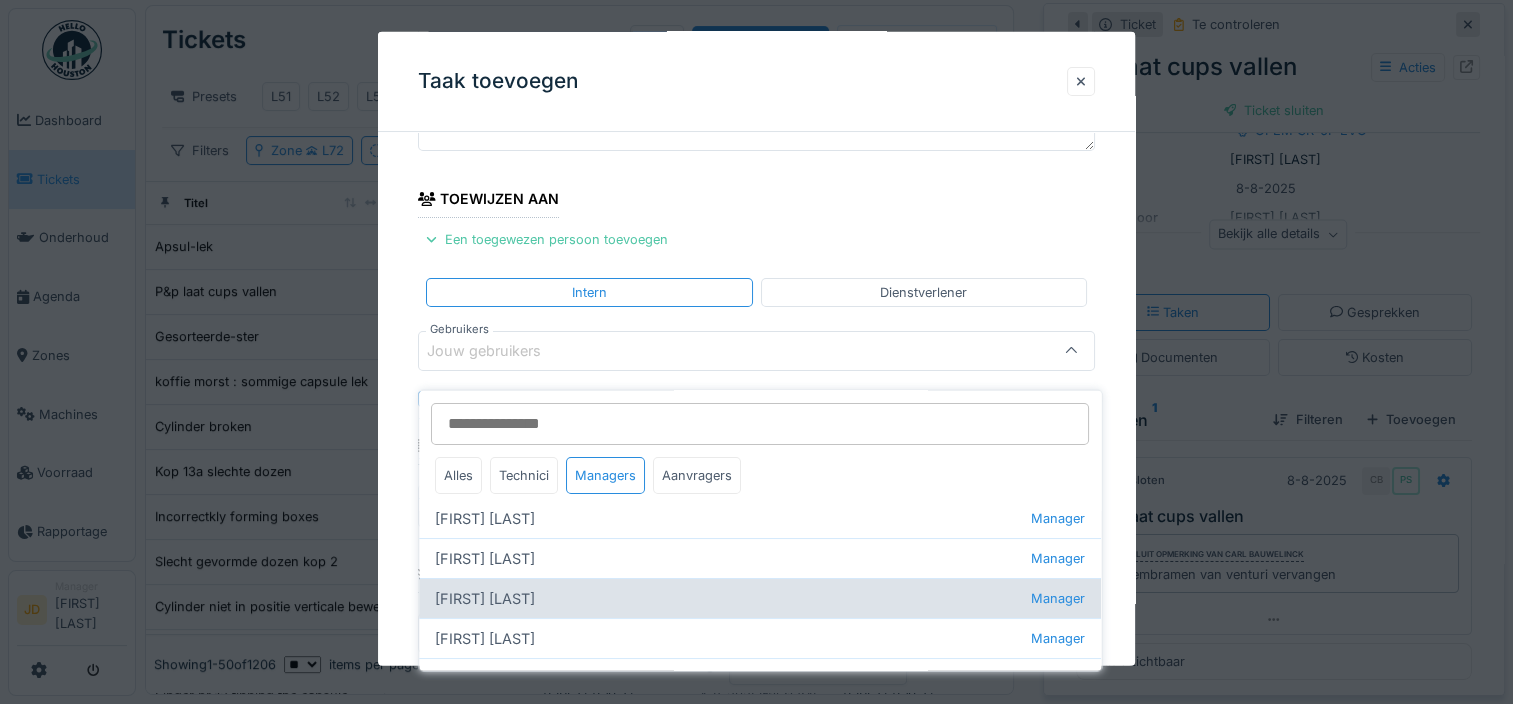 click on "[FIRST] [LAST] Manager" at bounding box center (760, 598) 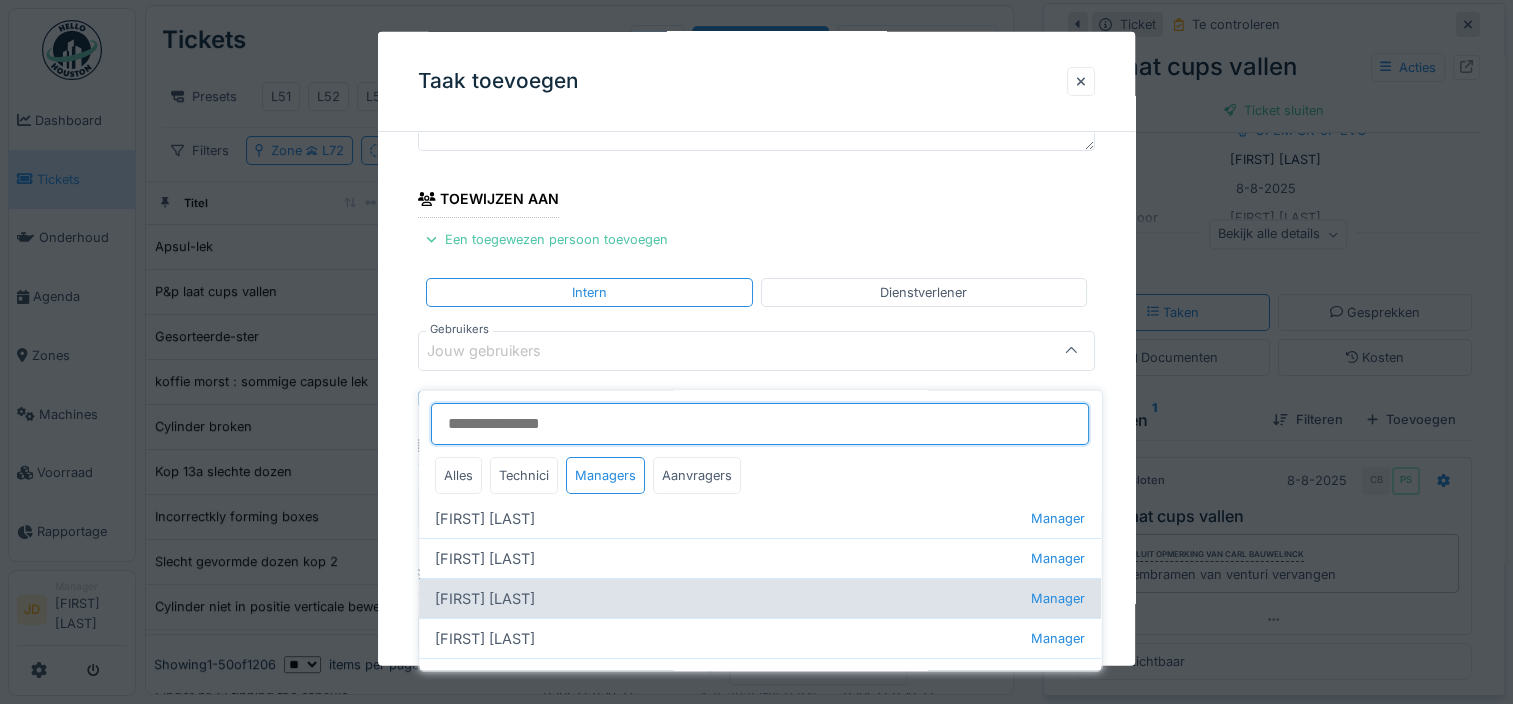 type on "****" 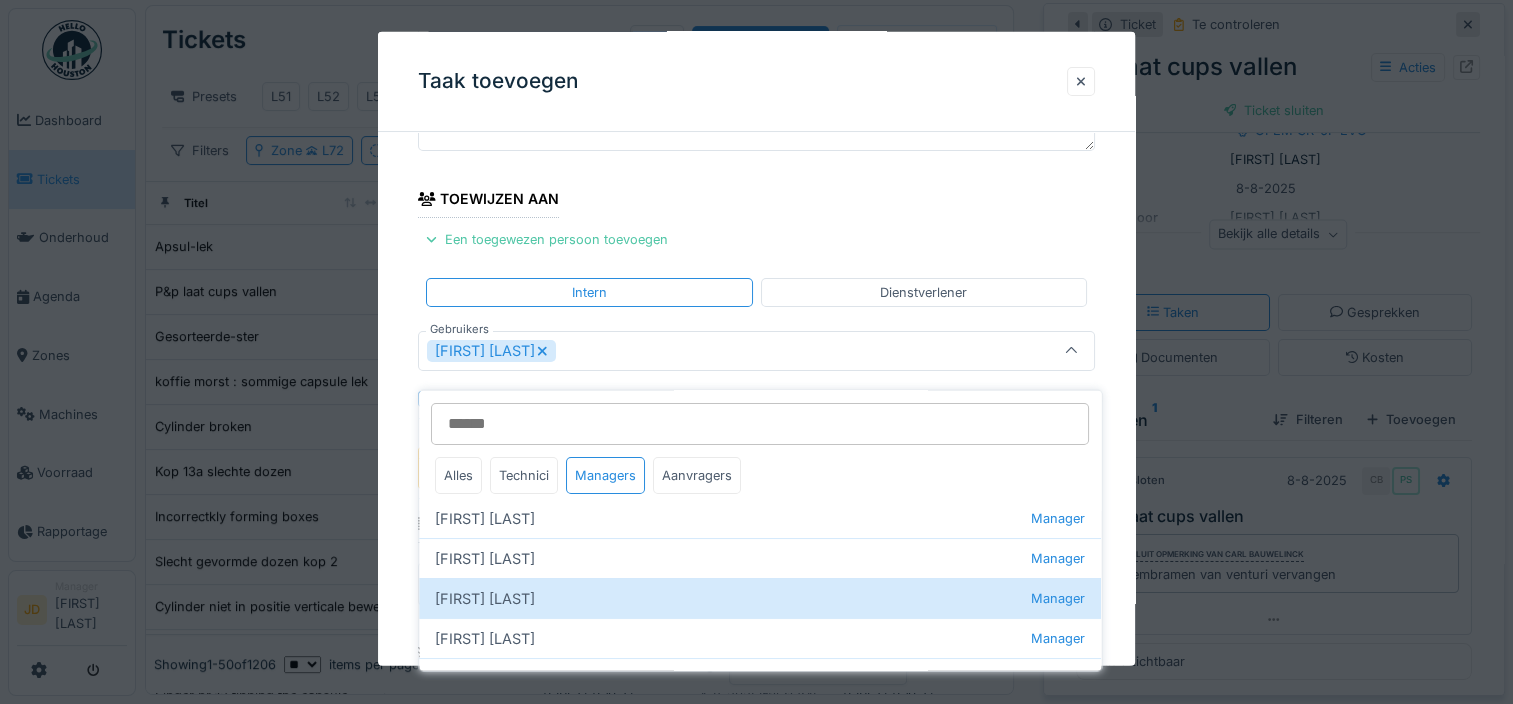 click 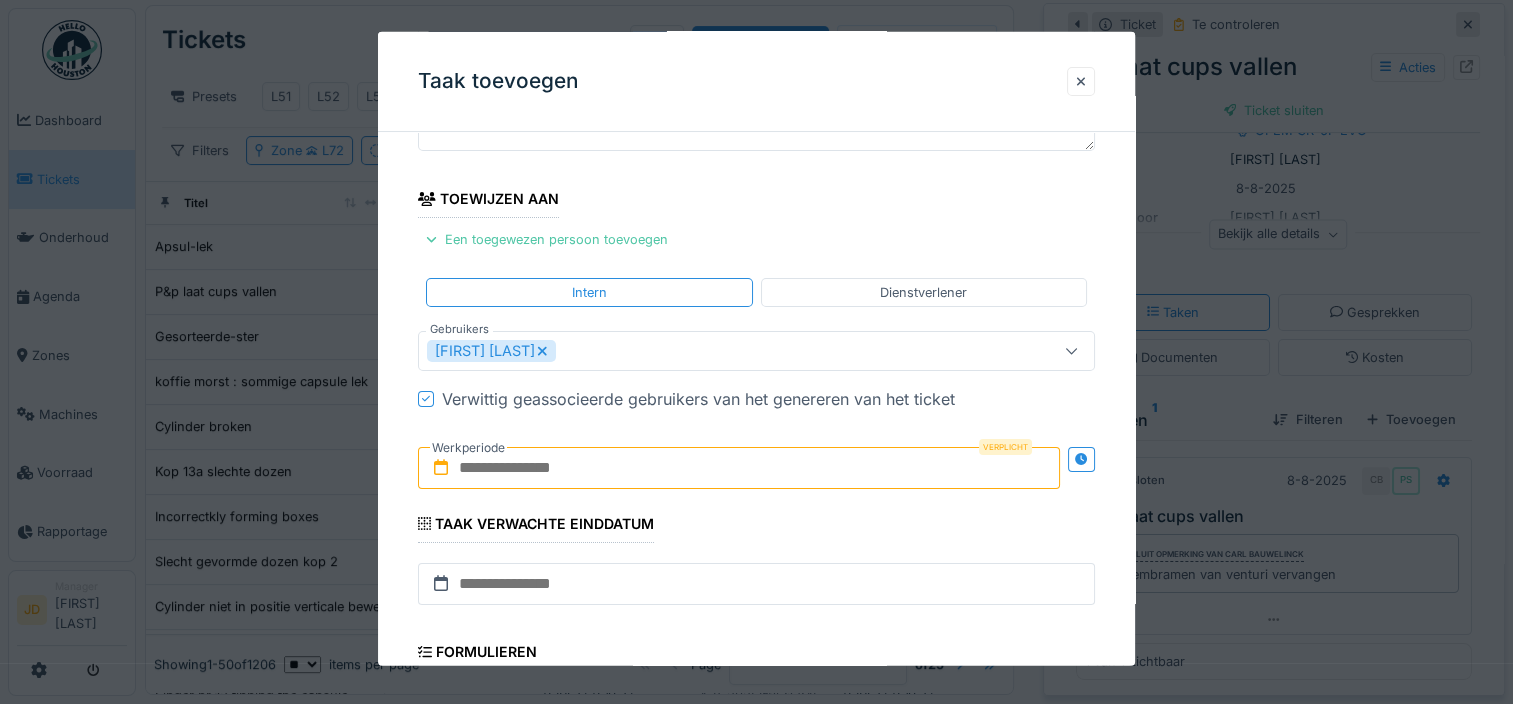 click at bounding box center (739, 467) 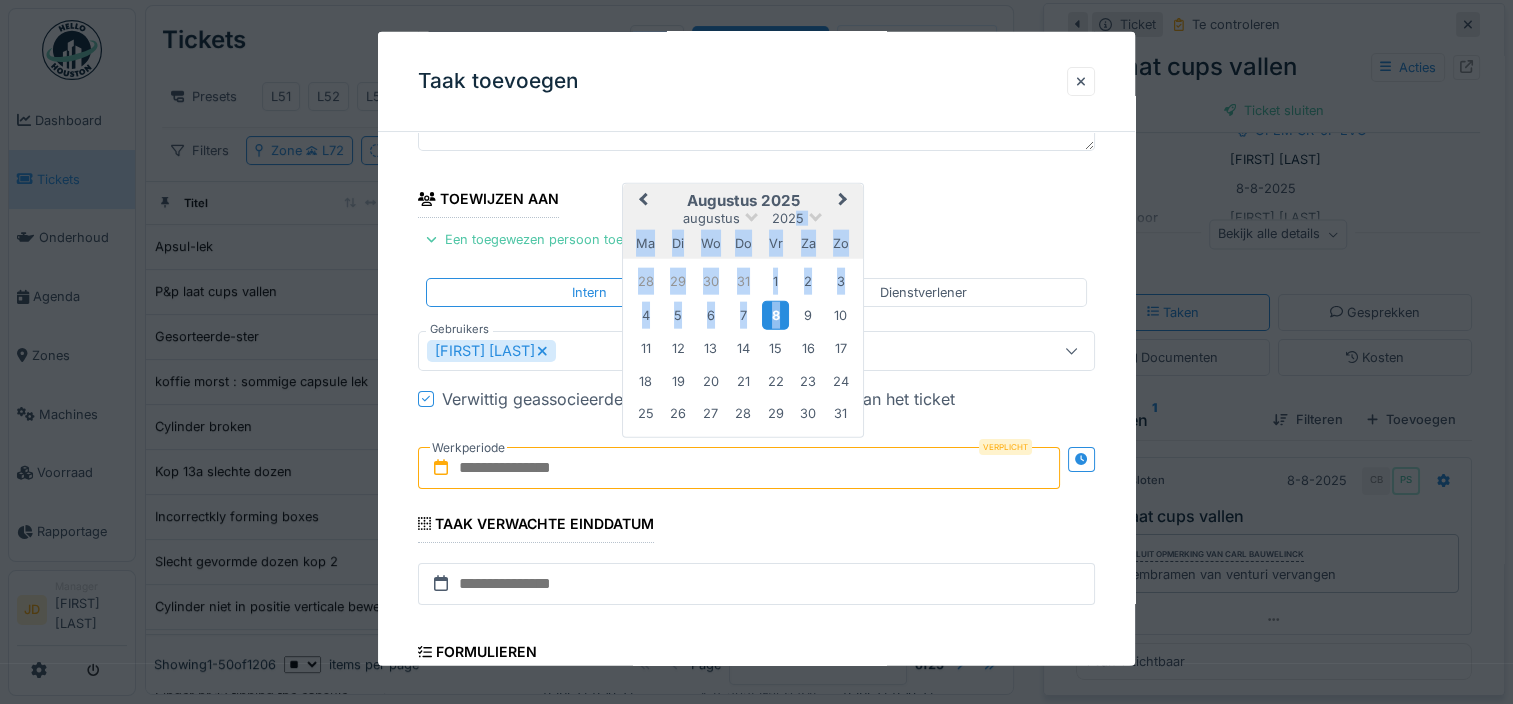 drag, startPoint x: 793, startPoint y: 212, endPoint x: 780, endPoint y: 308, distance: 96.87621 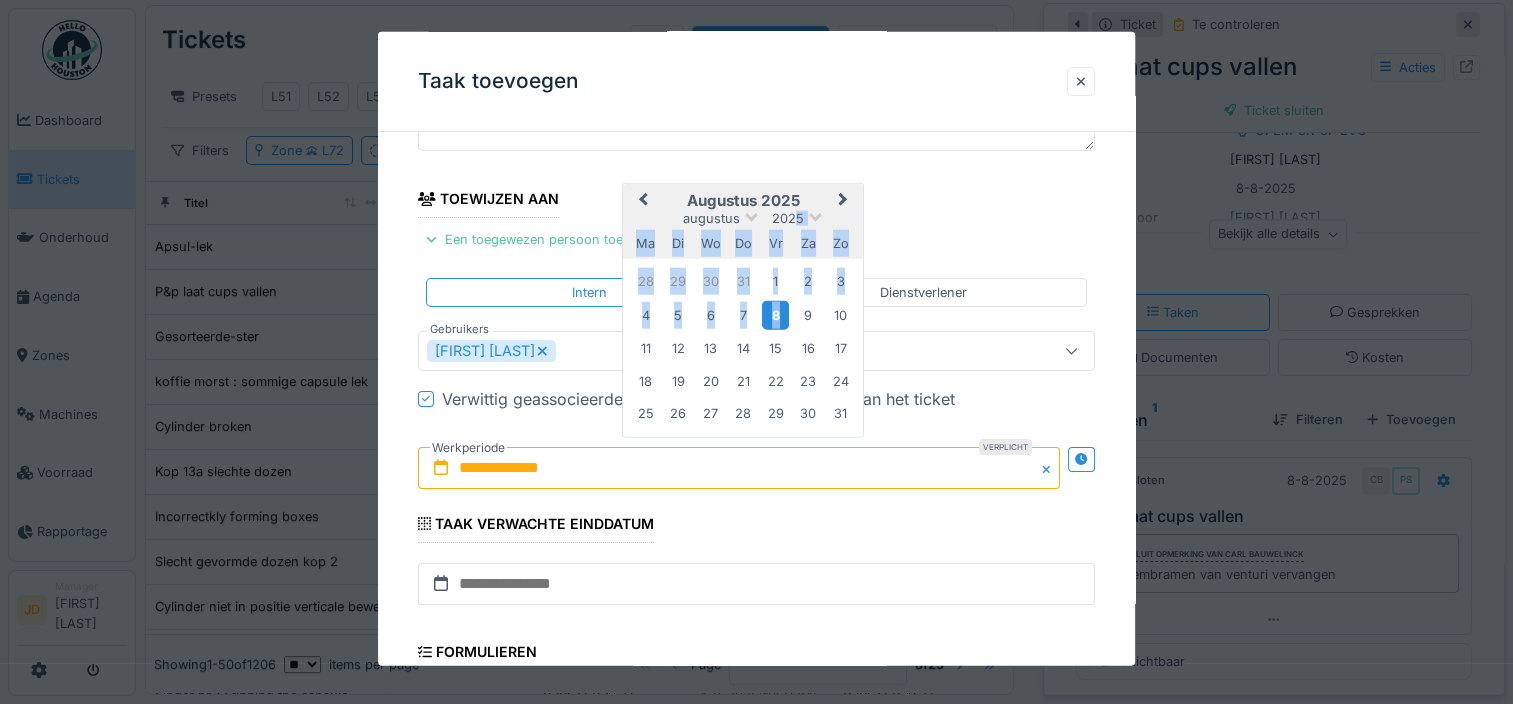 click on "8" at bounding box center (775, 314) 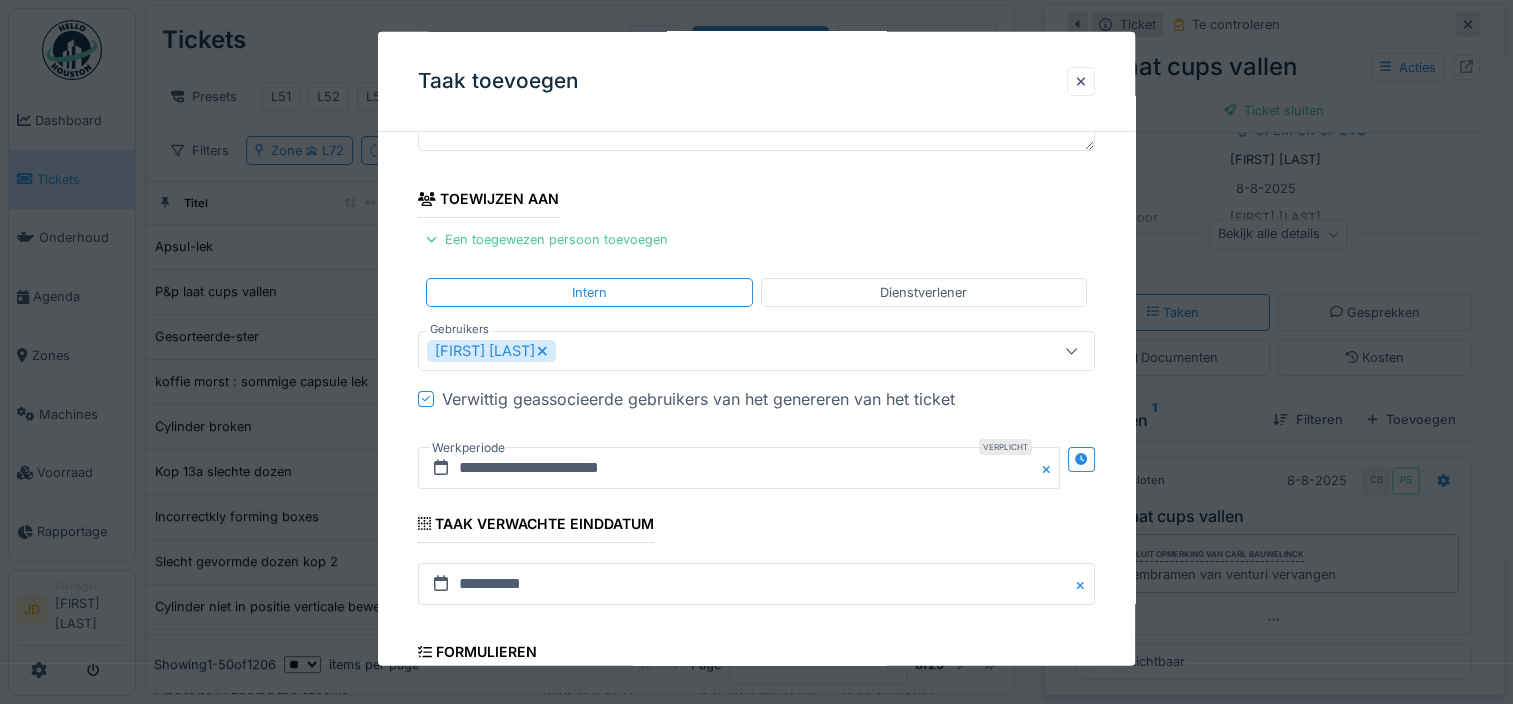 scroll, scrollTop: 504, scrollLeft: 0, axis: vertical 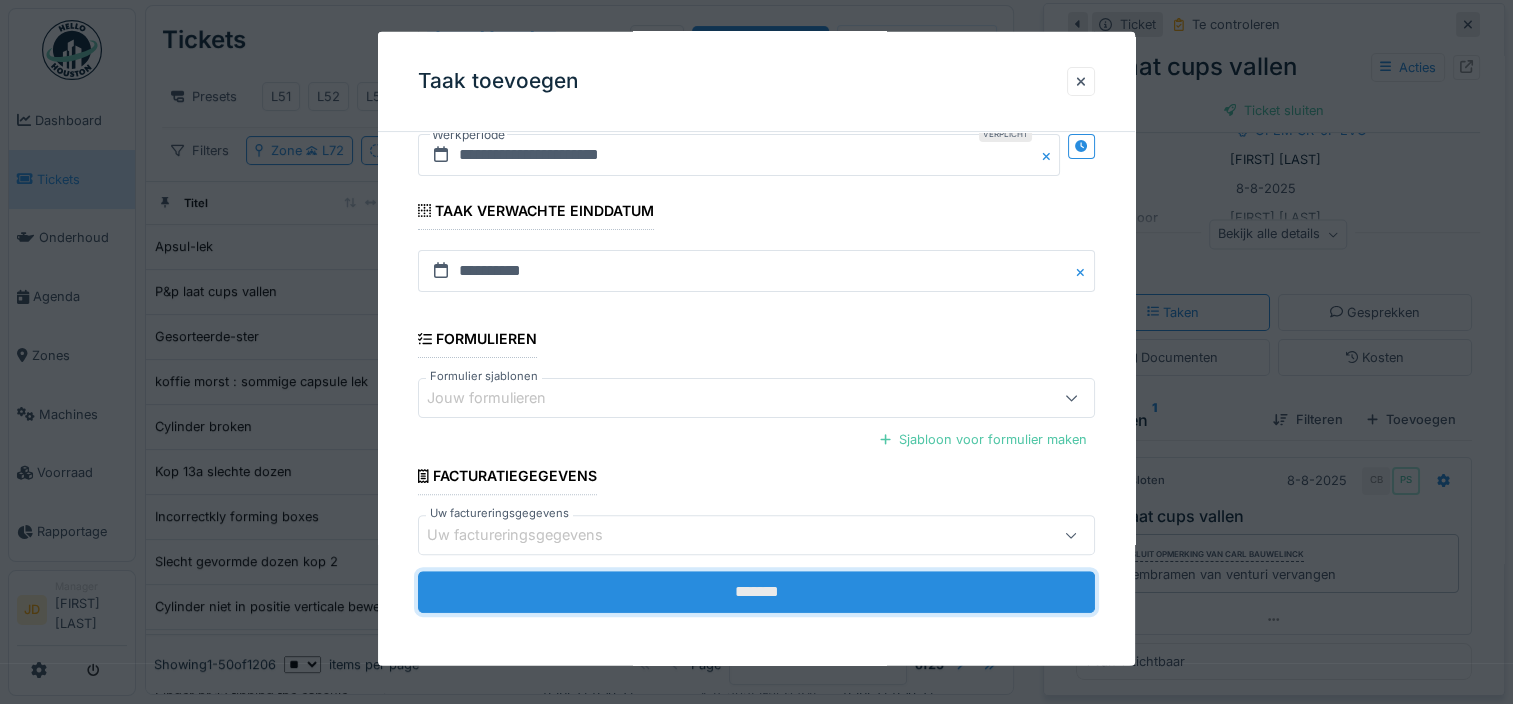 click on "*******" at bounding box center [756, 592] 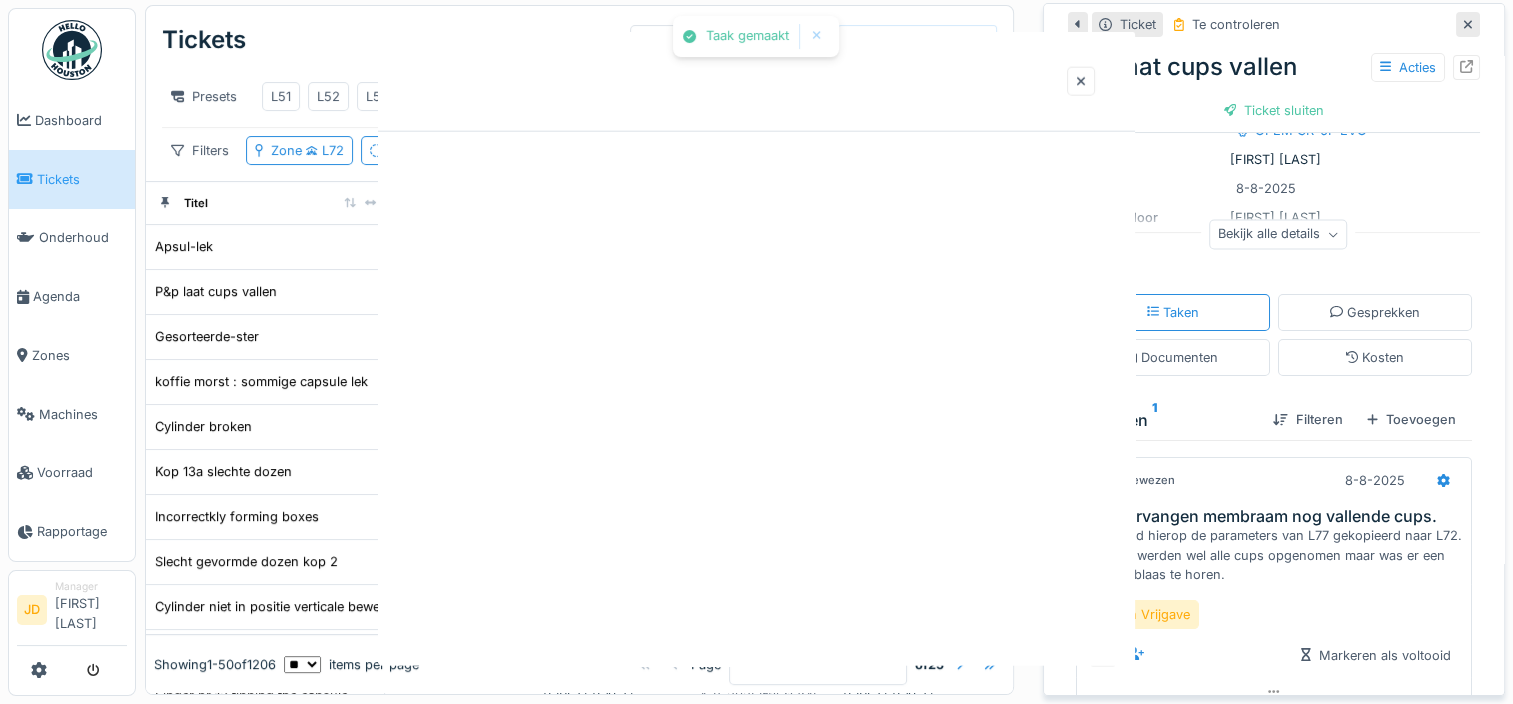 scroll, scrollTop: 0, scrollLeft: 0, axis: both 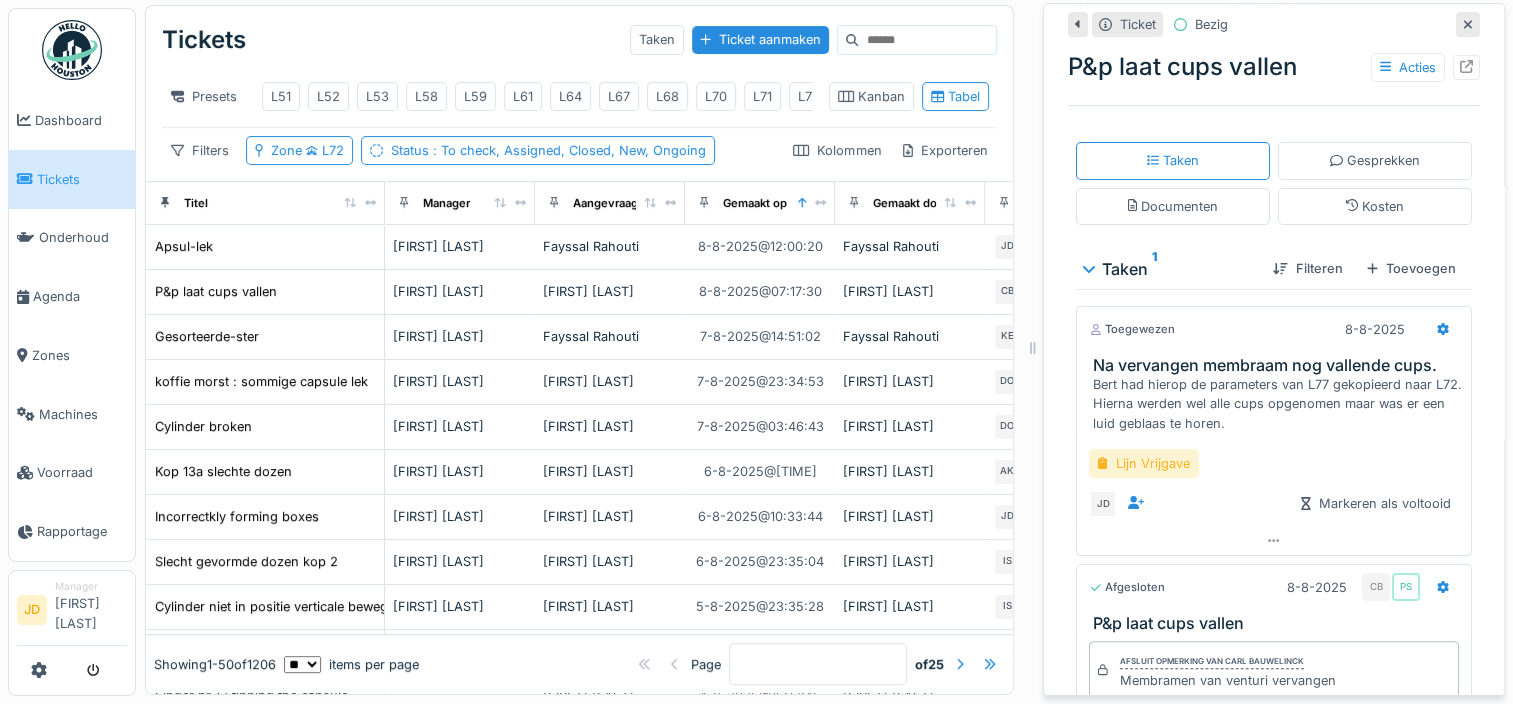 click on "Lijn Vrijgave" at bounding box center [1144, 463] 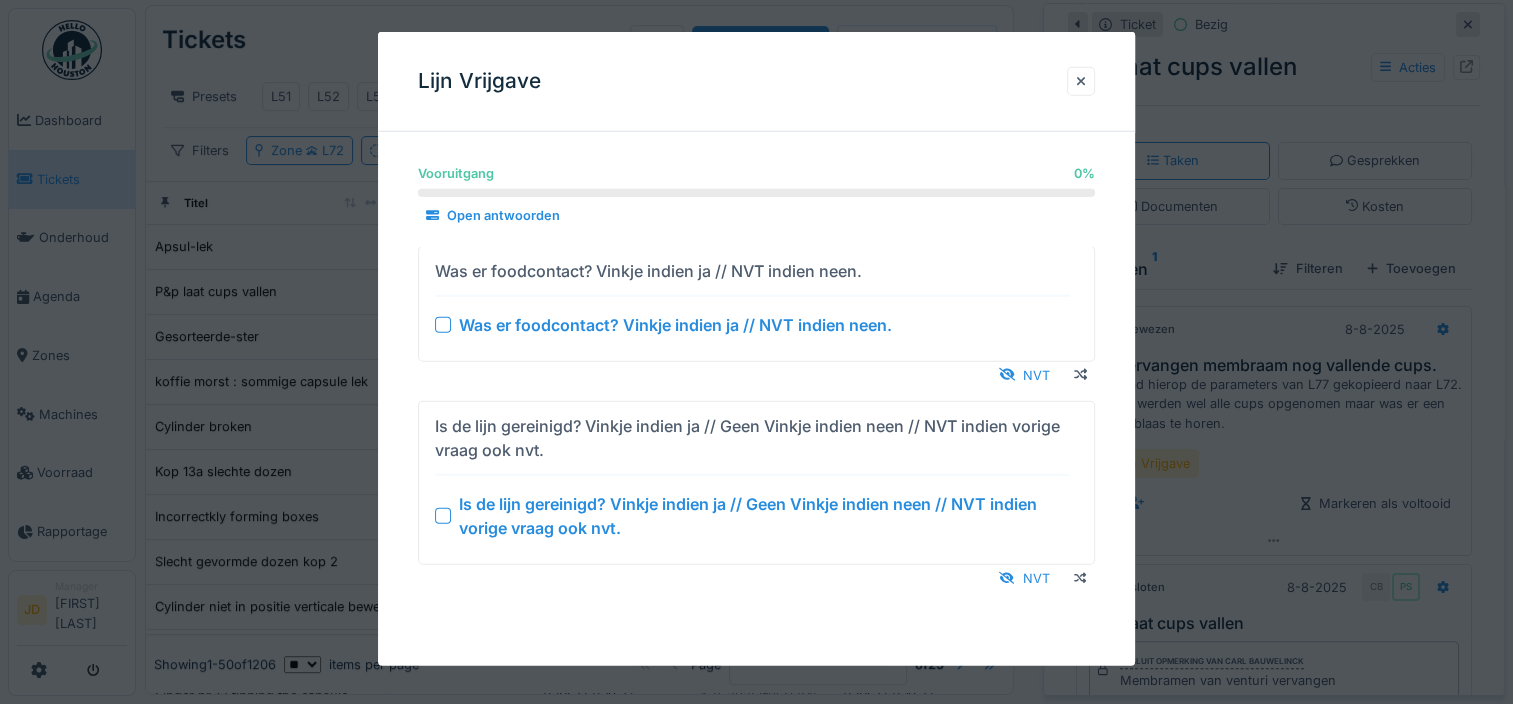 click at bounding box center [443, 515] 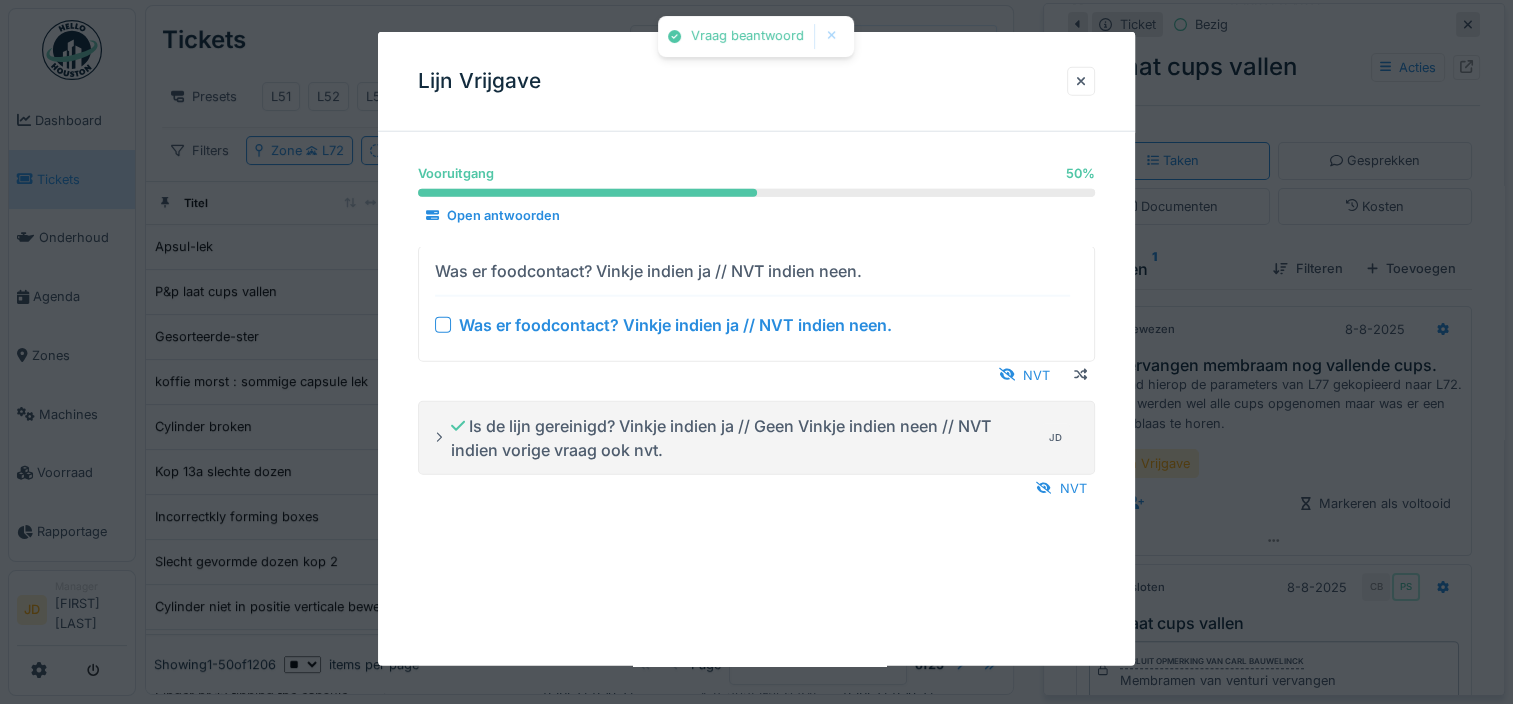 click at bounding box center [443, 324] 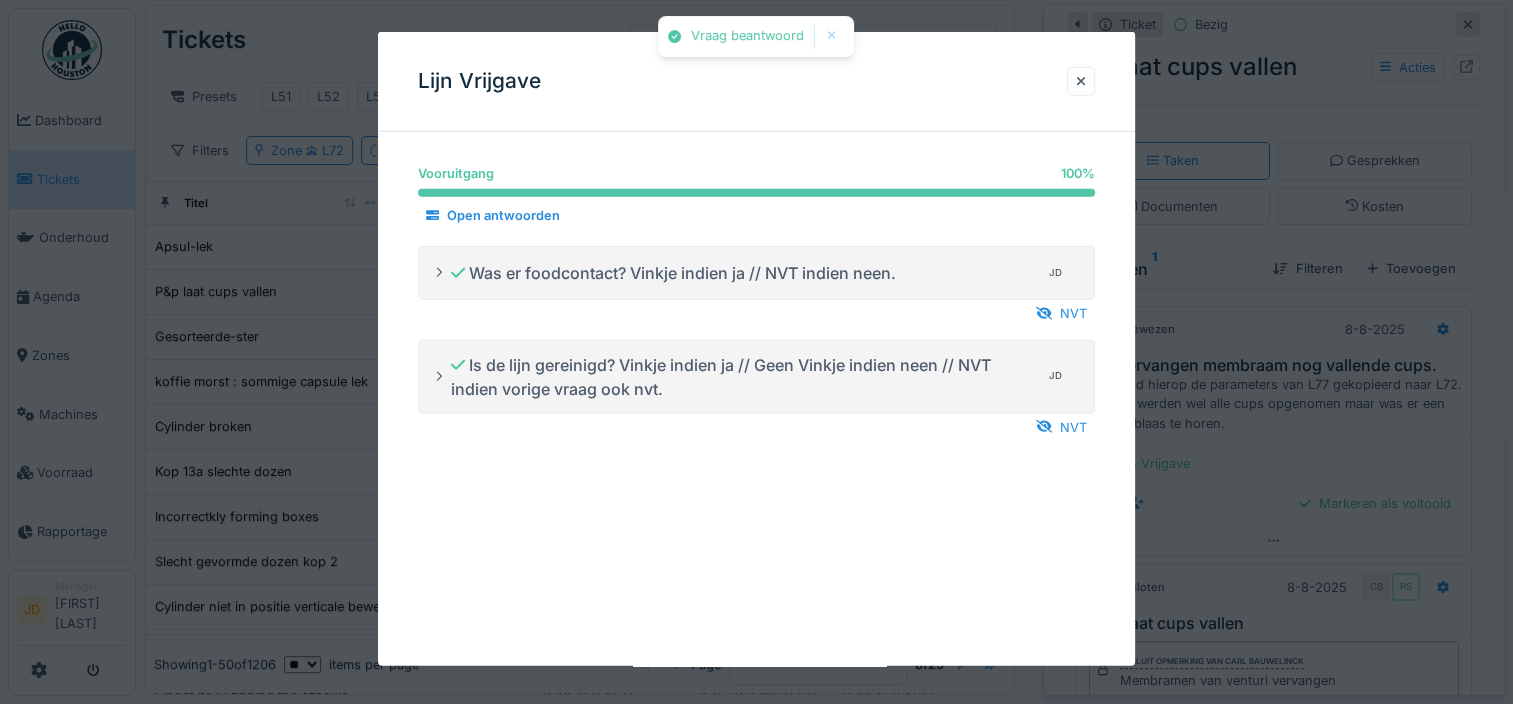 click at bounding box center (756, 352) 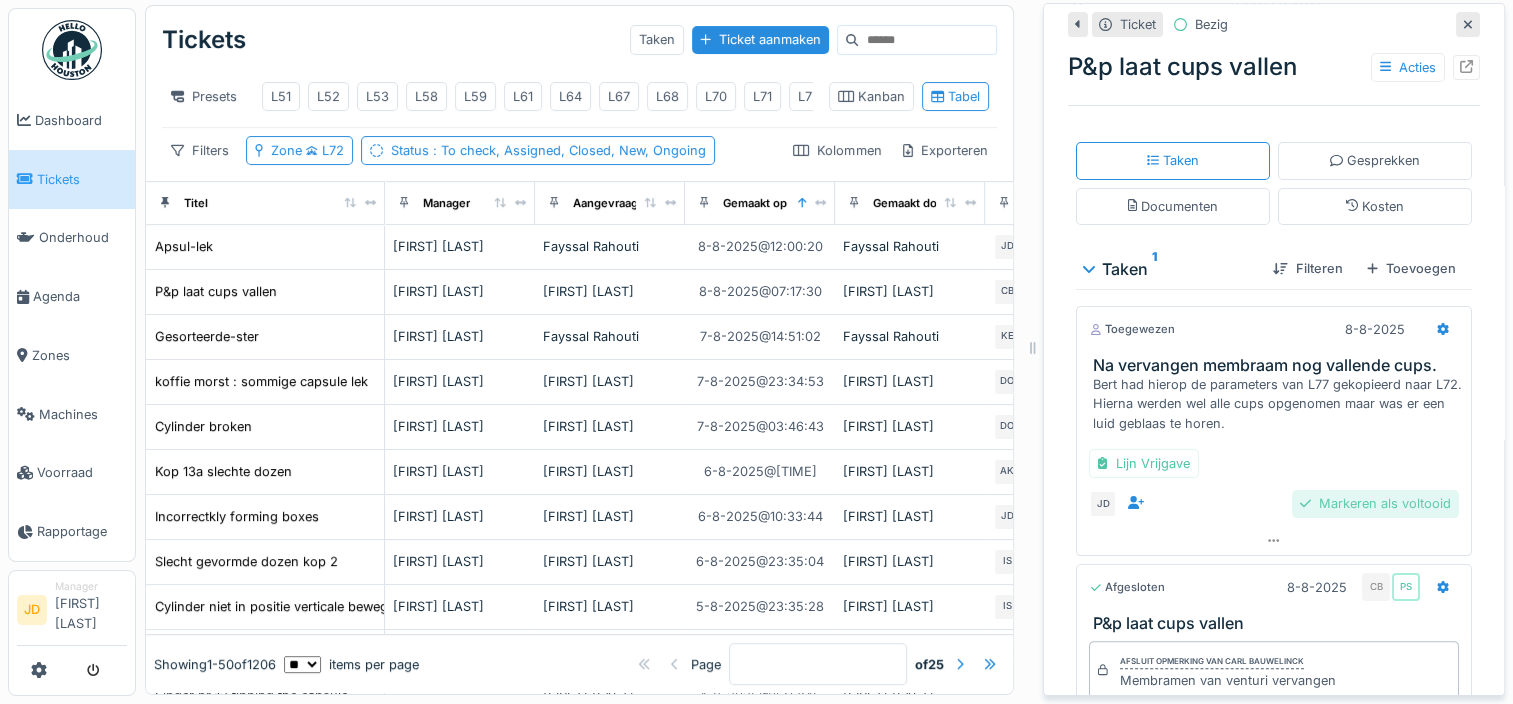 click on "Markeren als voltooid" at bounding box center (1375, 503) 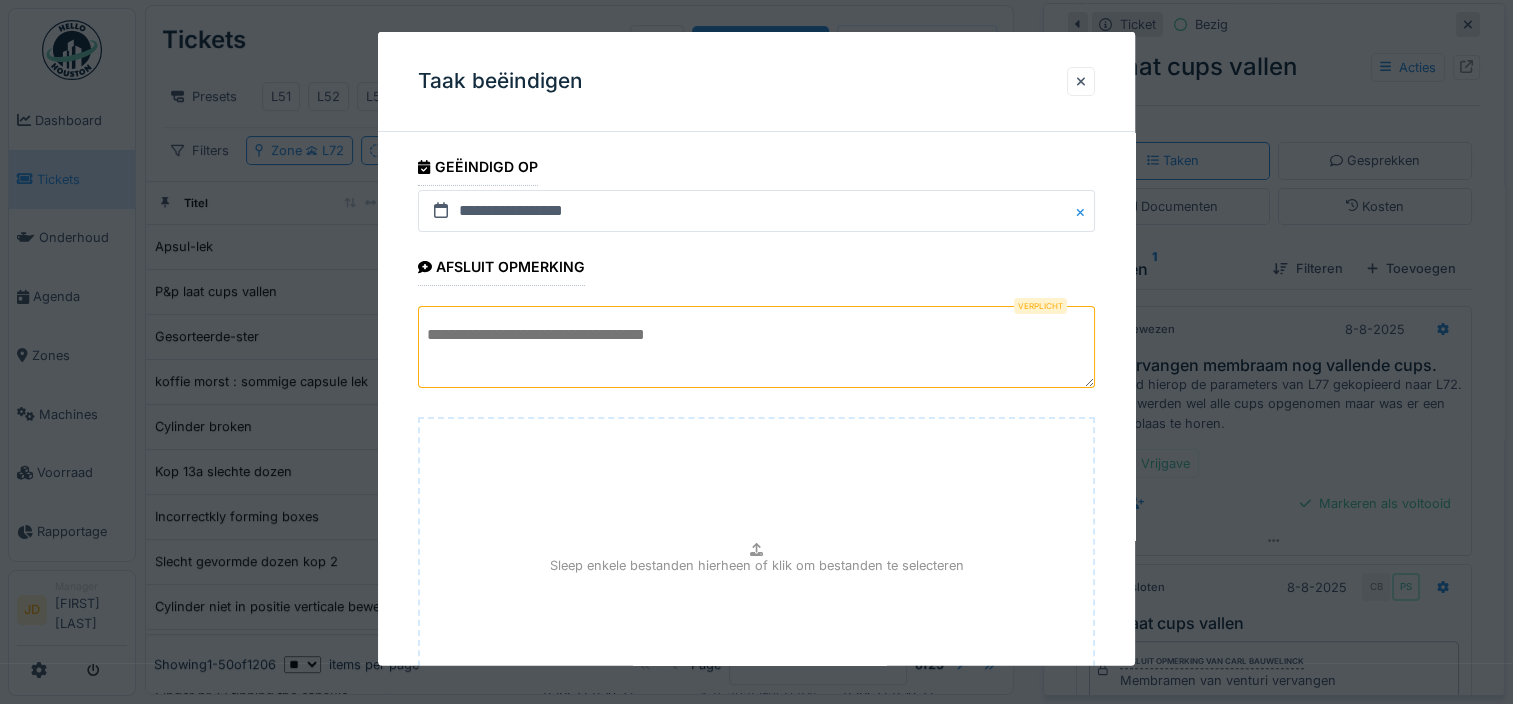 click at bounding box center [756, 347] 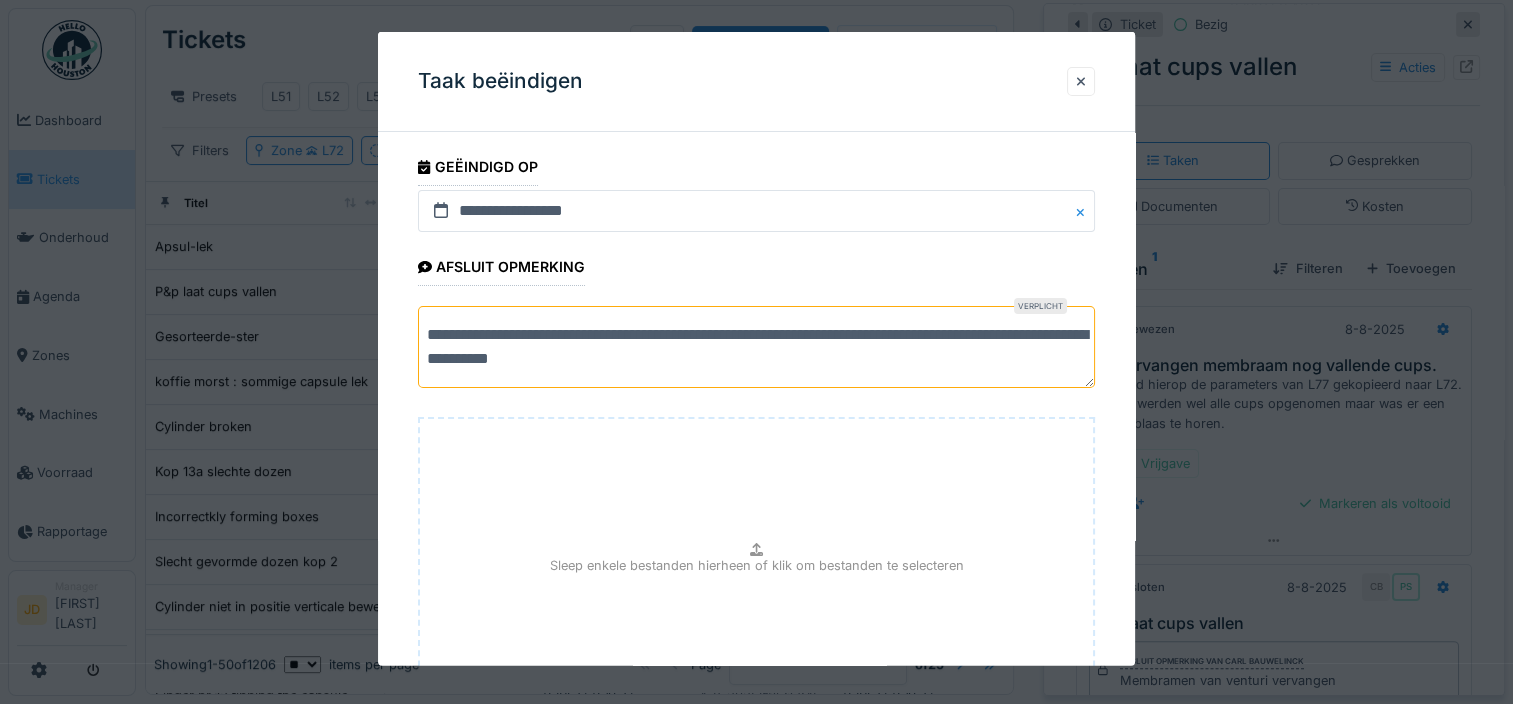 click on "**********" at bounding box center (756, 347) 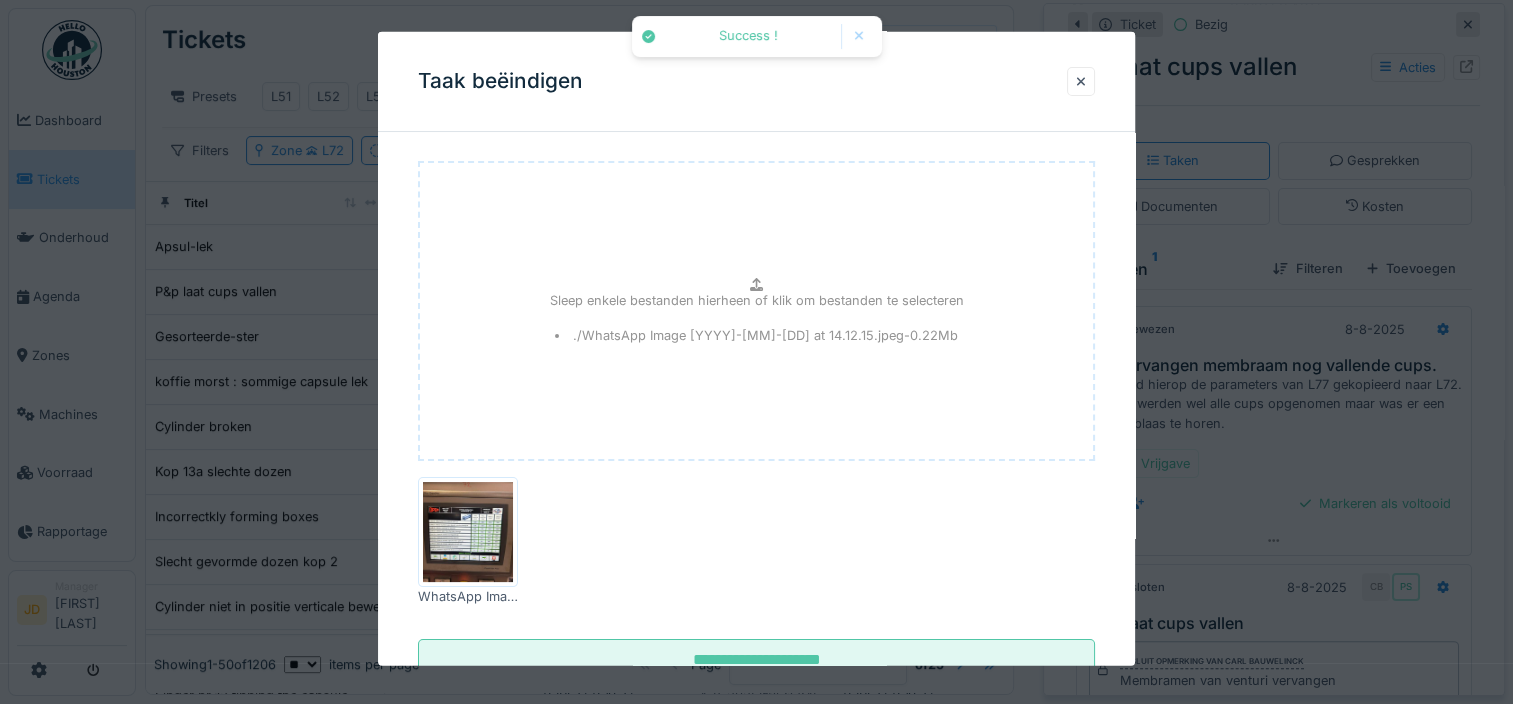 scroll, scrollTop: 324, scrollLeft: 0, axis: vertical 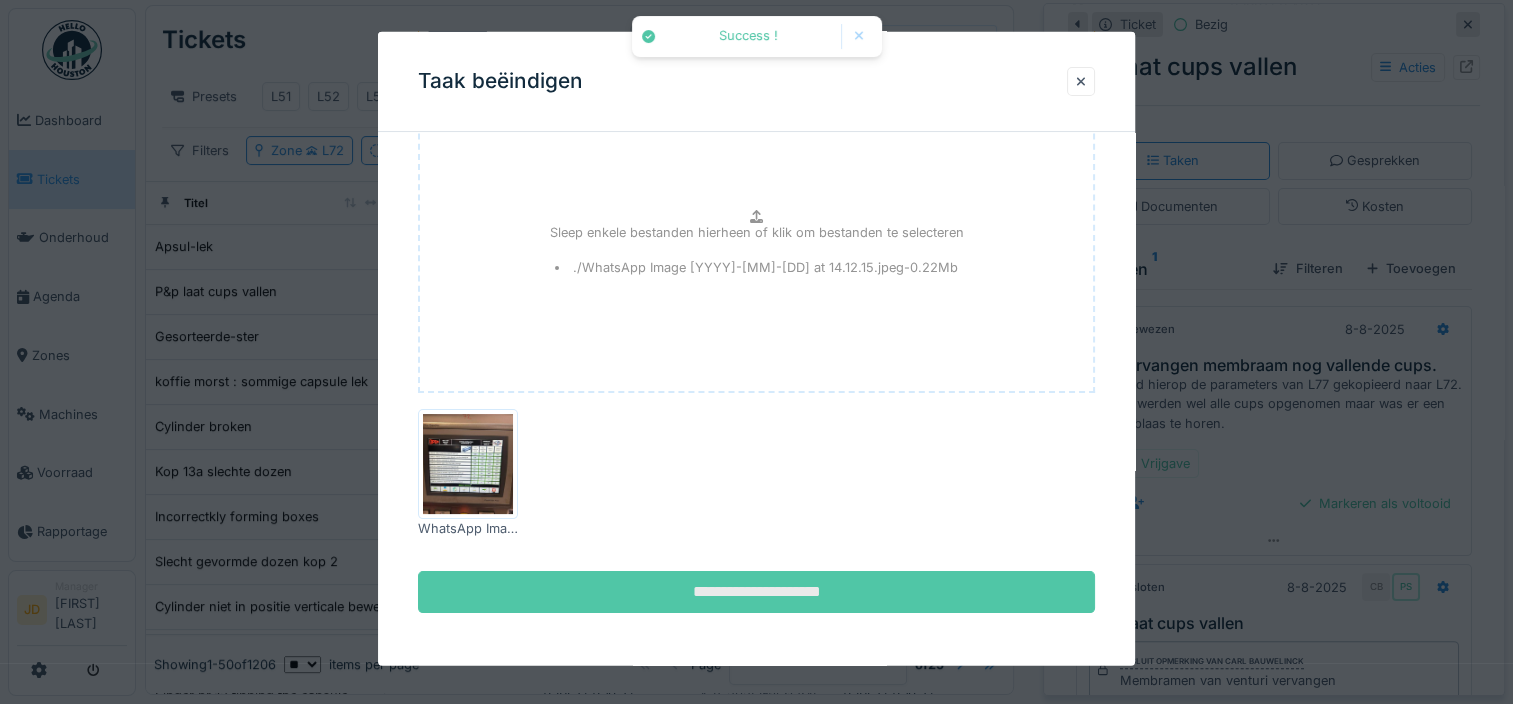 click on "**********" at bounding box center (756, 591) 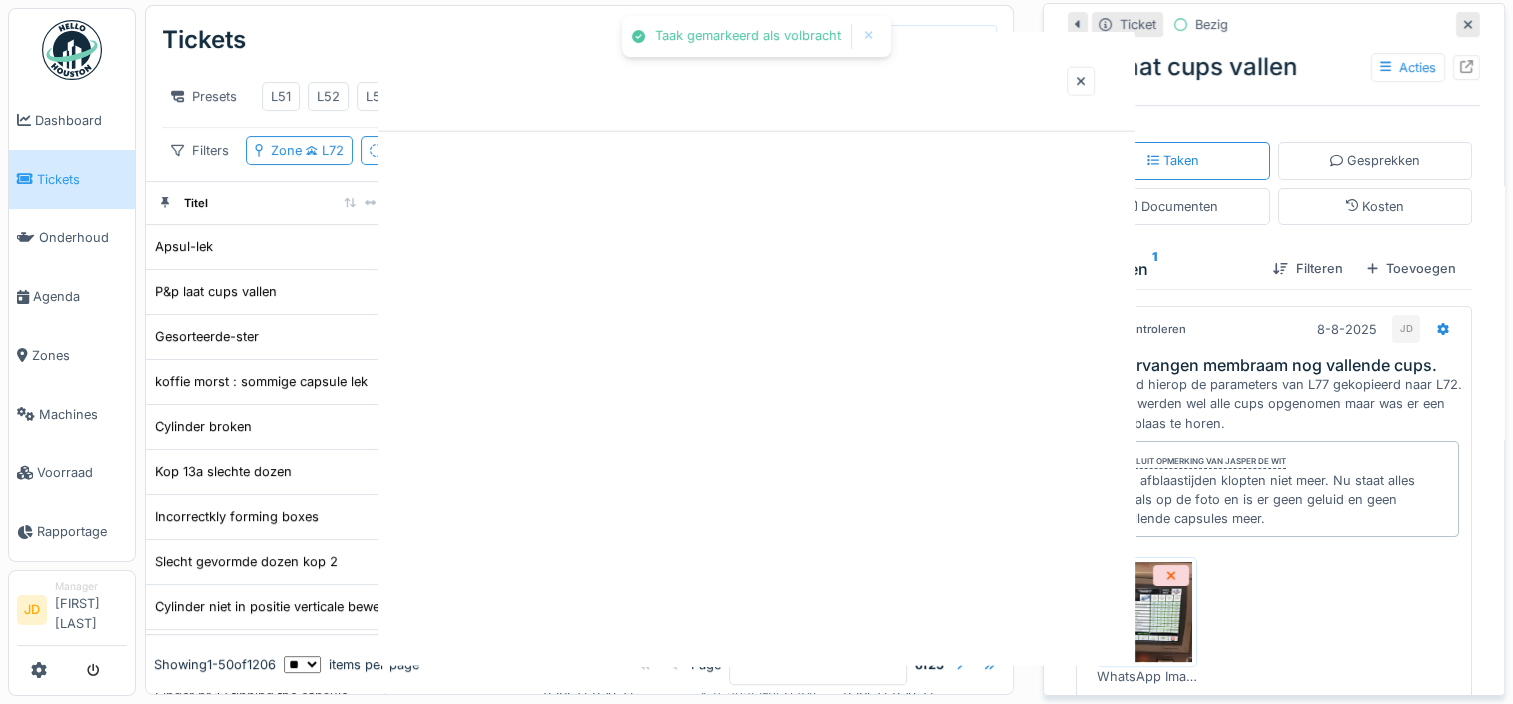 scroll, scrollTop: 0, scrollLeft: 0, axis: both 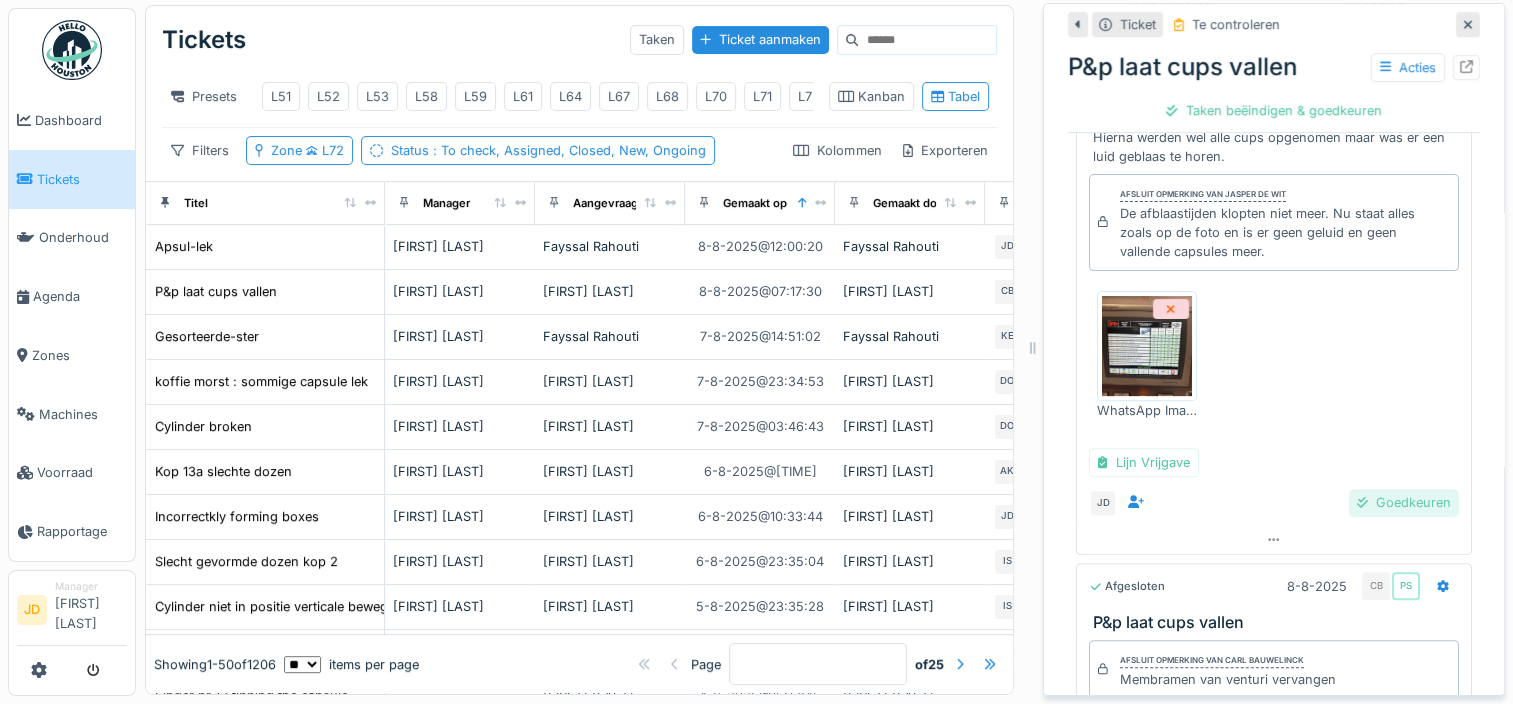 click on "Goedkeuren" at bounding box center [1404, 502] 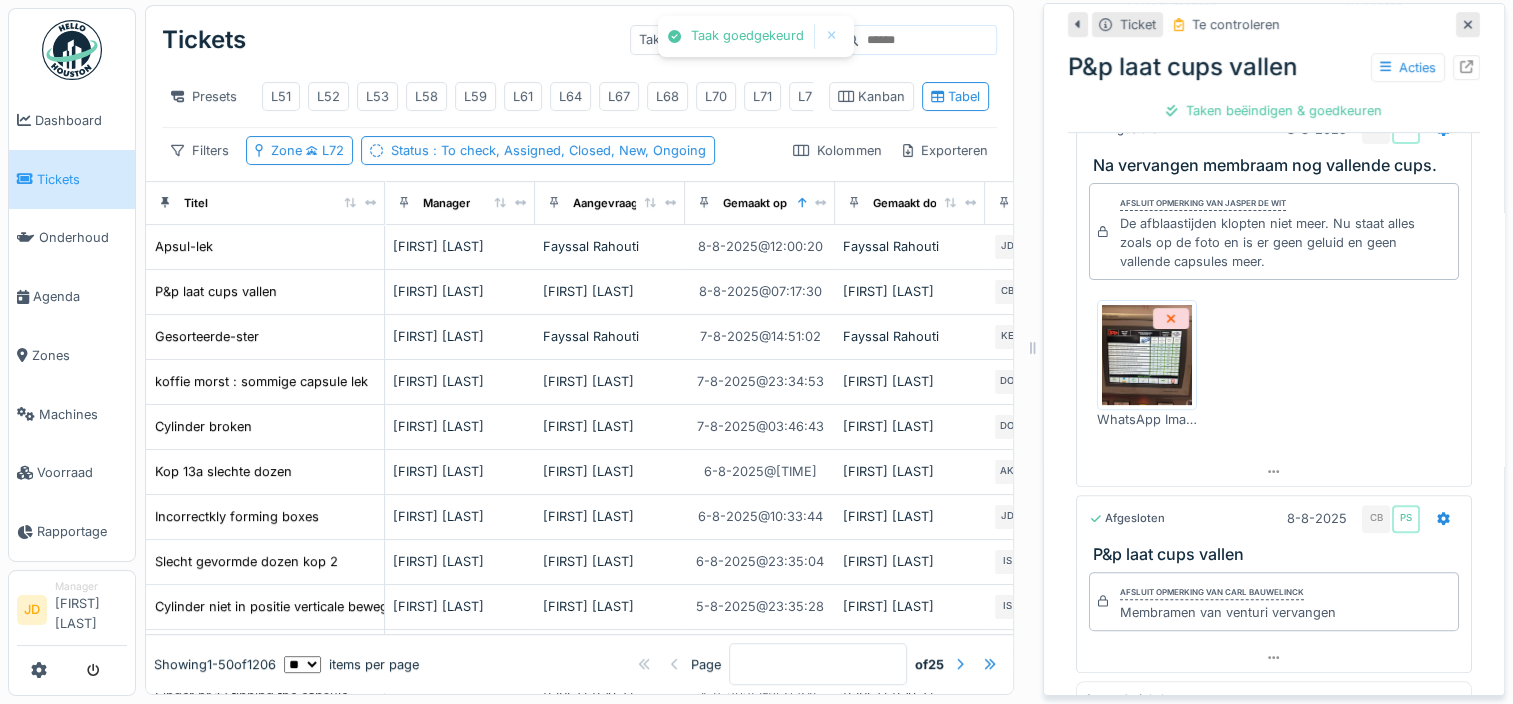 scroll, scrollTop: 0, scrollLeft: 0, axis: both 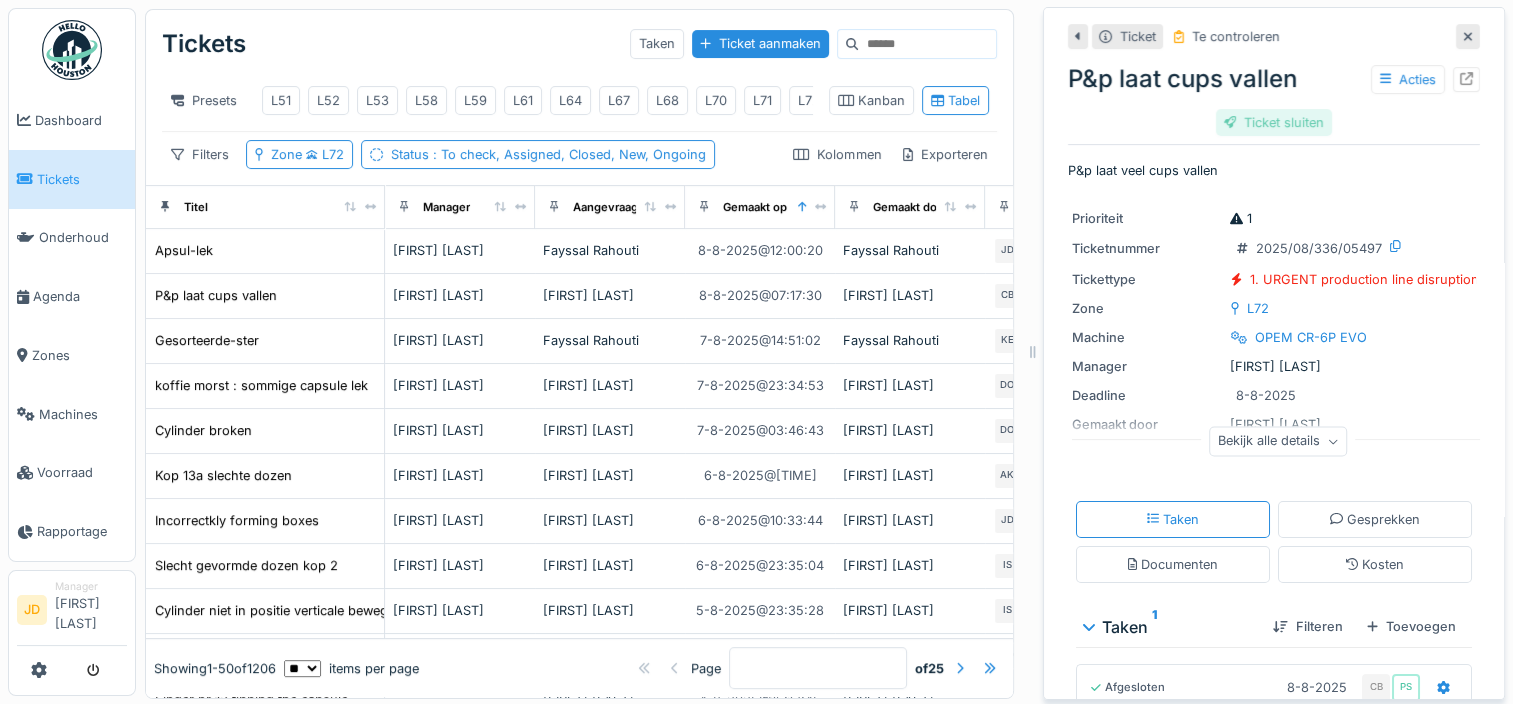 click on "Ticket sluiten" at bounding box center (1274, 122) 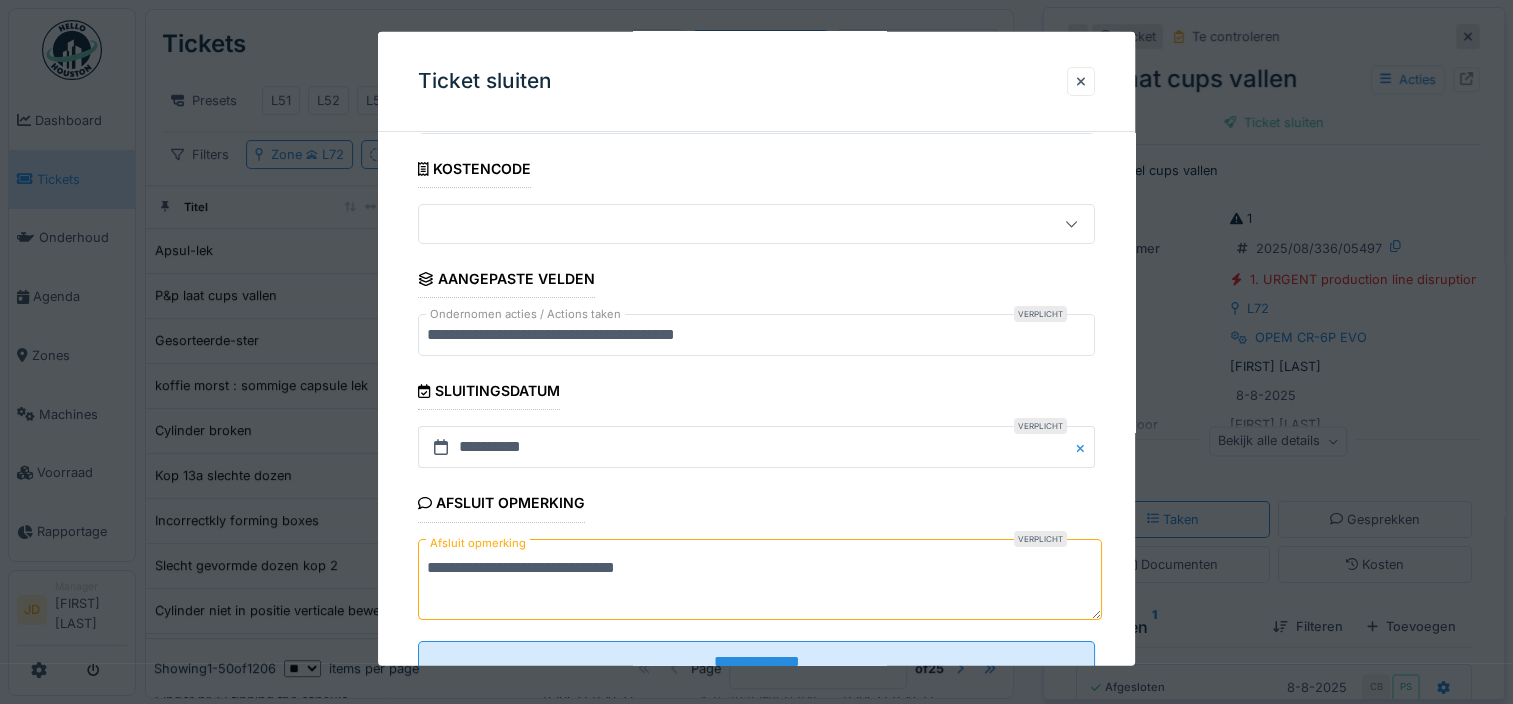scroll, scrollTop: 179, scrollLeft: 0, axis: vertical 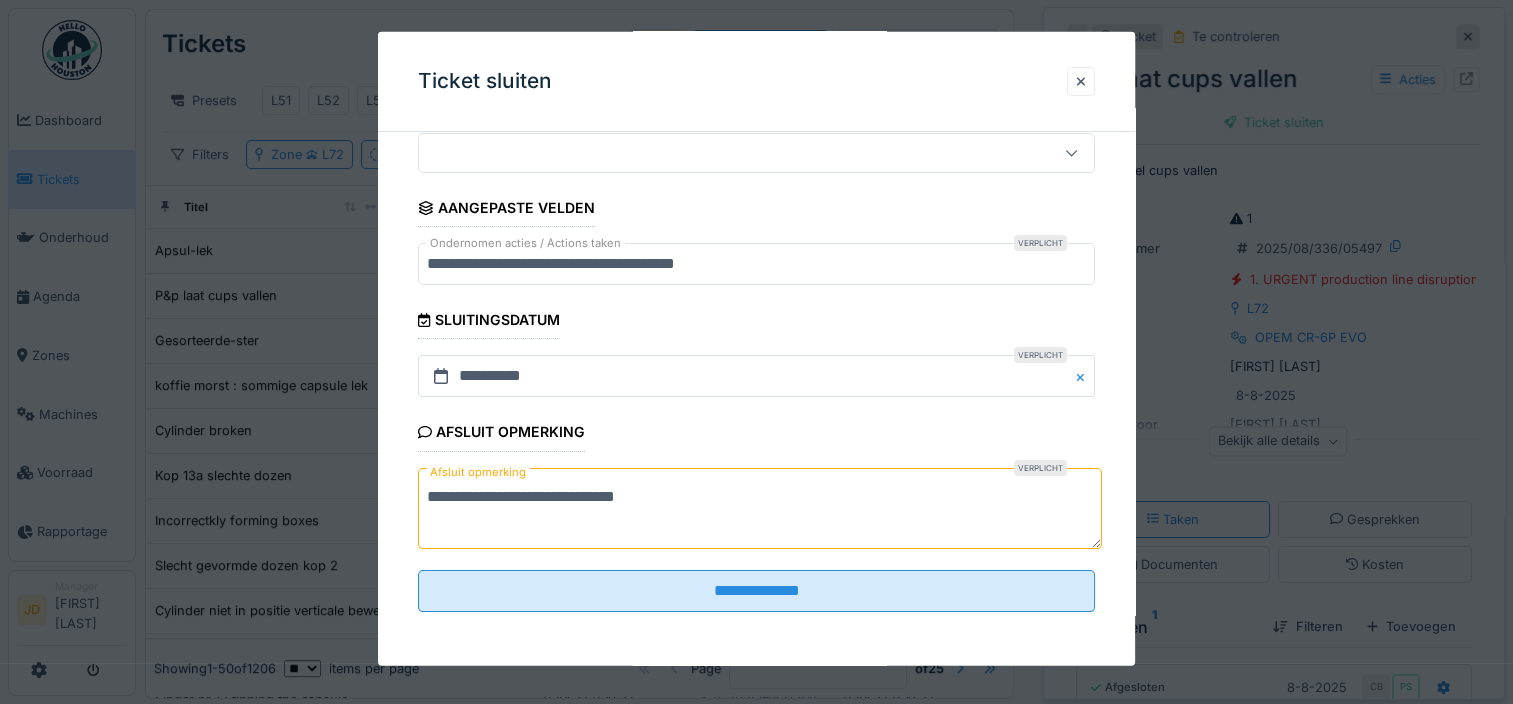 drag, startPoint x: 715, startPoint y: 500, endPoint x: 203, endPoint y: 532, distance: 512.999 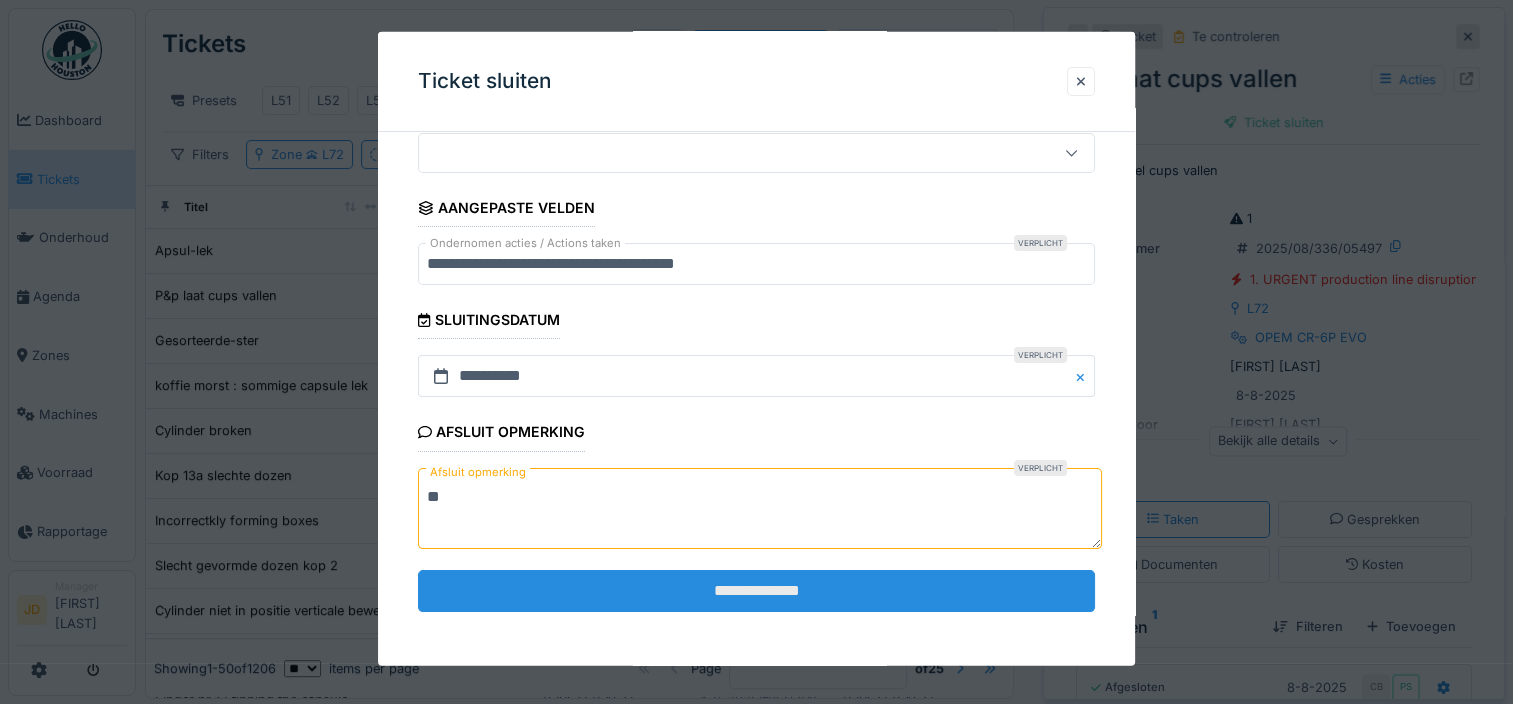 type on "**" 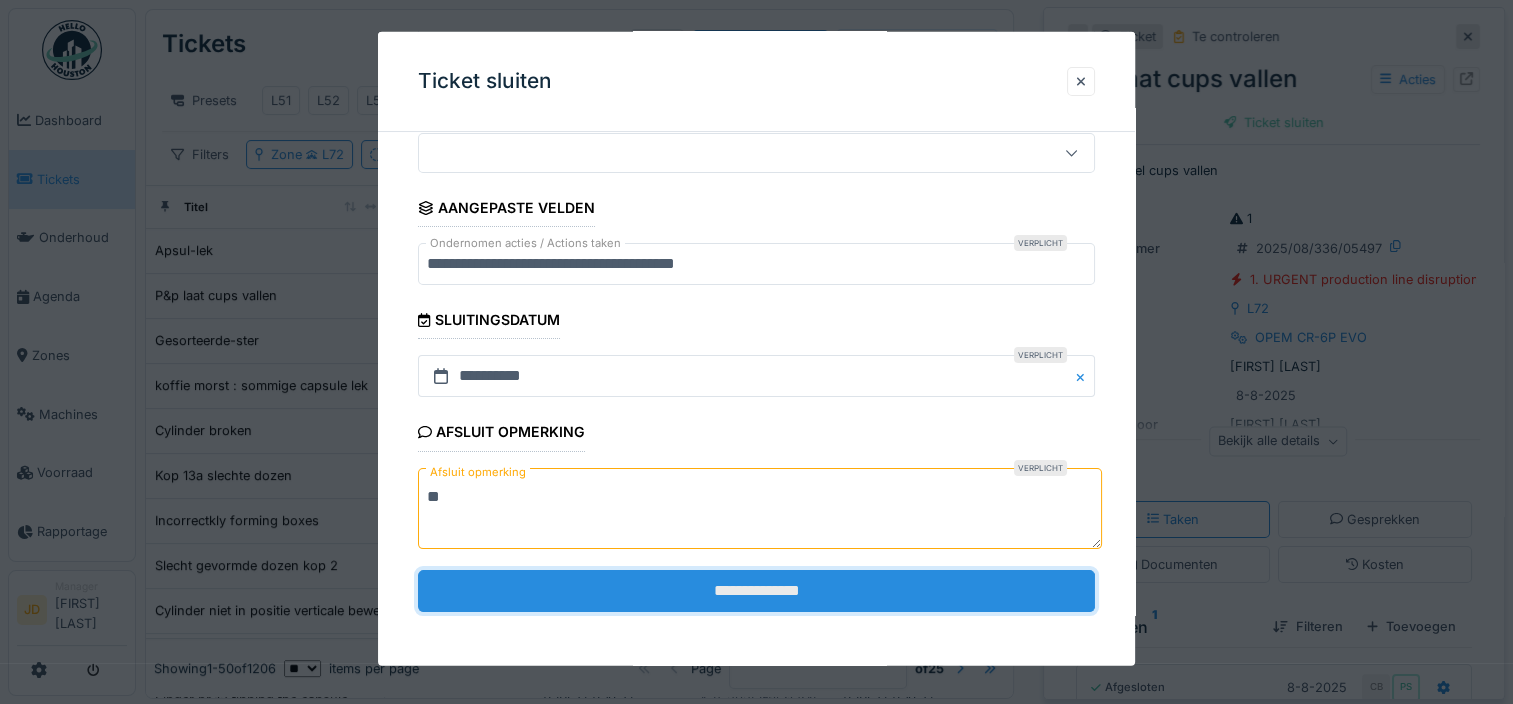 click on "**********" at bounding box center [756, 591] 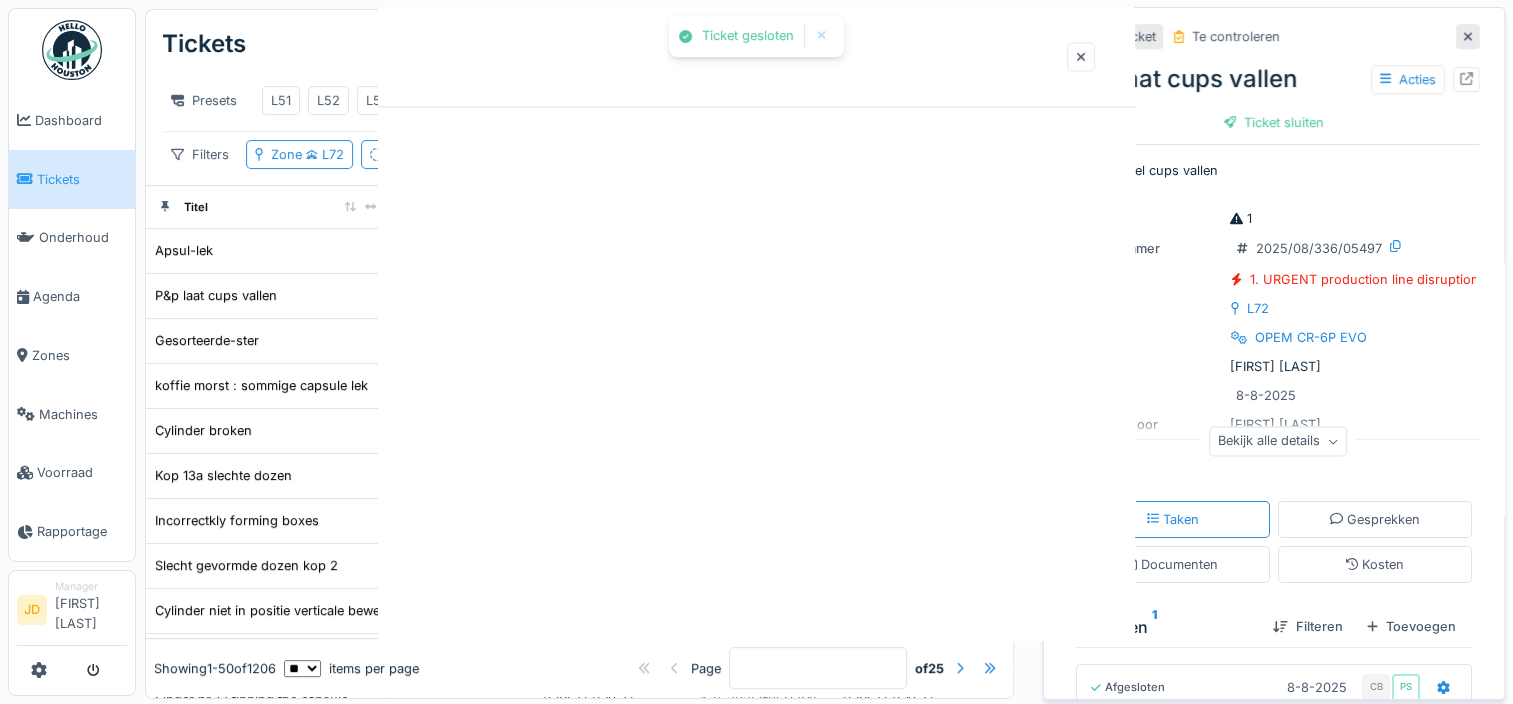 scroll, scrollTop: 0, scrollLeft: 0, axis: both 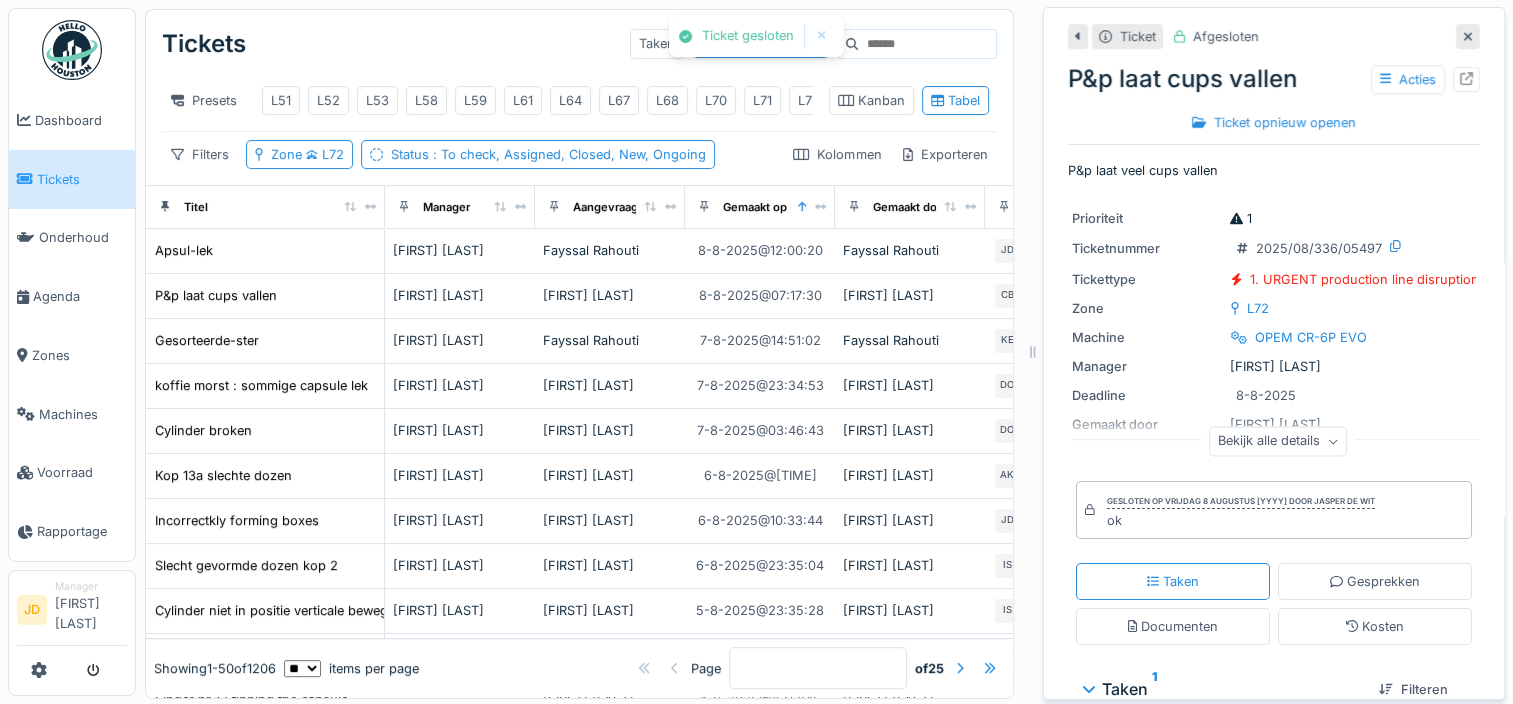 drag, startPoint x: 1437, startPoint y: 34, endPoint x: 1456, endPoint y: 47, distance: 23.021729 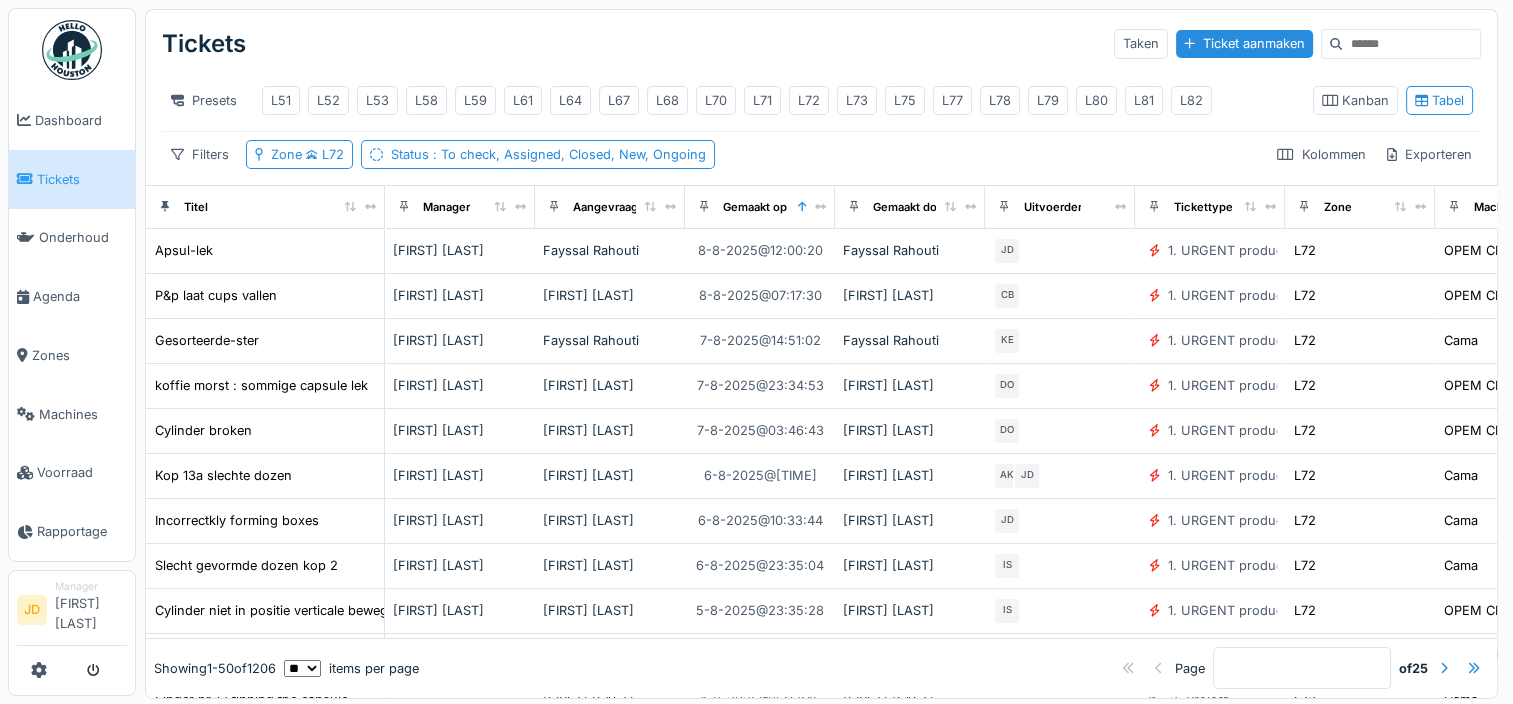 click on "Tickets" at bounding box center (72, 179) 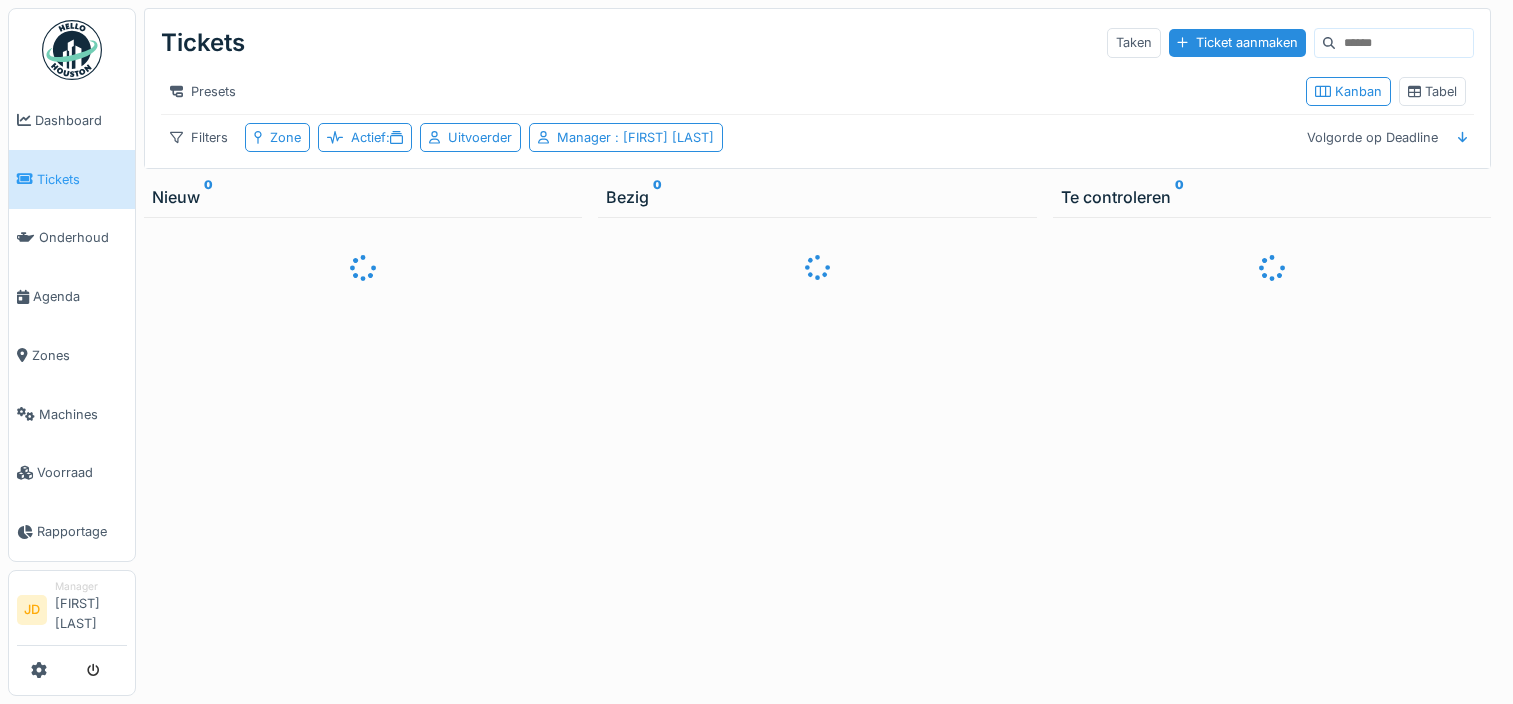scroll, scrollTop: 0, scrollLeft: 0, axis: both 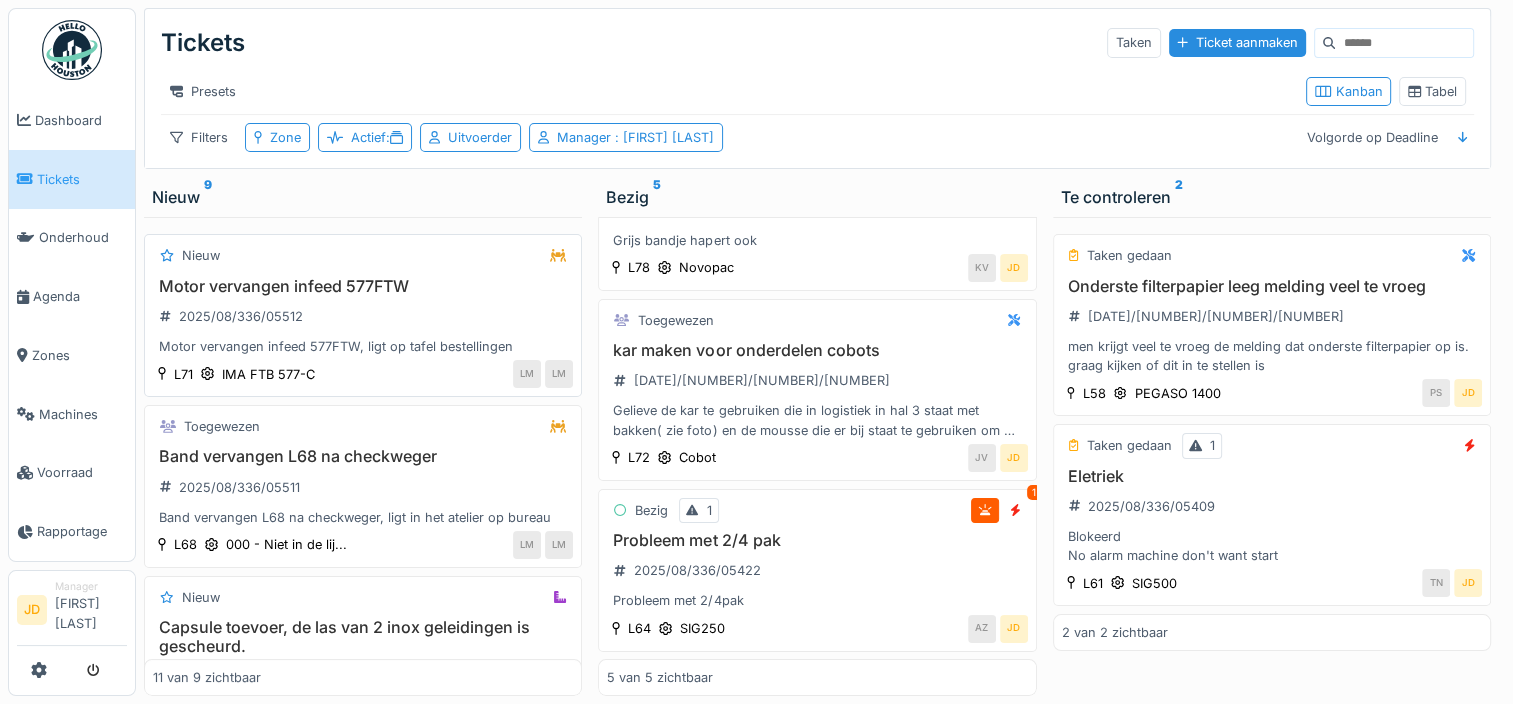 click on "Motor vervangen infeed 577FTW 2025/08/336/05512 Motor vervangen infeed 577FTW, ligt op tafel bestellingen" at bounding box center [363, 317] 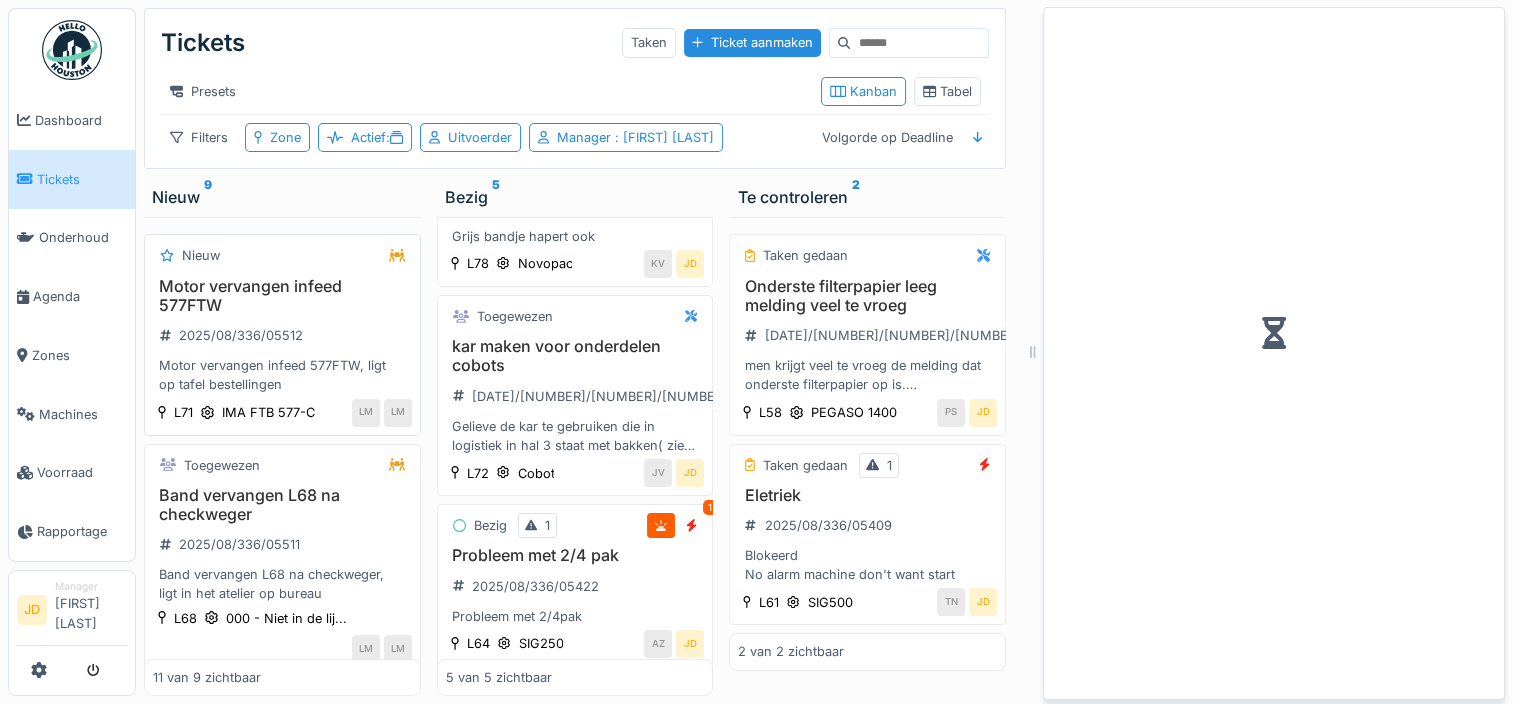 scroll, scrollTop: 548, scrollLeft: 0, axis: vertical 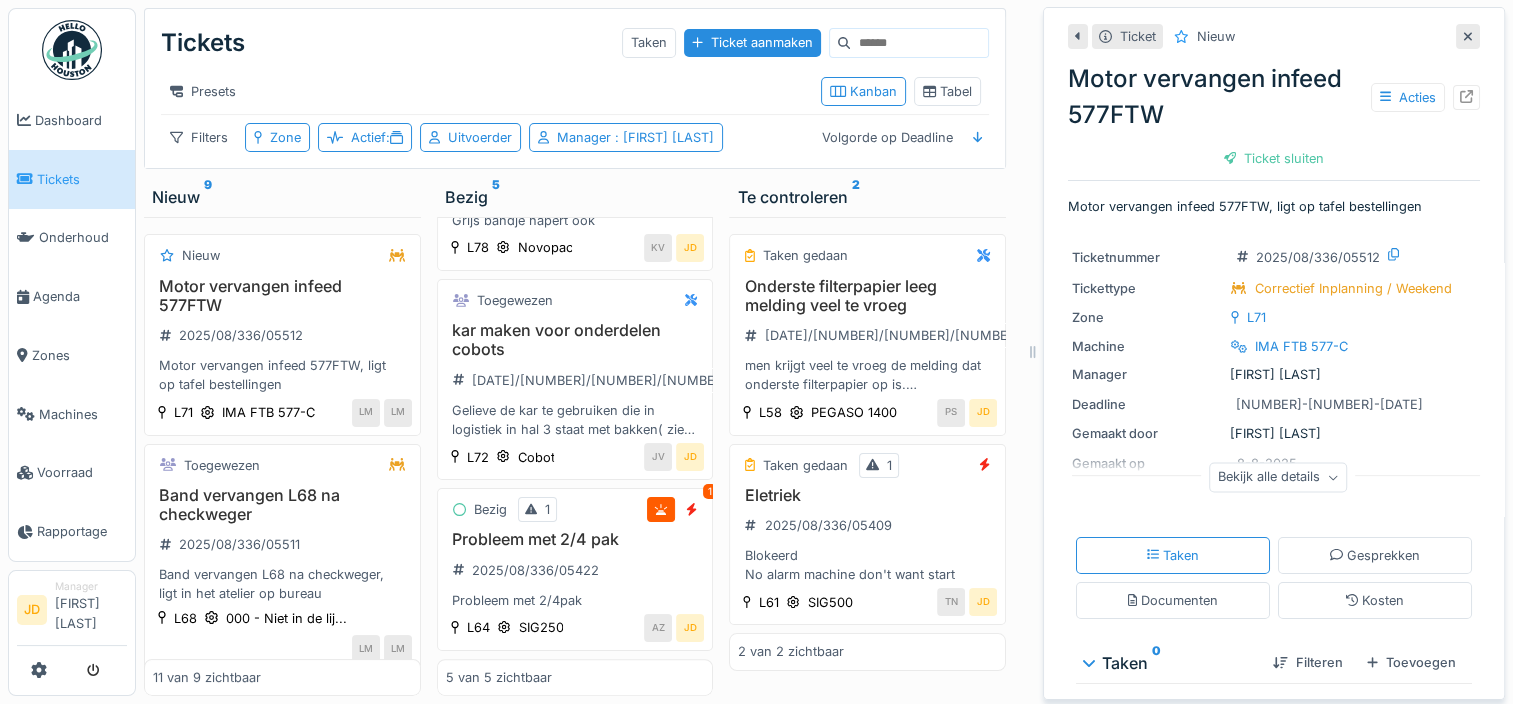click at bounding box center (1468, 36) 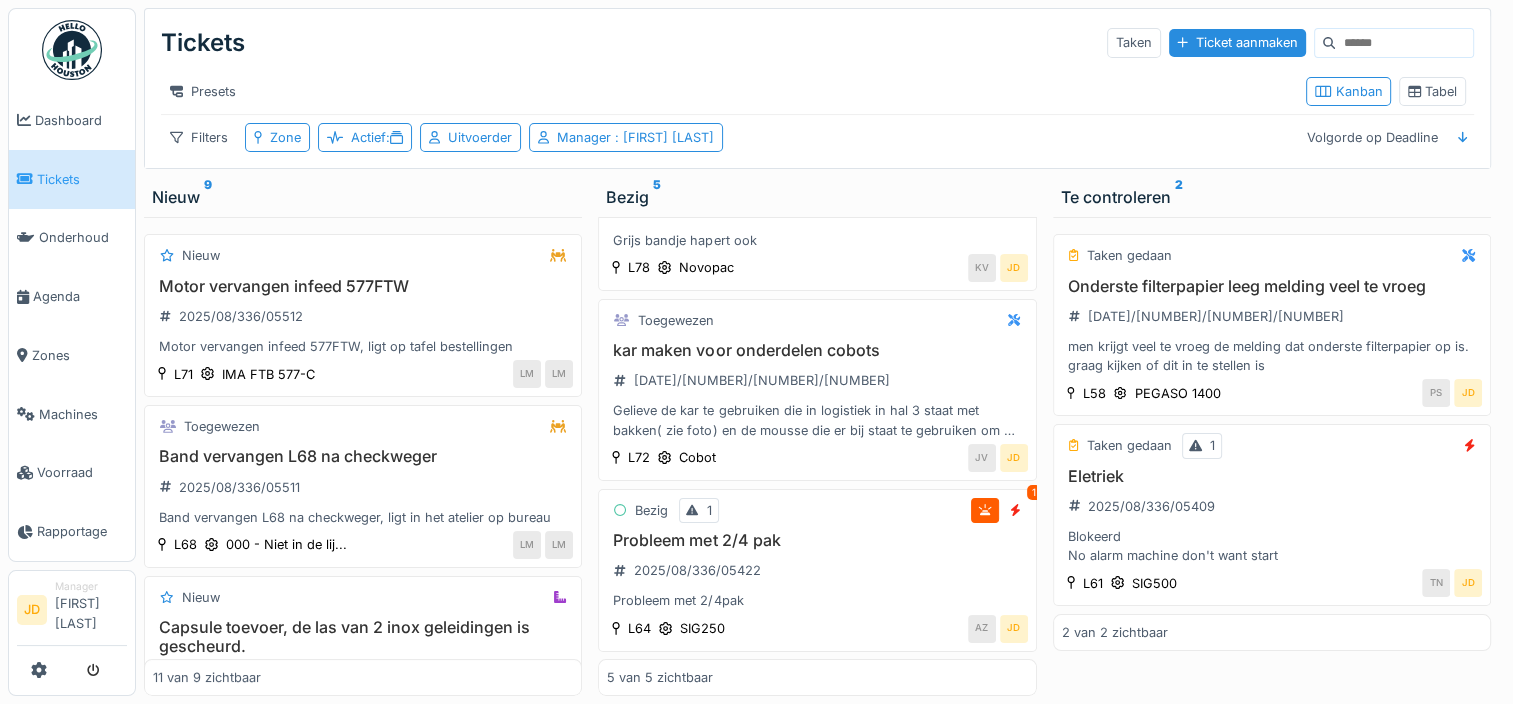 scroll, scrollTop: 490, scrollLeft: 0, axis: vertical 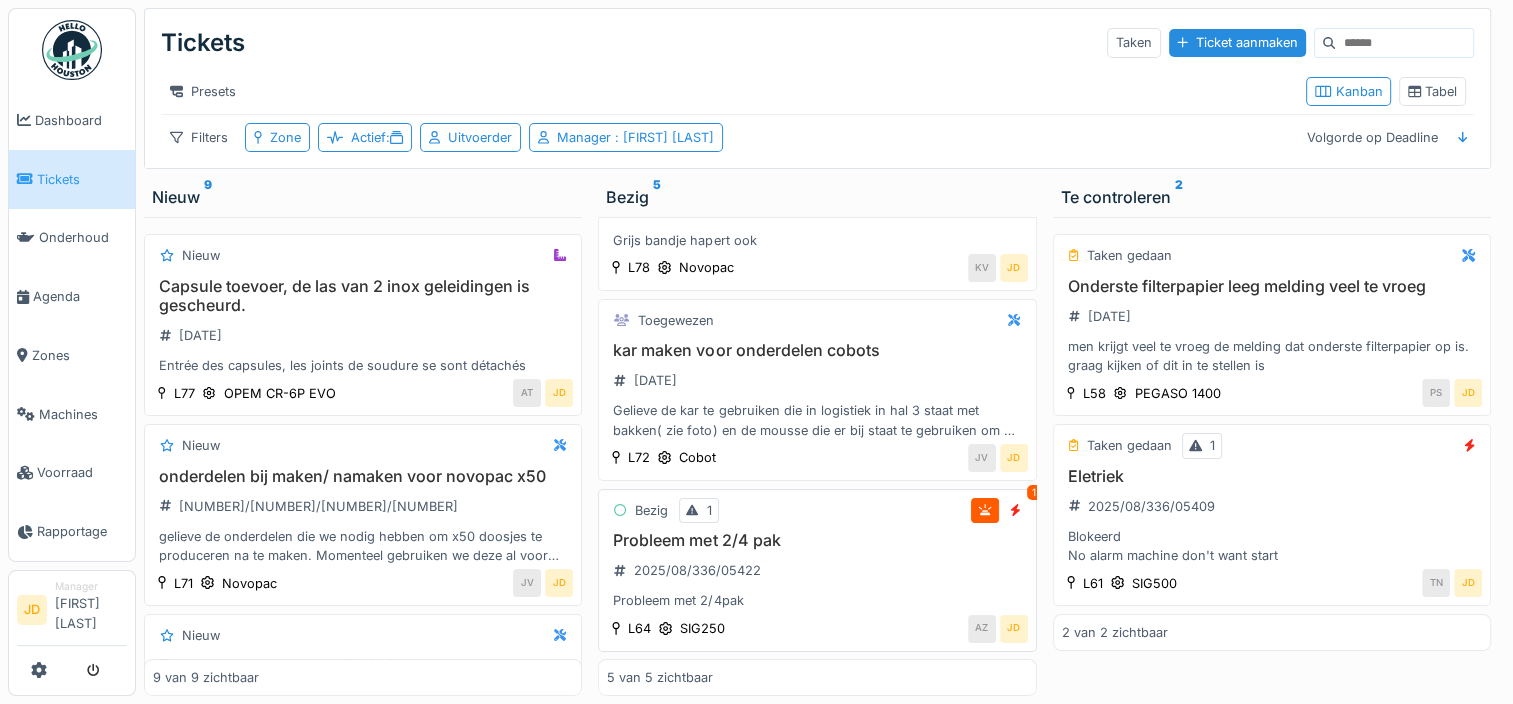 click on "Probleem met 2/4 pak" at bounding box center (817, 540) 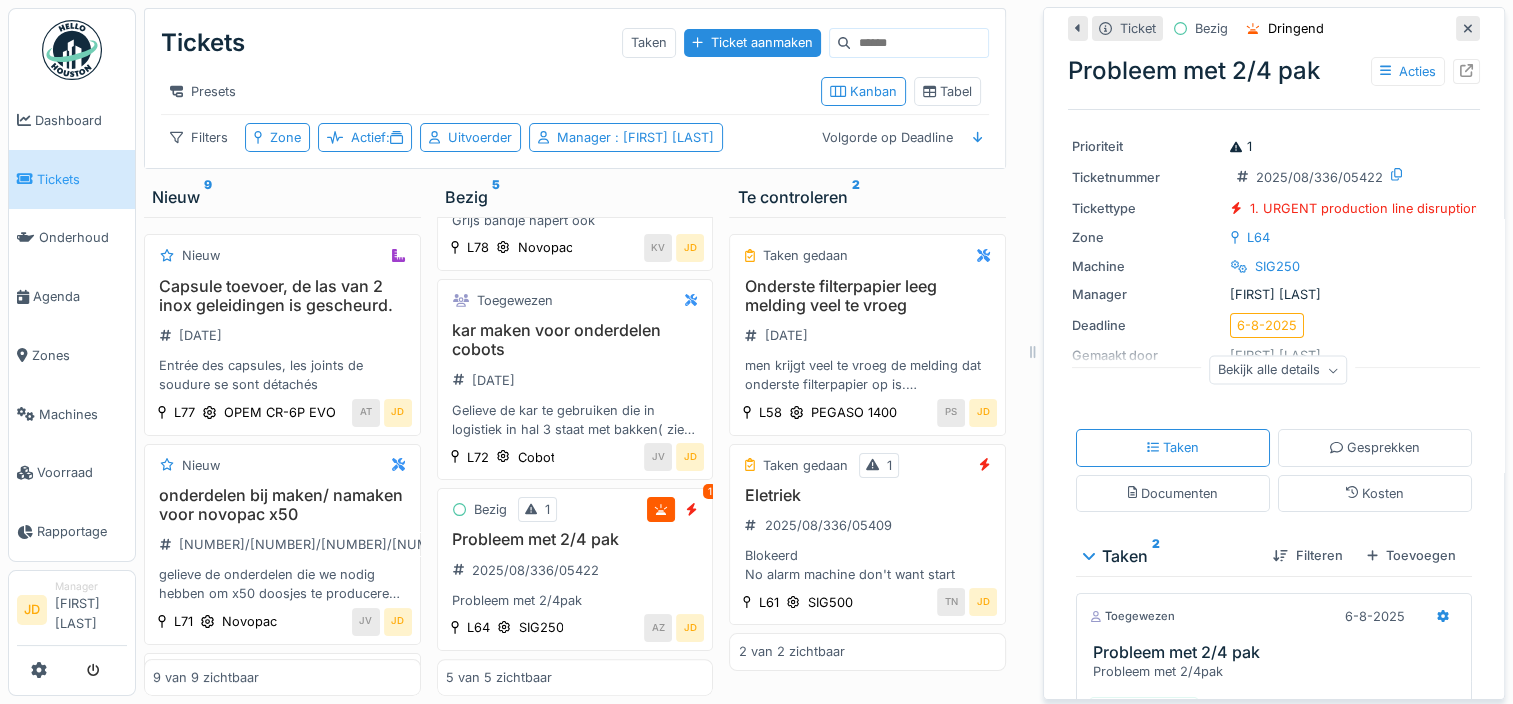 scroll, scrollTop: 0, scrollLeft: 0, axis: both 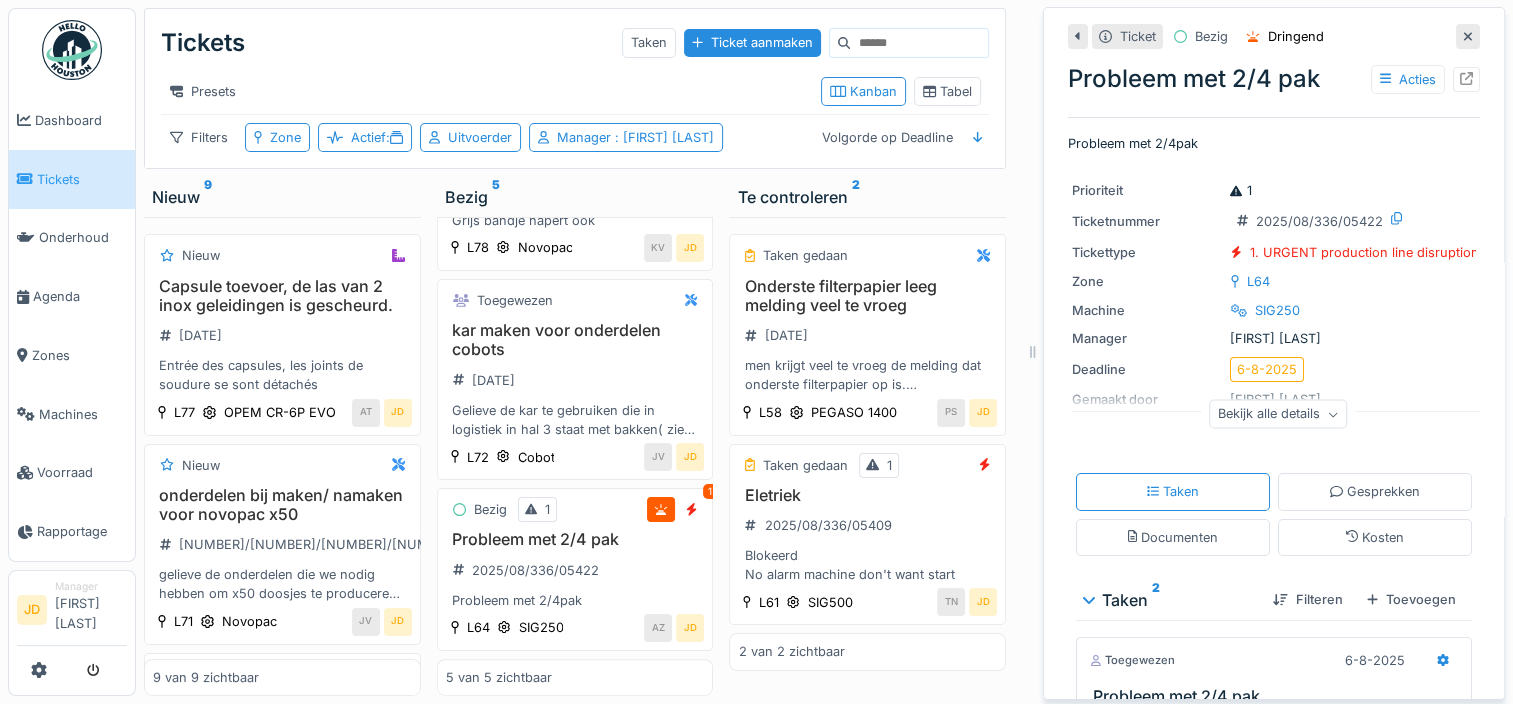 click on "Ticket Bezig Dringend" at bounding box center (1274, 36) 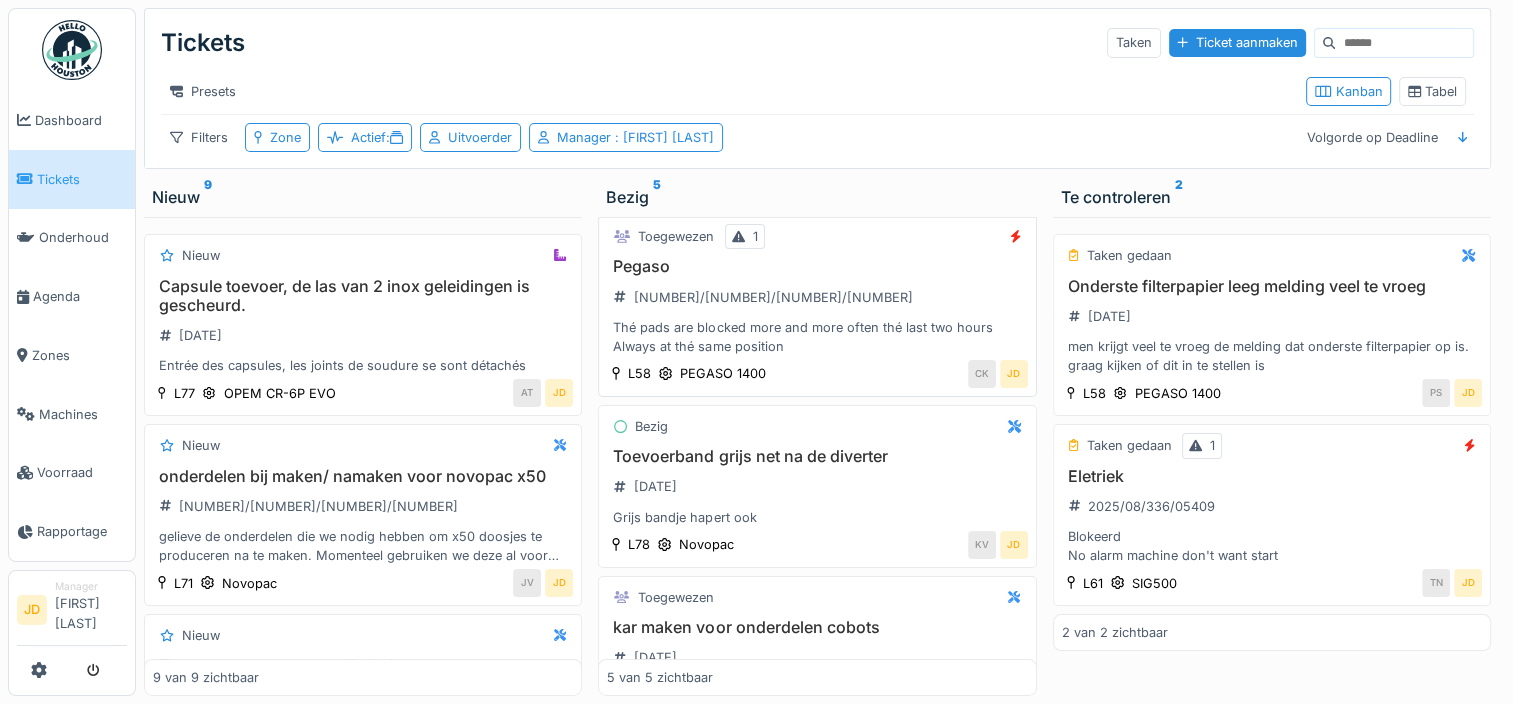 scroll, scrollTop: 0, scrollLeft: 0, axis: both 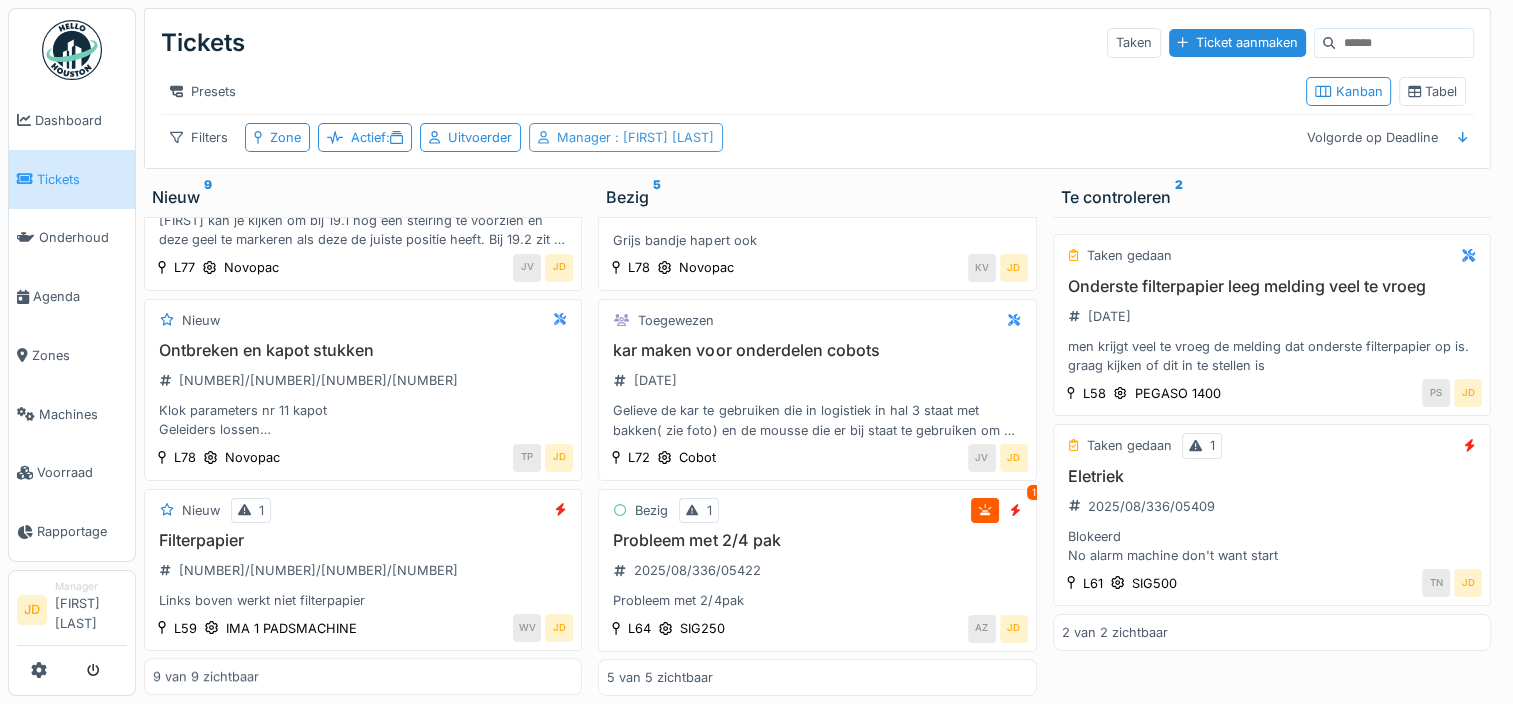 click on "Manager : [FIRST] [LAST]" at bounding box center [626, 137] 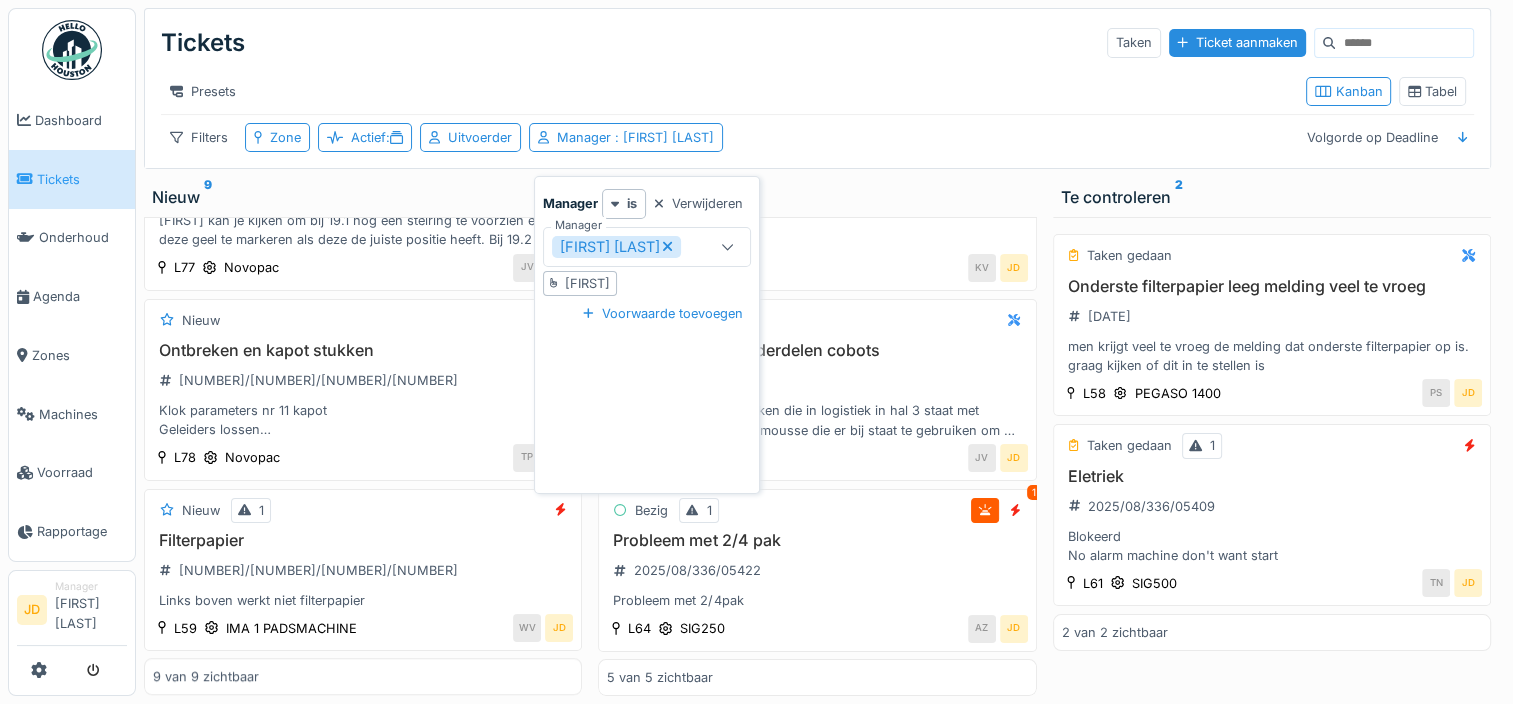 click on "[FIRST] [LAST]" at bounding box center (616, 247) 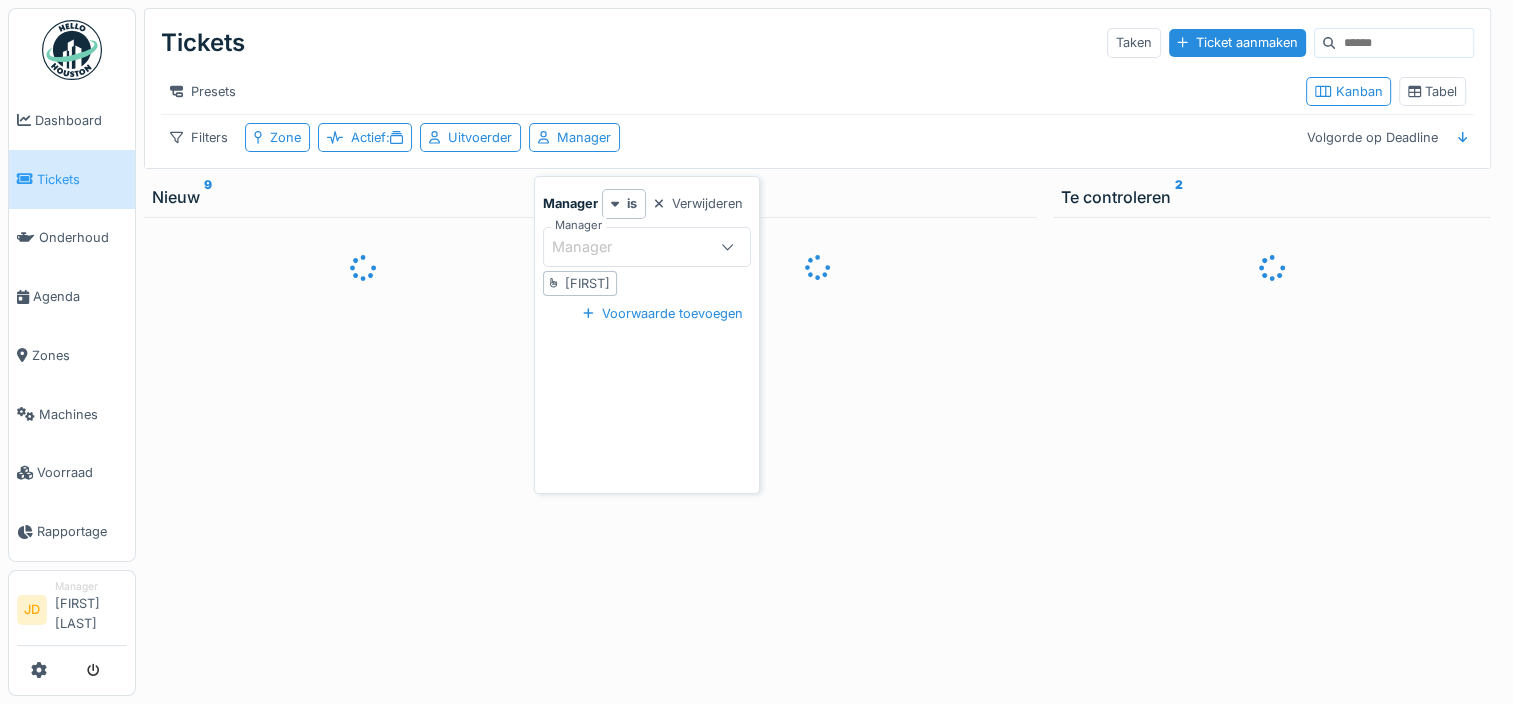 click on "Manager" at bounding box center [629, 247] 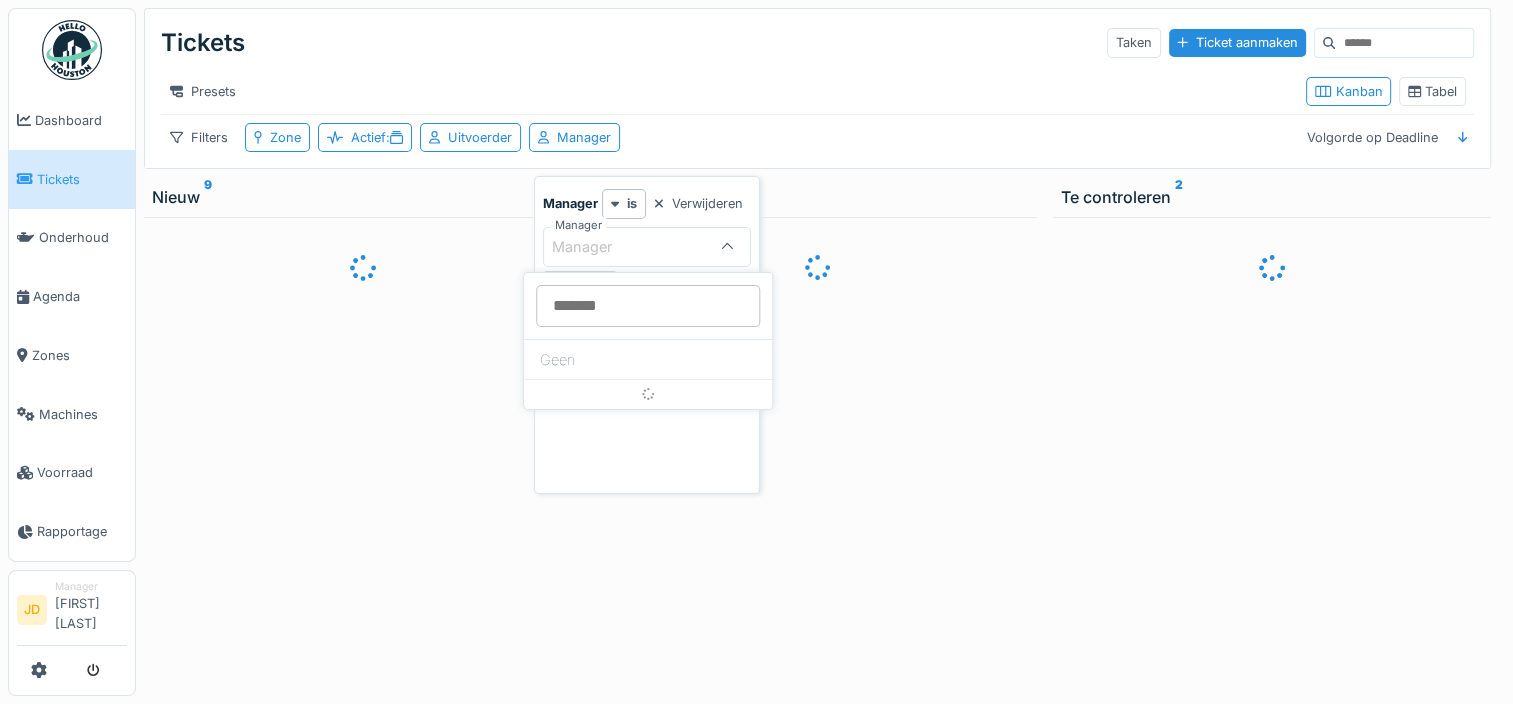 scroll, scrollTop: 0, scrollLeft: 0, axis: both 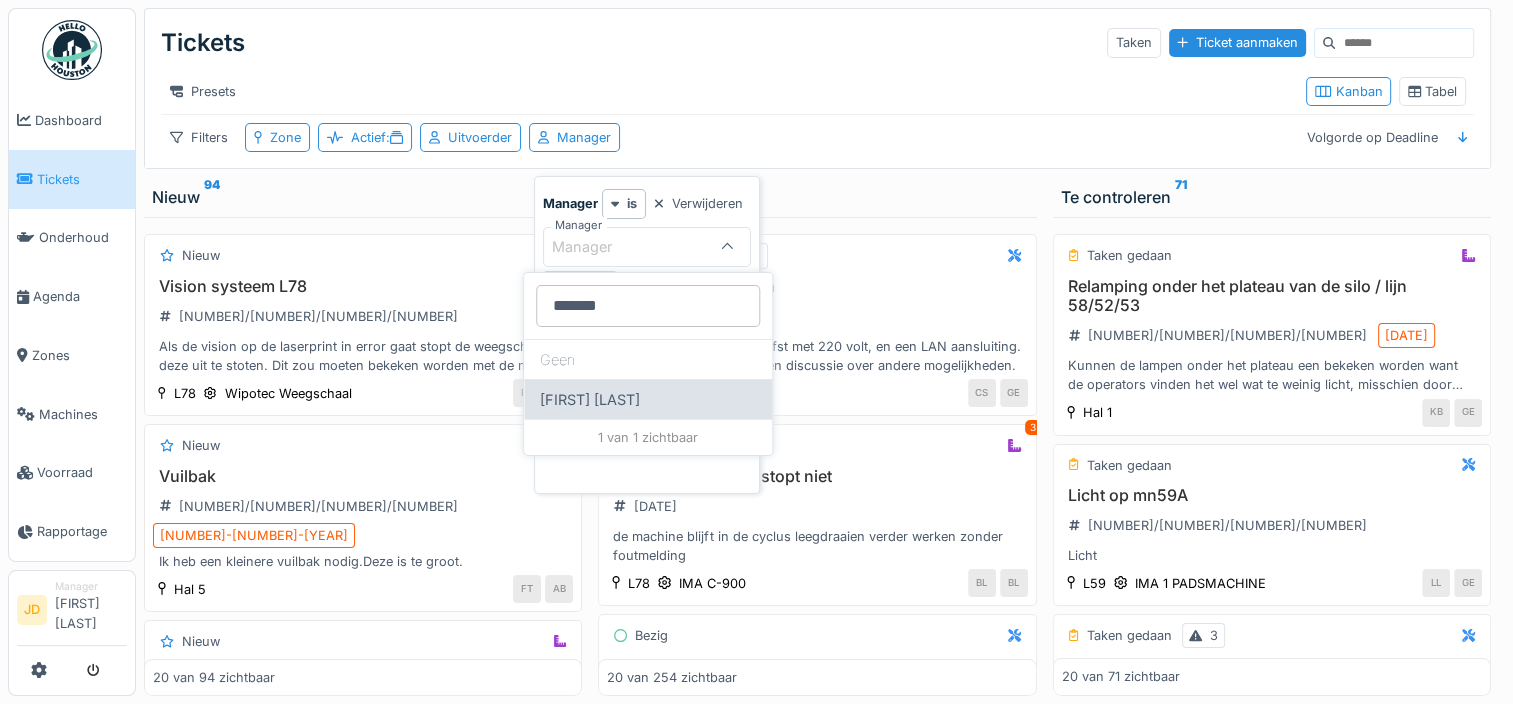 type on "*******" 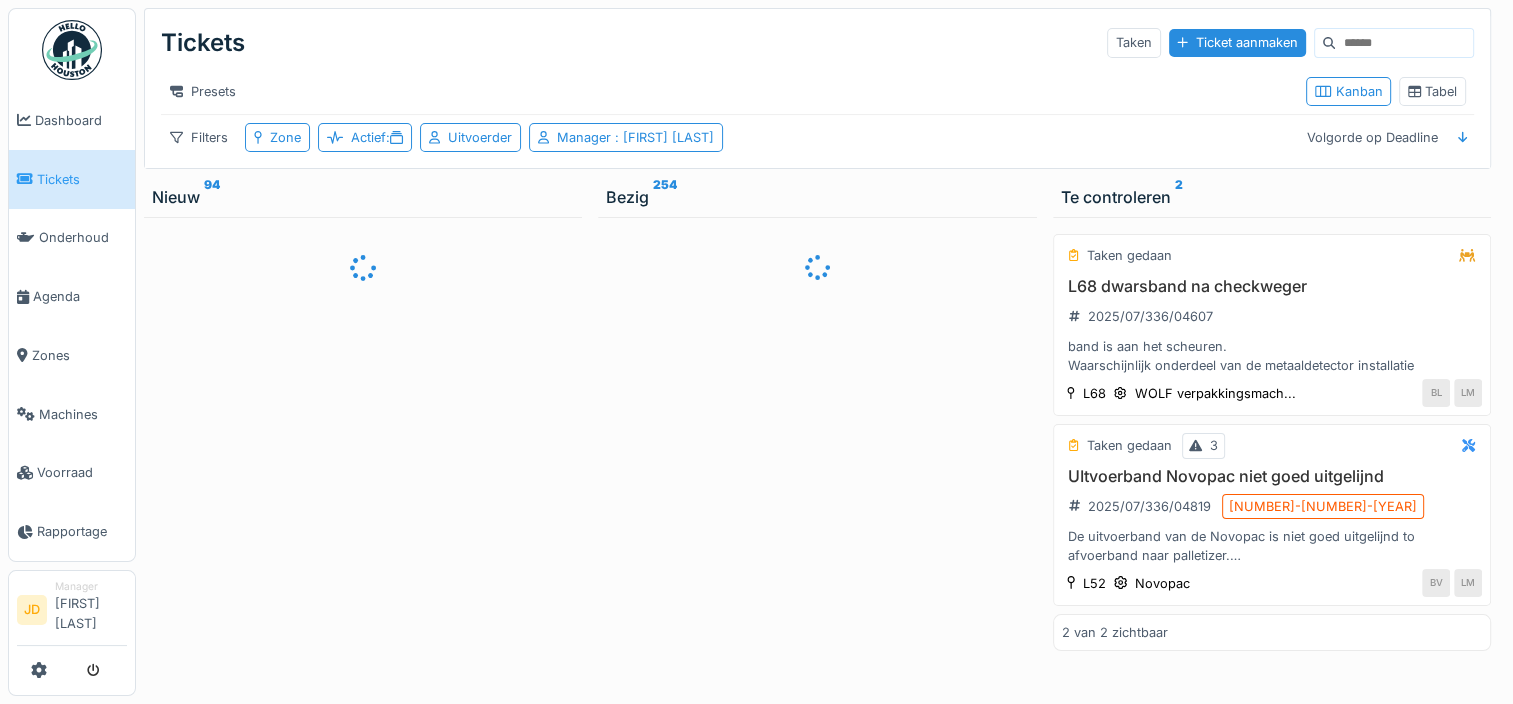 click on "Tickets Taken Ticket aanmaken" at bounding box center [817, 43] 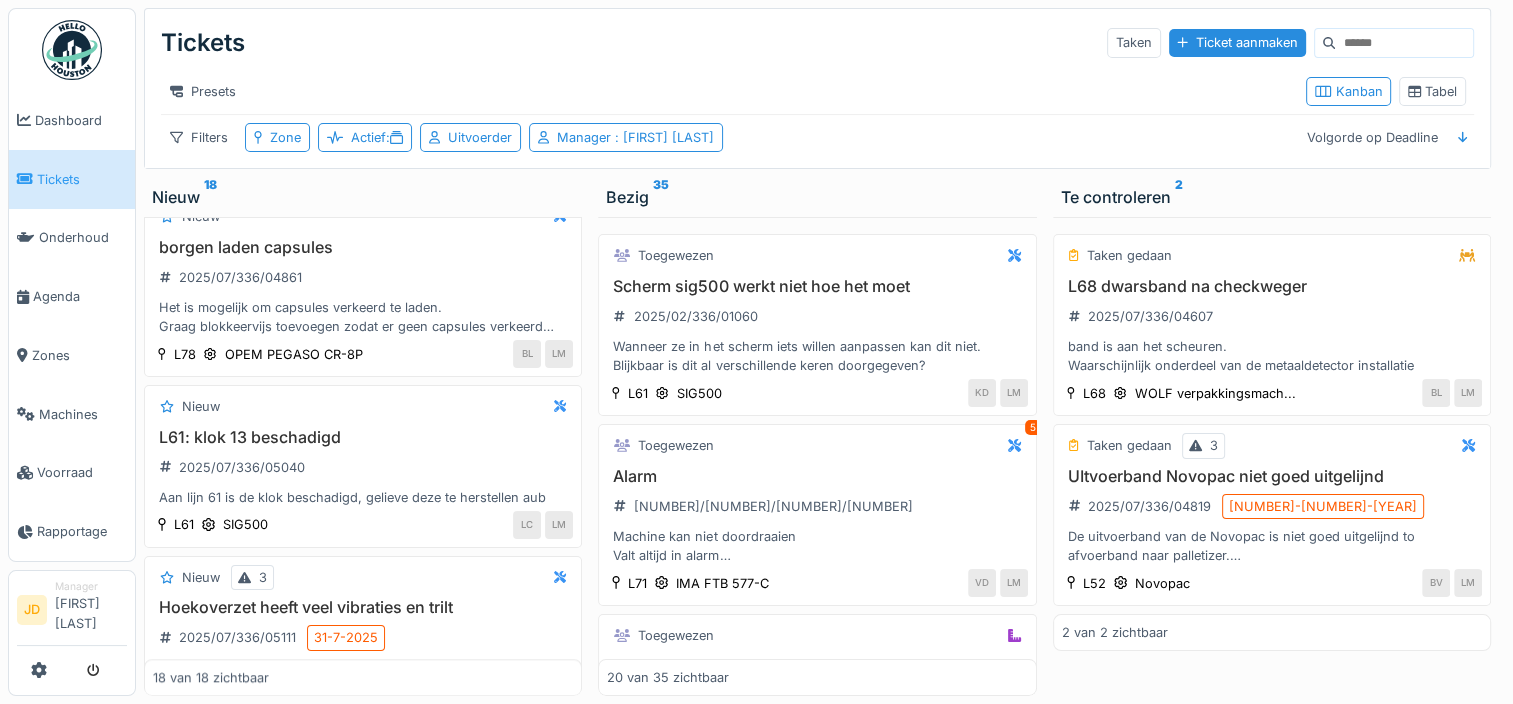 scroll, scrollTop: 2000, scrollLeft: 0, axis: vertical 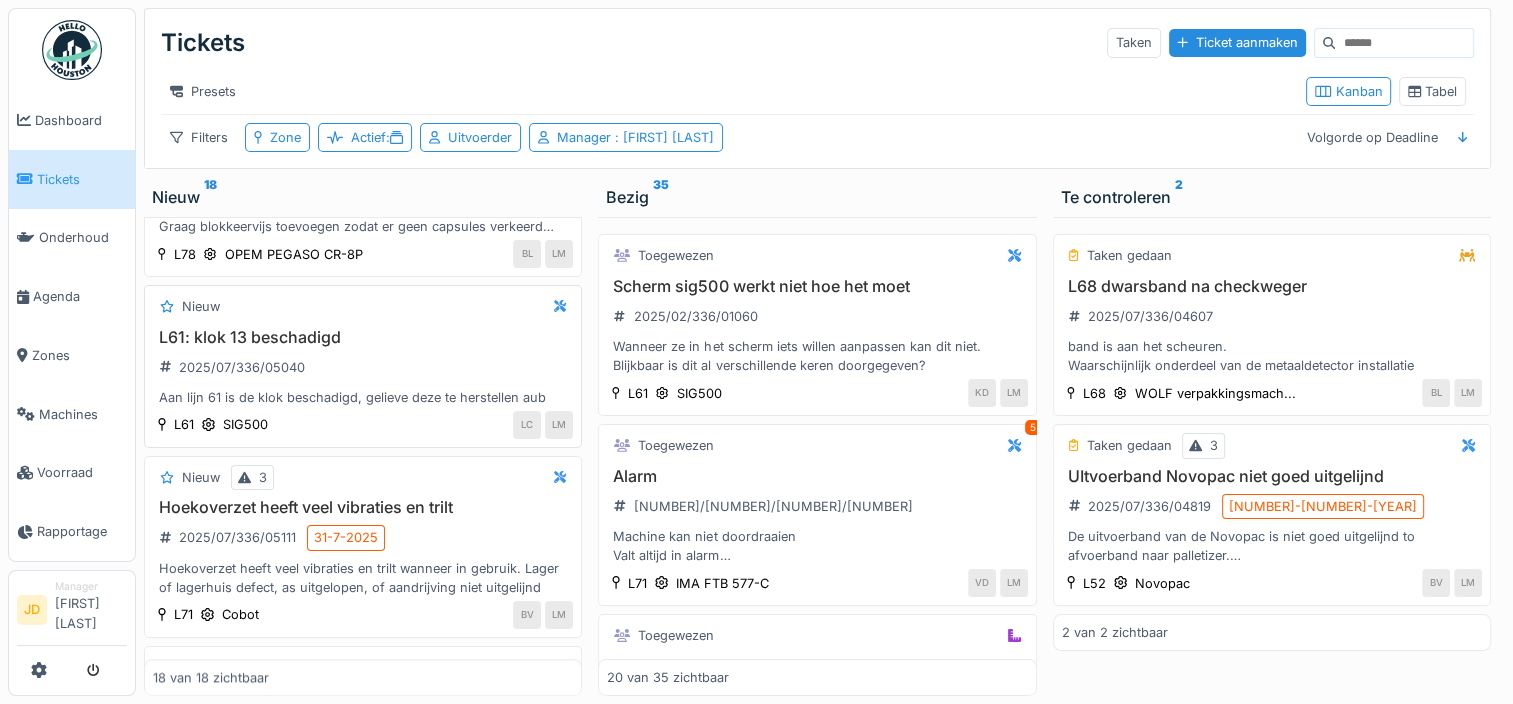 click on "L61: klok 13 beschadigd [DATE] Aan lijn 61 is de klok beschadigd, gelieve deze te herstellen aub" at bounding box center (363, 368) 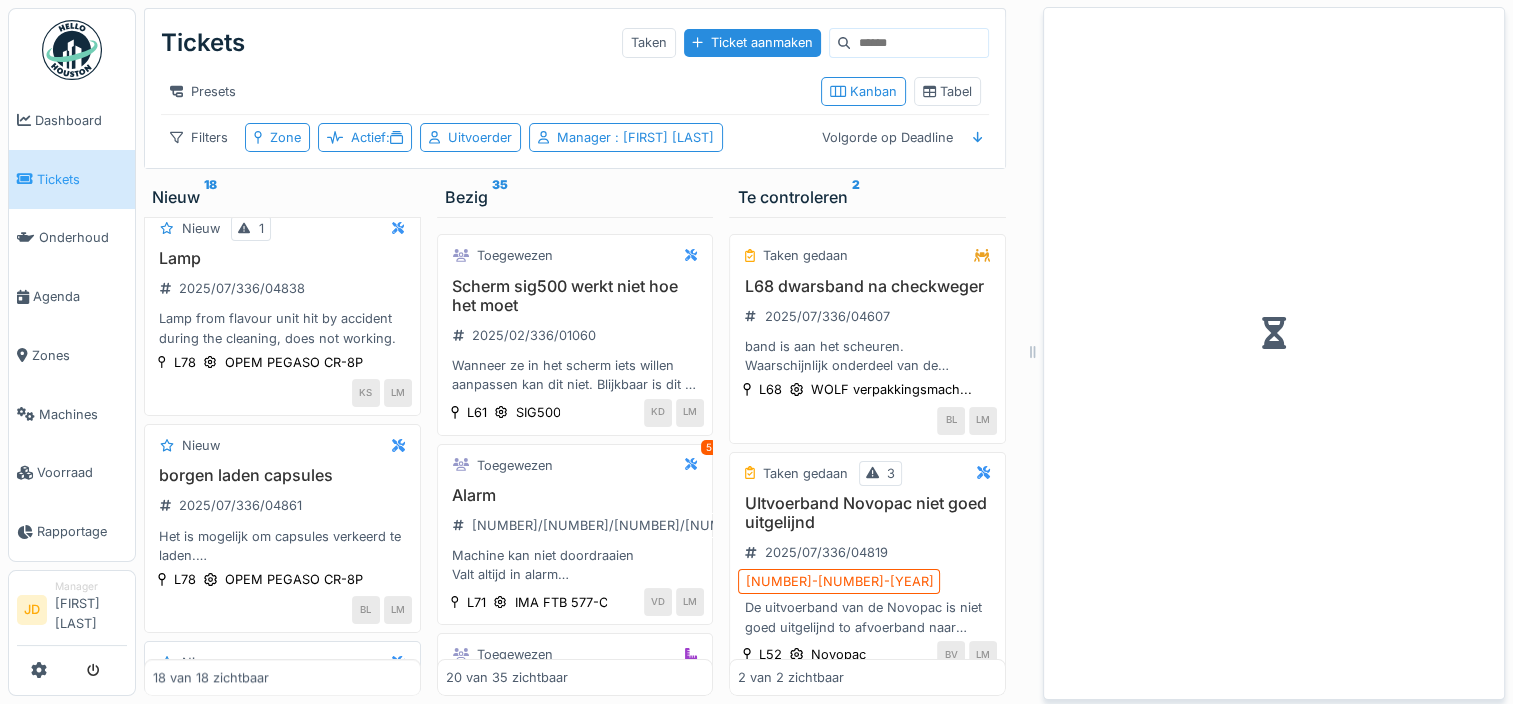 scroll, scrollTop: 2325, scrollLeft: 0, axis: vertical 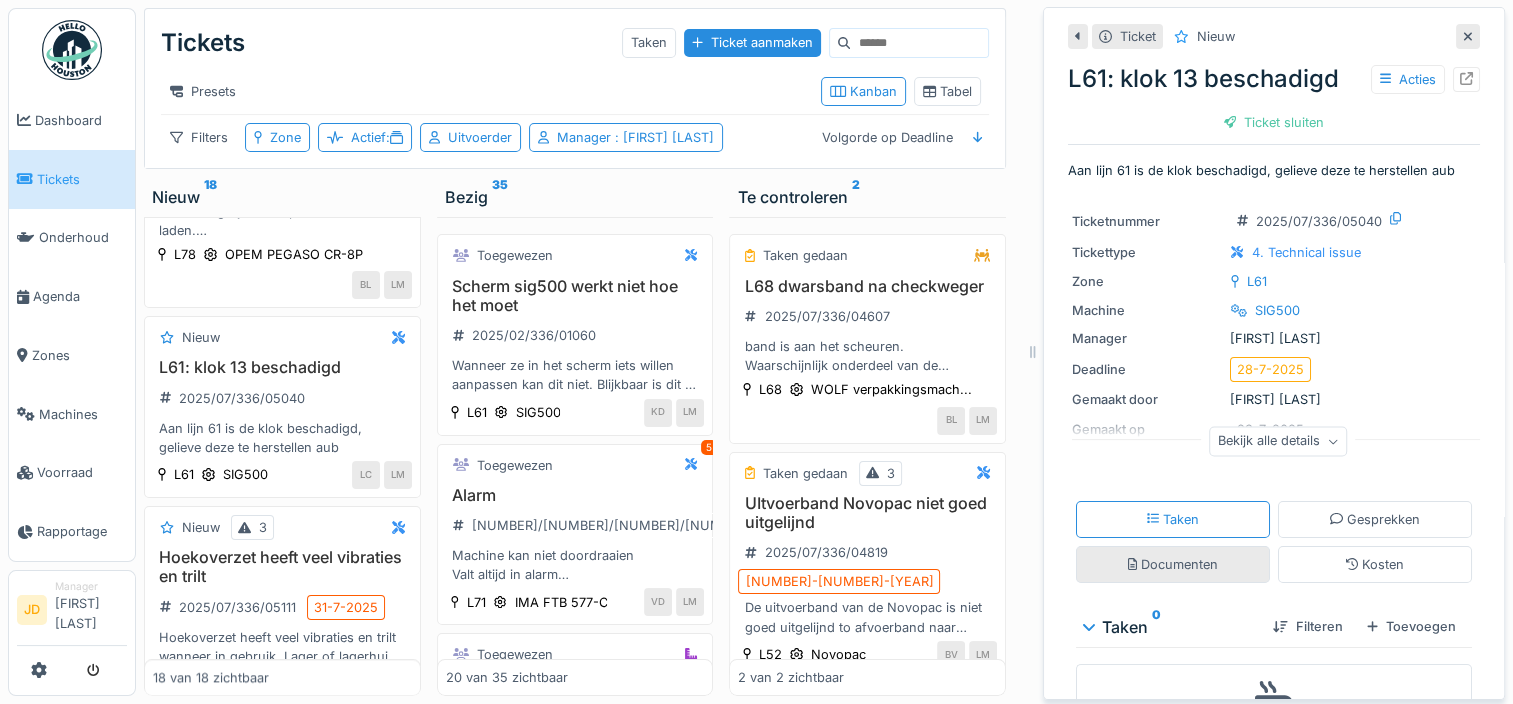 click 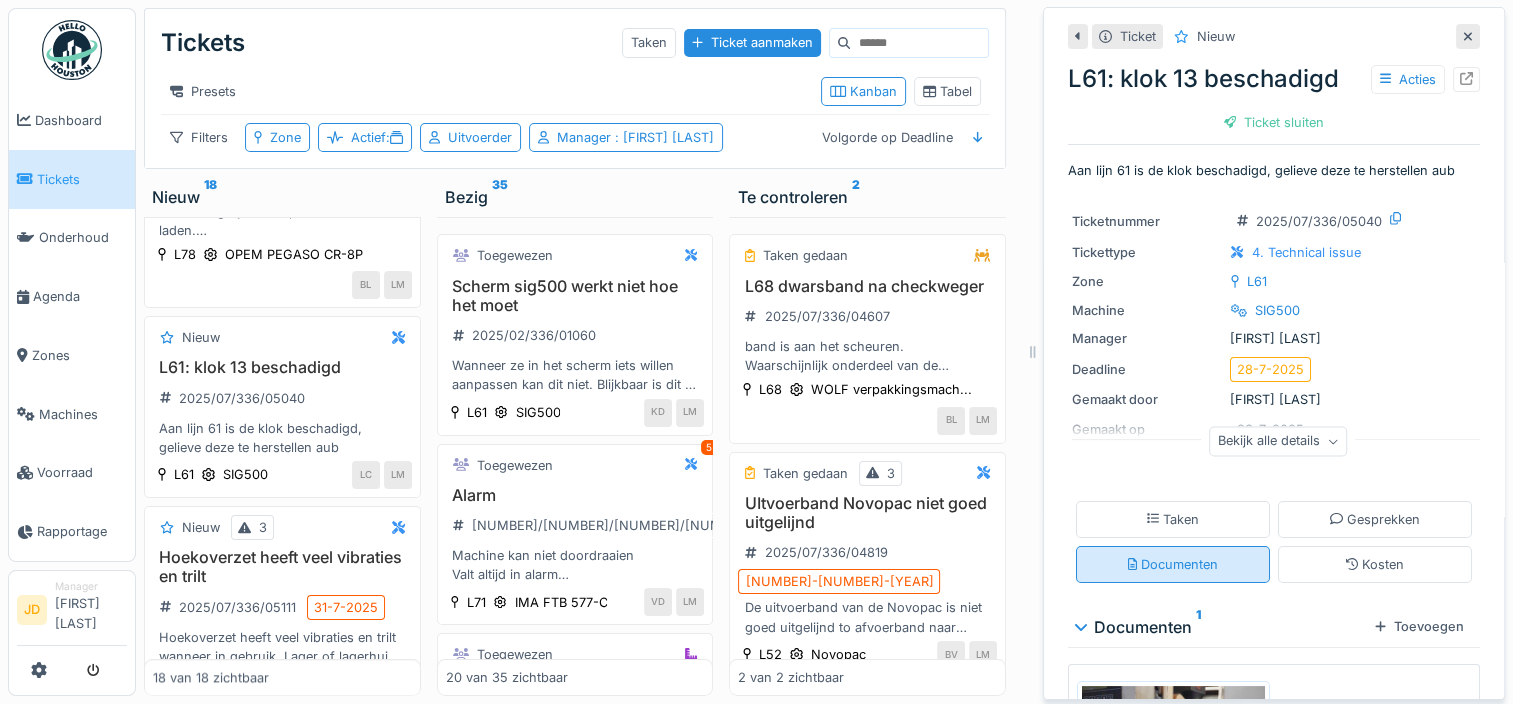 scroll, scrollTop: 15, scrollLeft: 0, axis: vertical 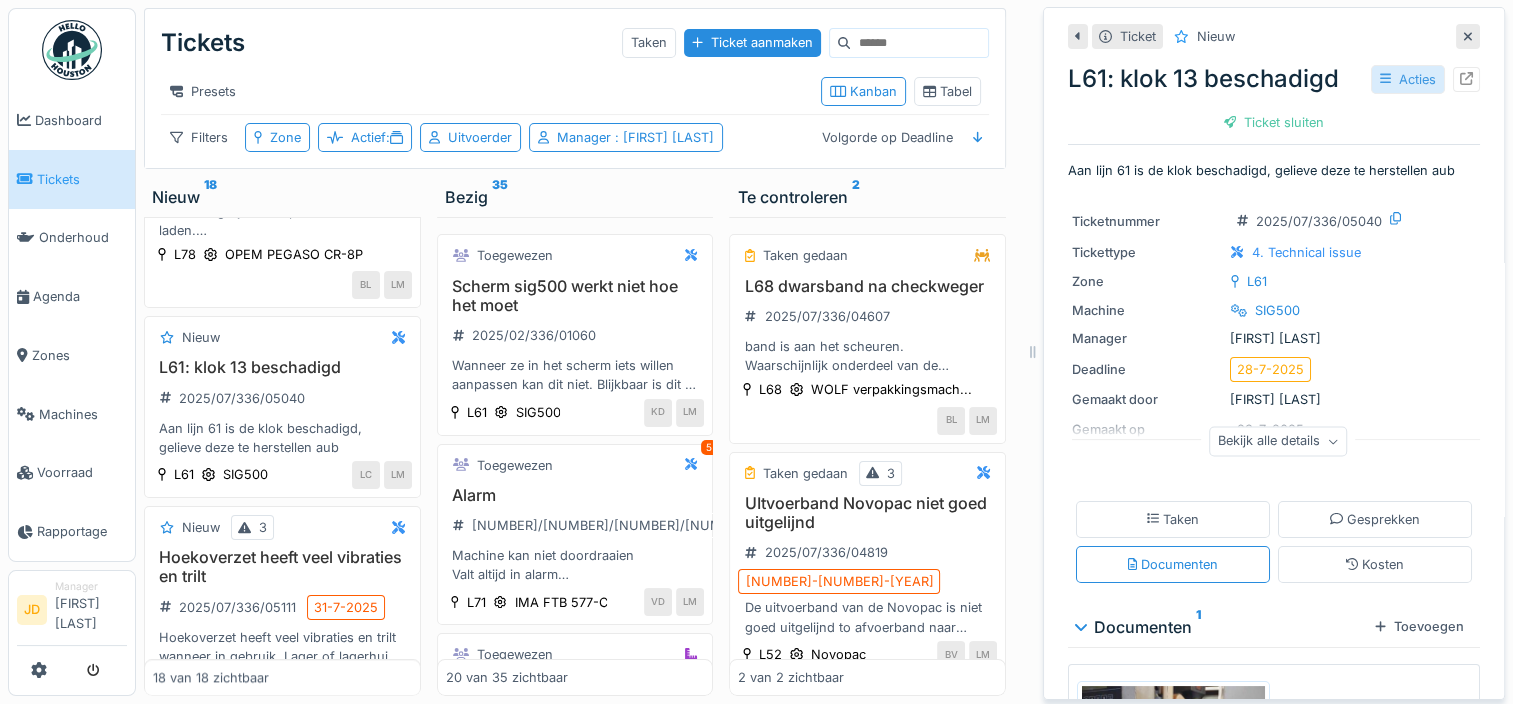 click on "Acties" at bounding box center [1408, 79] 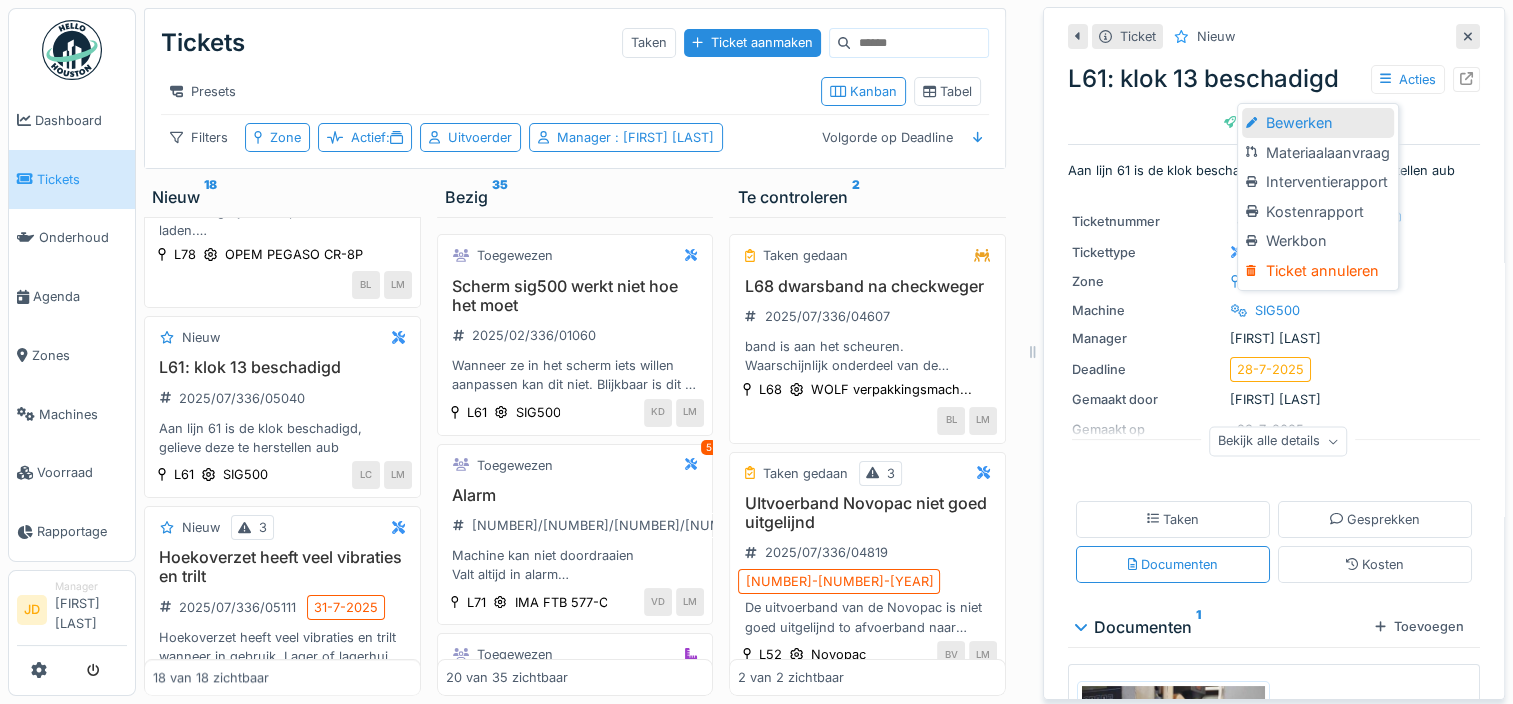 click on "Bewerken" at bounding box center [1317, 123] 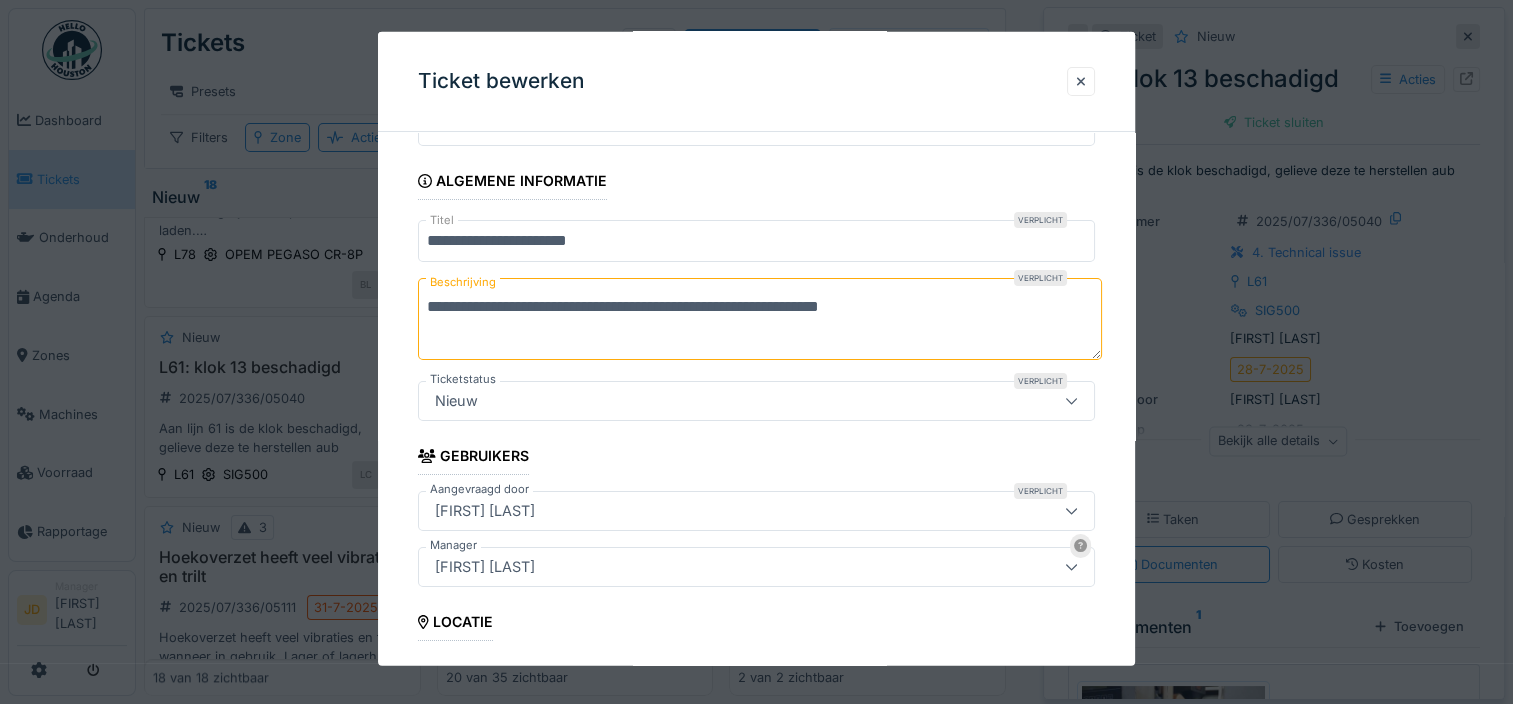 click on "[FIRST] [LAST]" at bounding box center [485, 567] 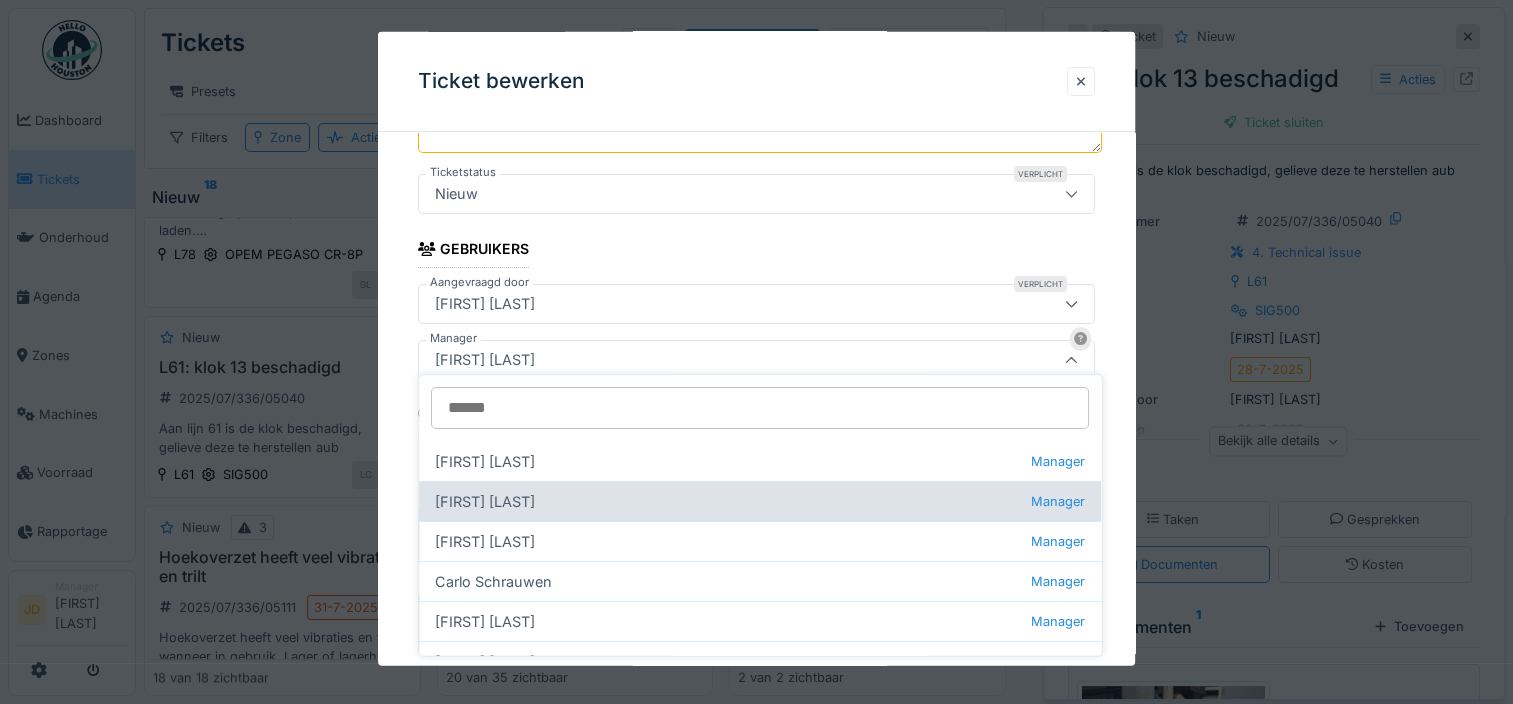 scroll, scrollTop: 316, scrollLeft: 0, axis: vertical 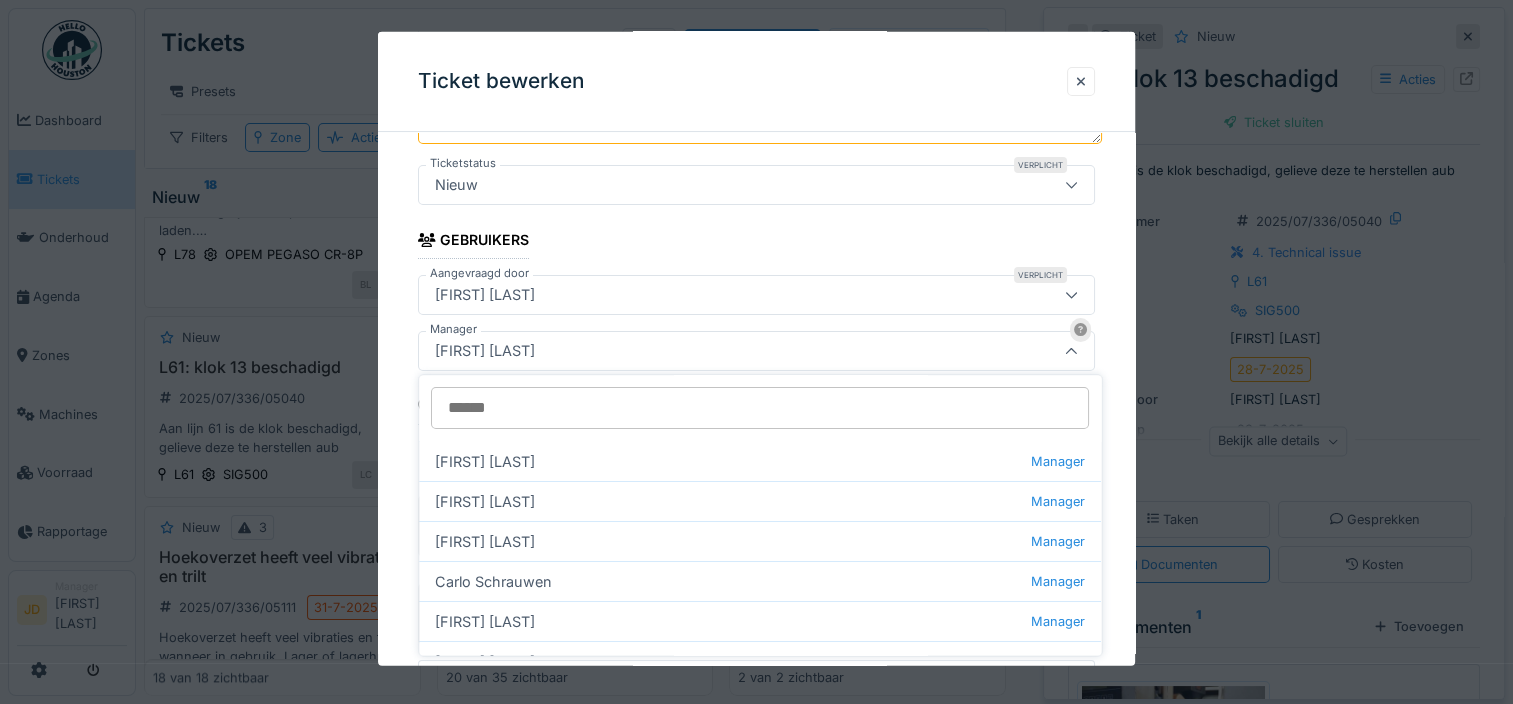 click on "Manager" at bounding box center [760, 408] 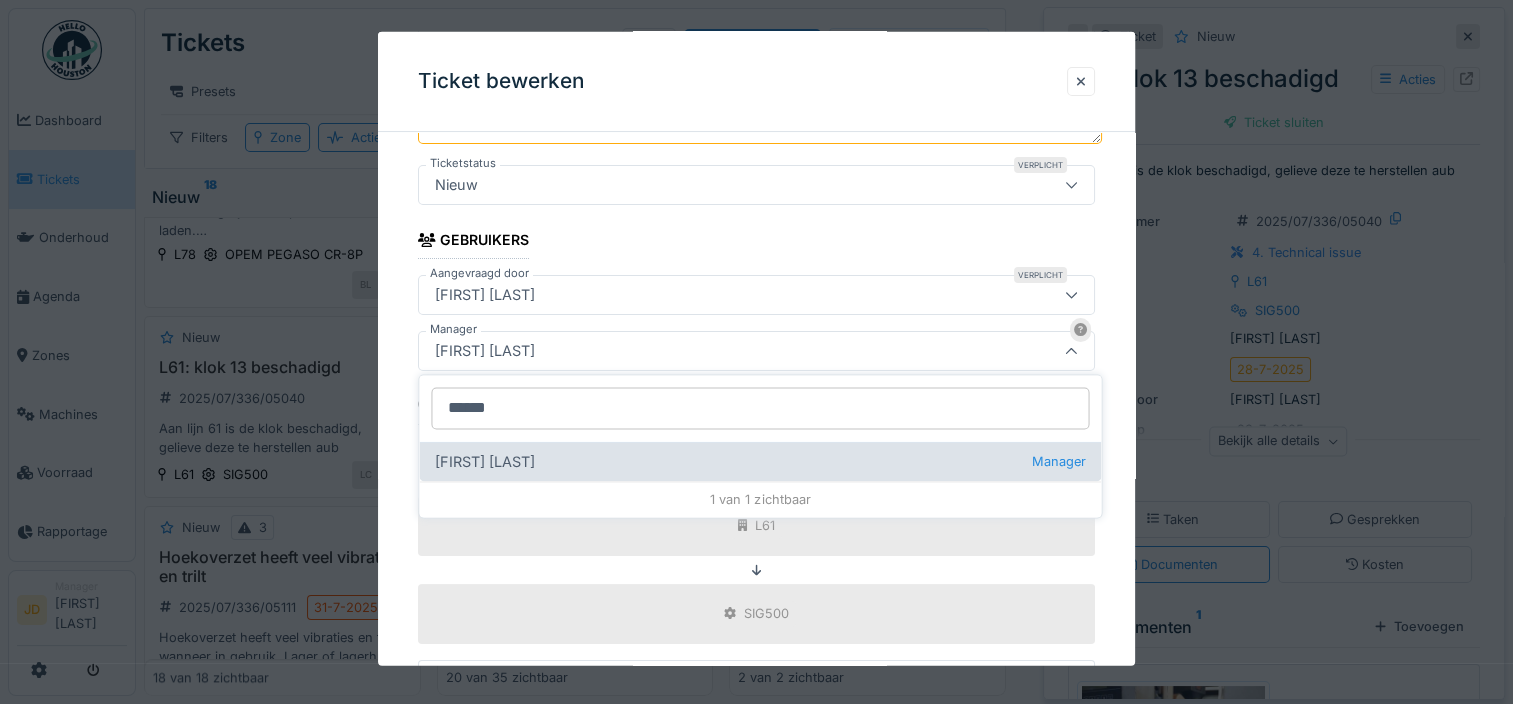 type on "******" 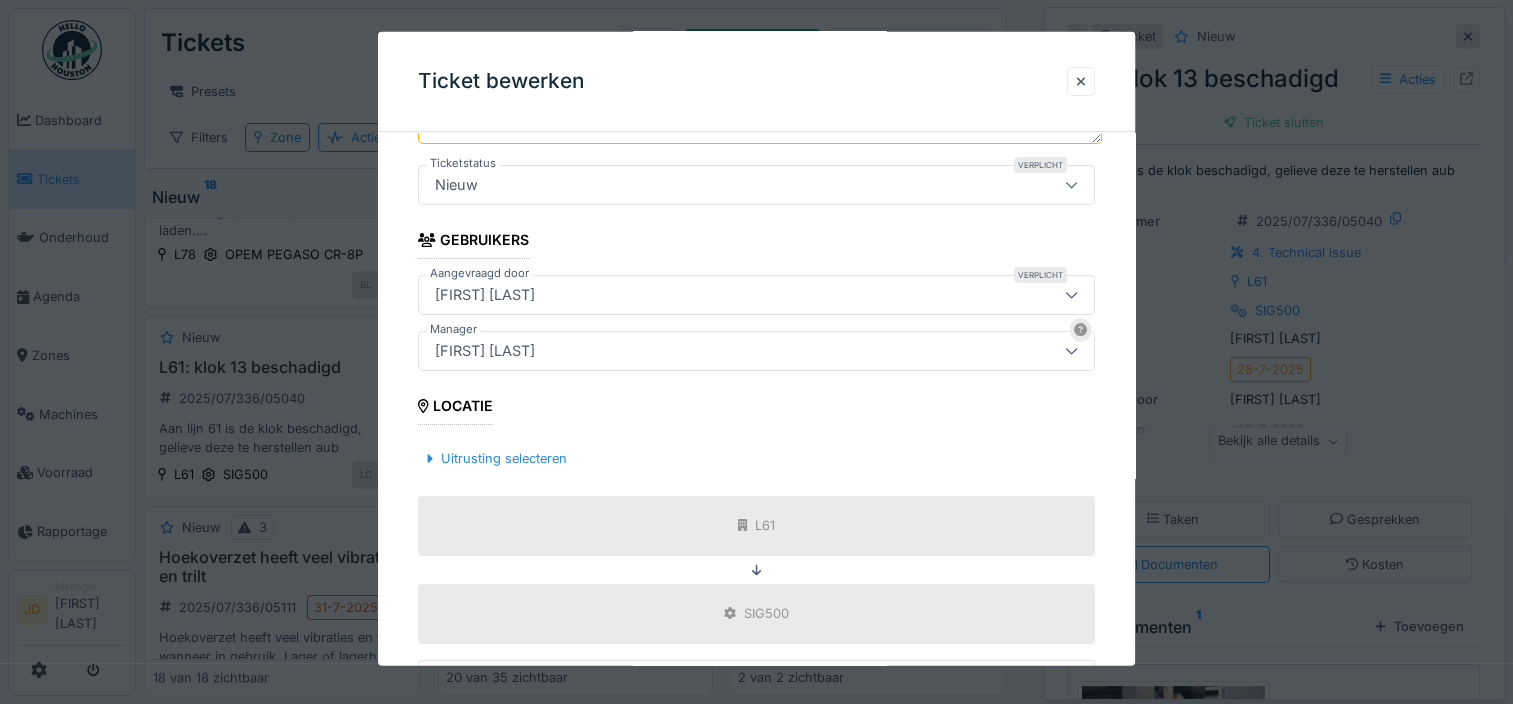 scroll, scrollTop: 576, scrollLeft: 0, axis: vertical 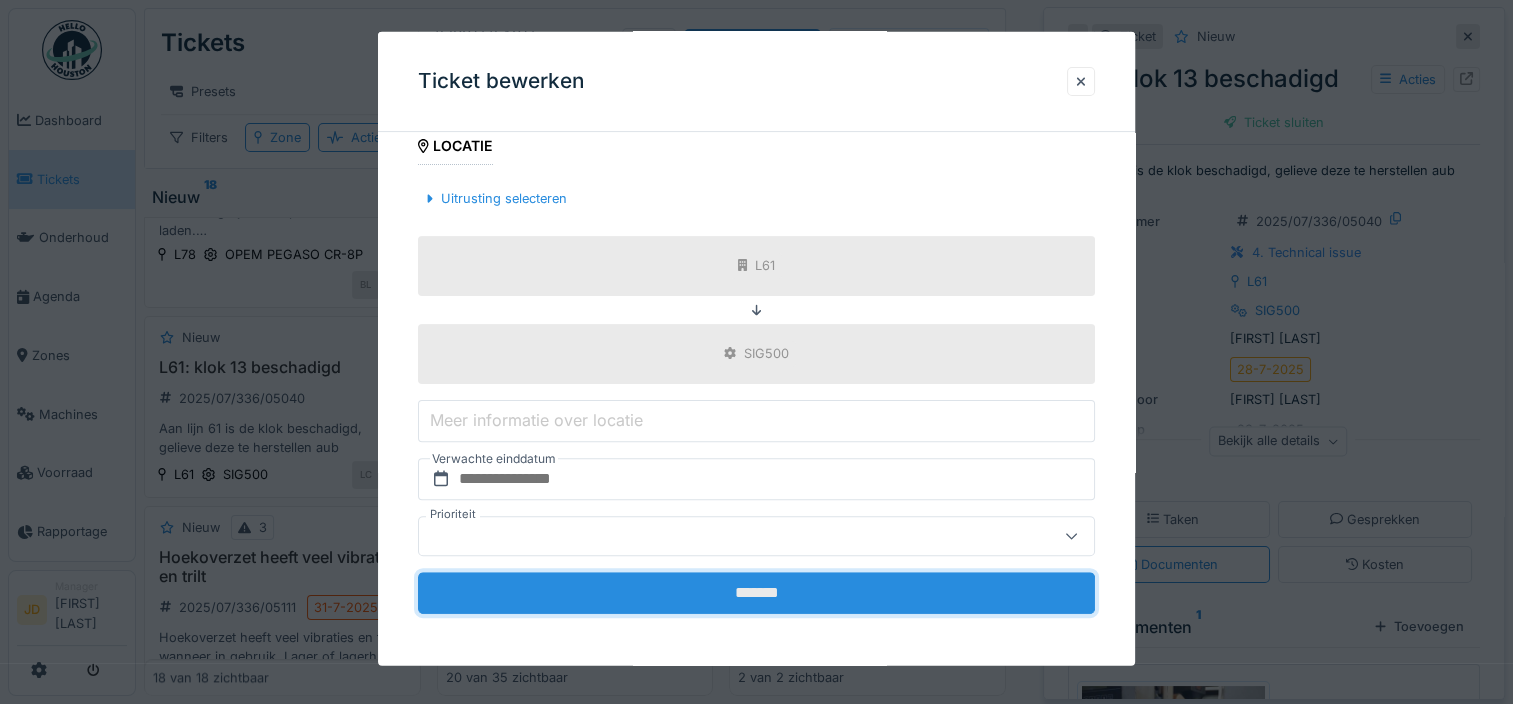 click on "*******" at bounding box center [756, 592] 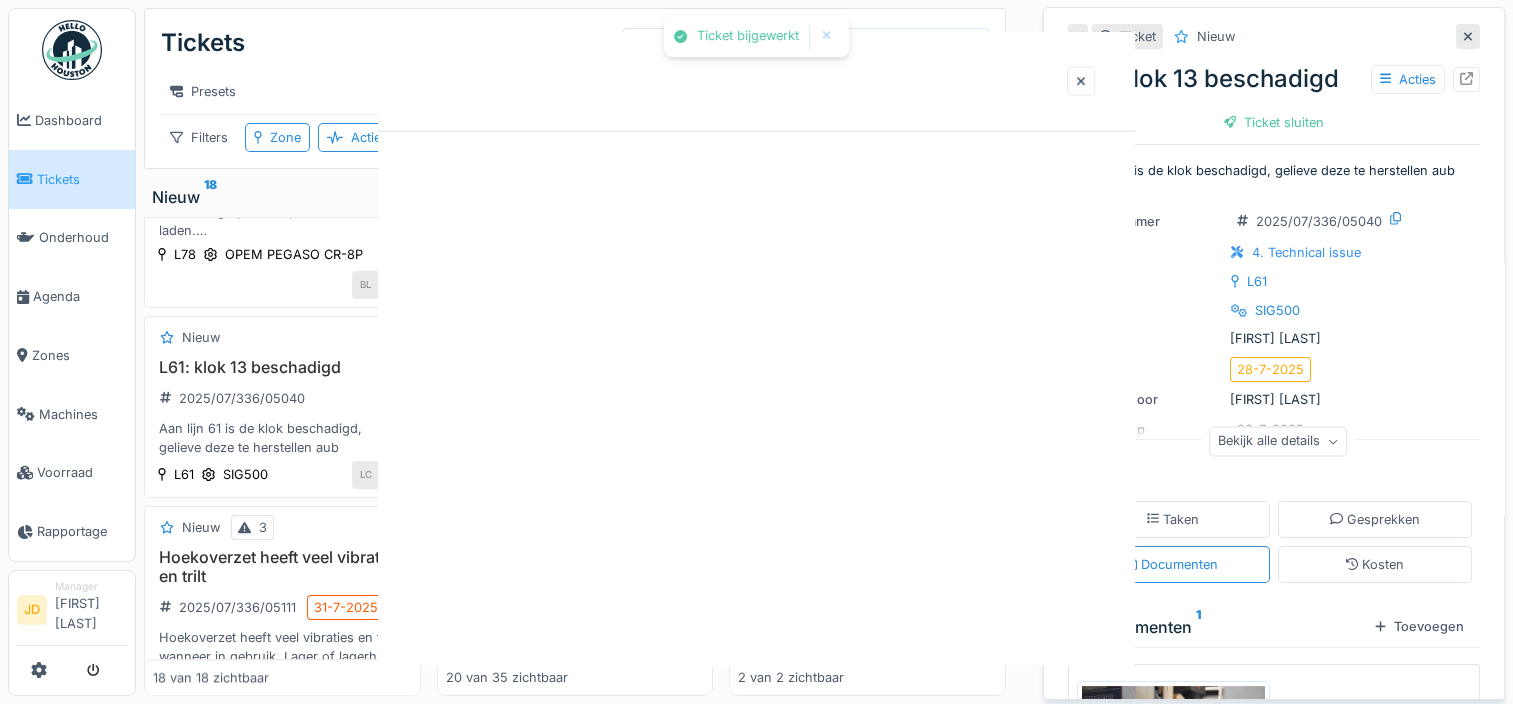 scroll, scrollTop: 0, scrollLeft: 0, axis: both 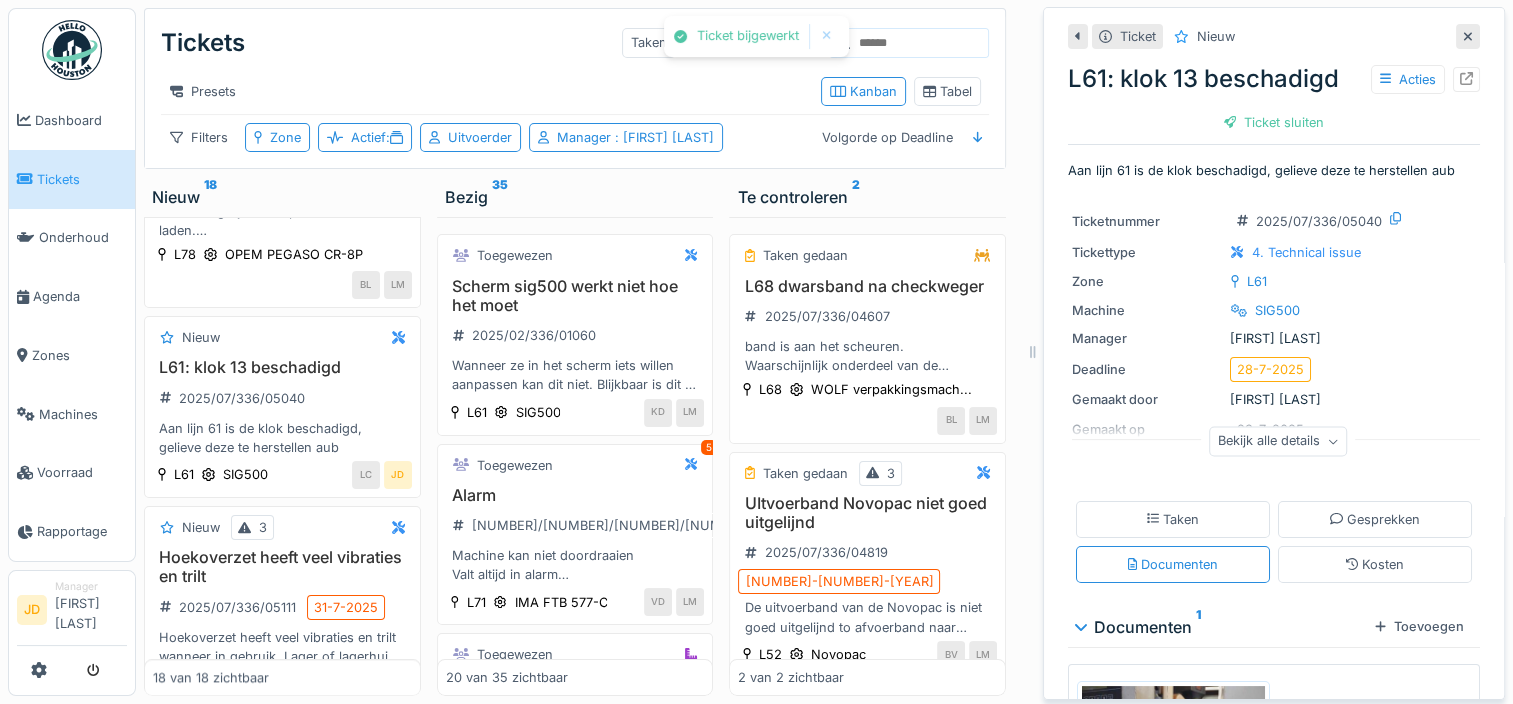click 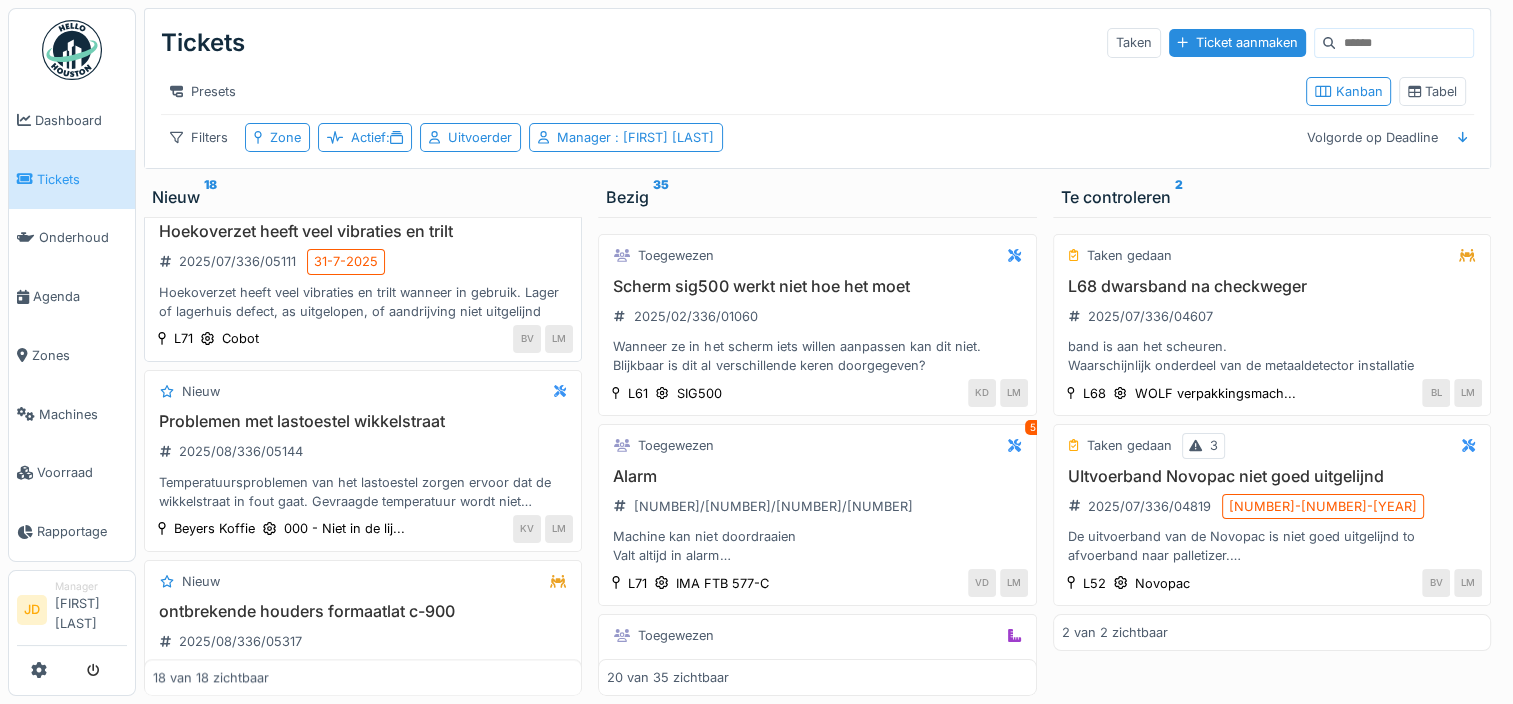 scroll, scrollTop: 2300, scrollLeft: 0, axis: vertical 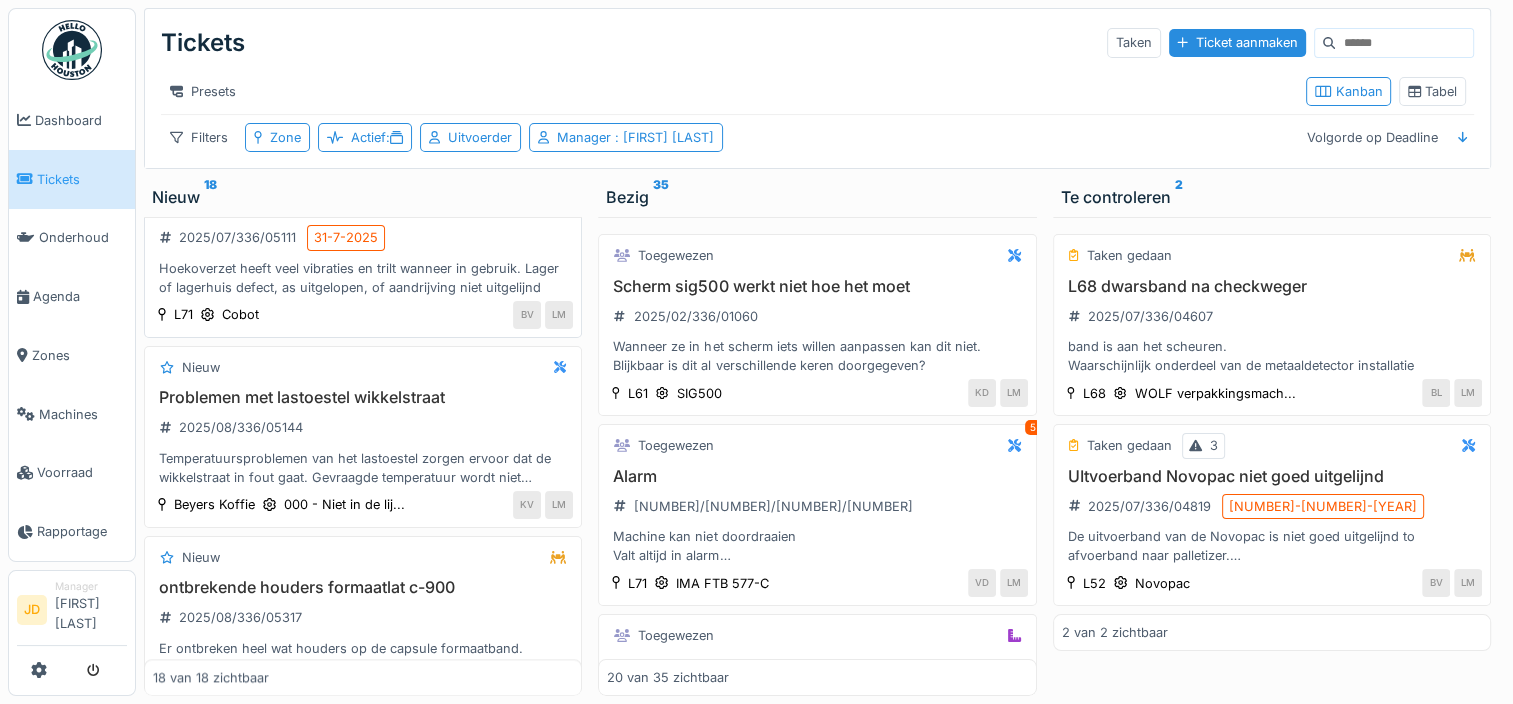 click on "Hoekoverzet heeft veel vibraties en trilt [DATE] Hoekoverzet heeft veel vibraties en trilt wanneer in gebruik. Lager of lagerhuis defect, as uitgelopen, of aandrijving niet uitgelijnd" at bounding box center (363, 247) 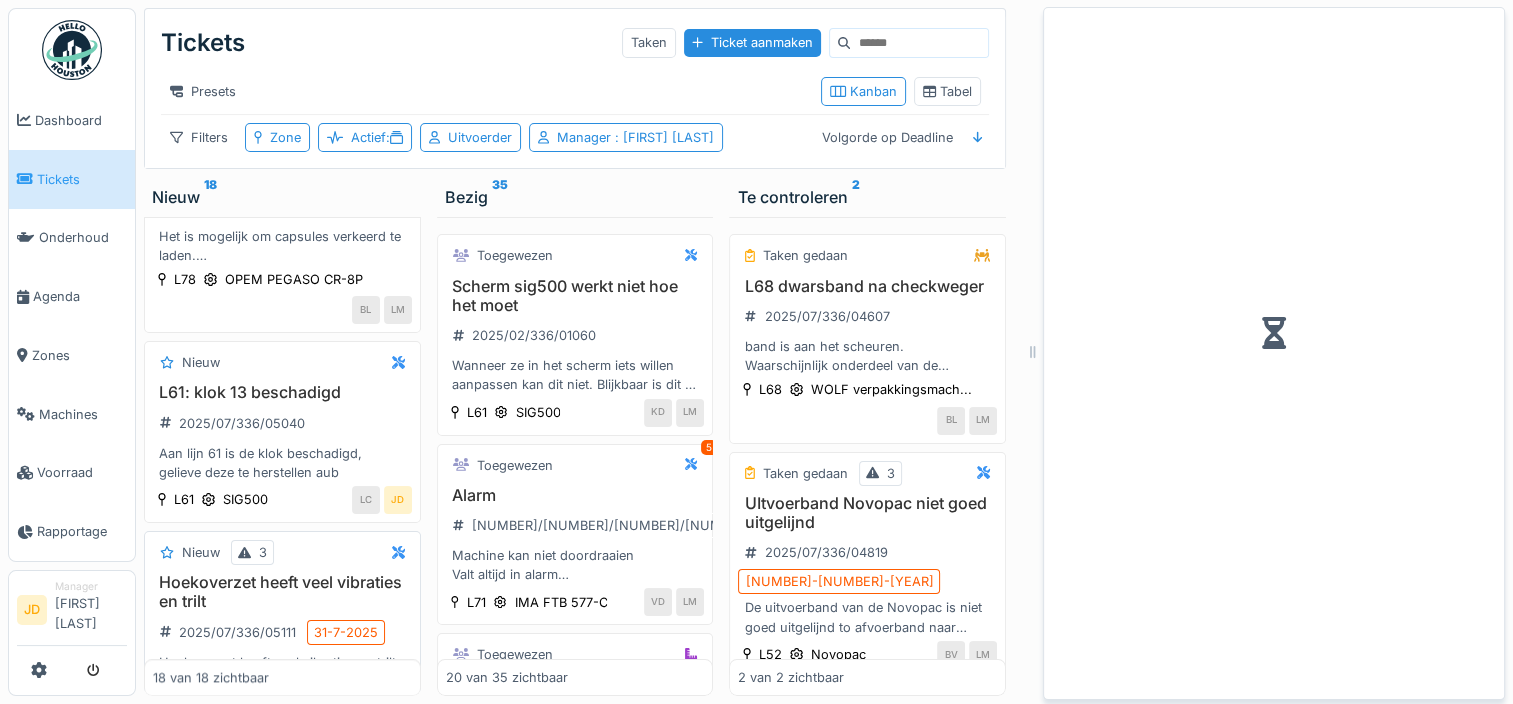 scroll, scrollTop: 2672, scrollLeft: 0, axis: vertical 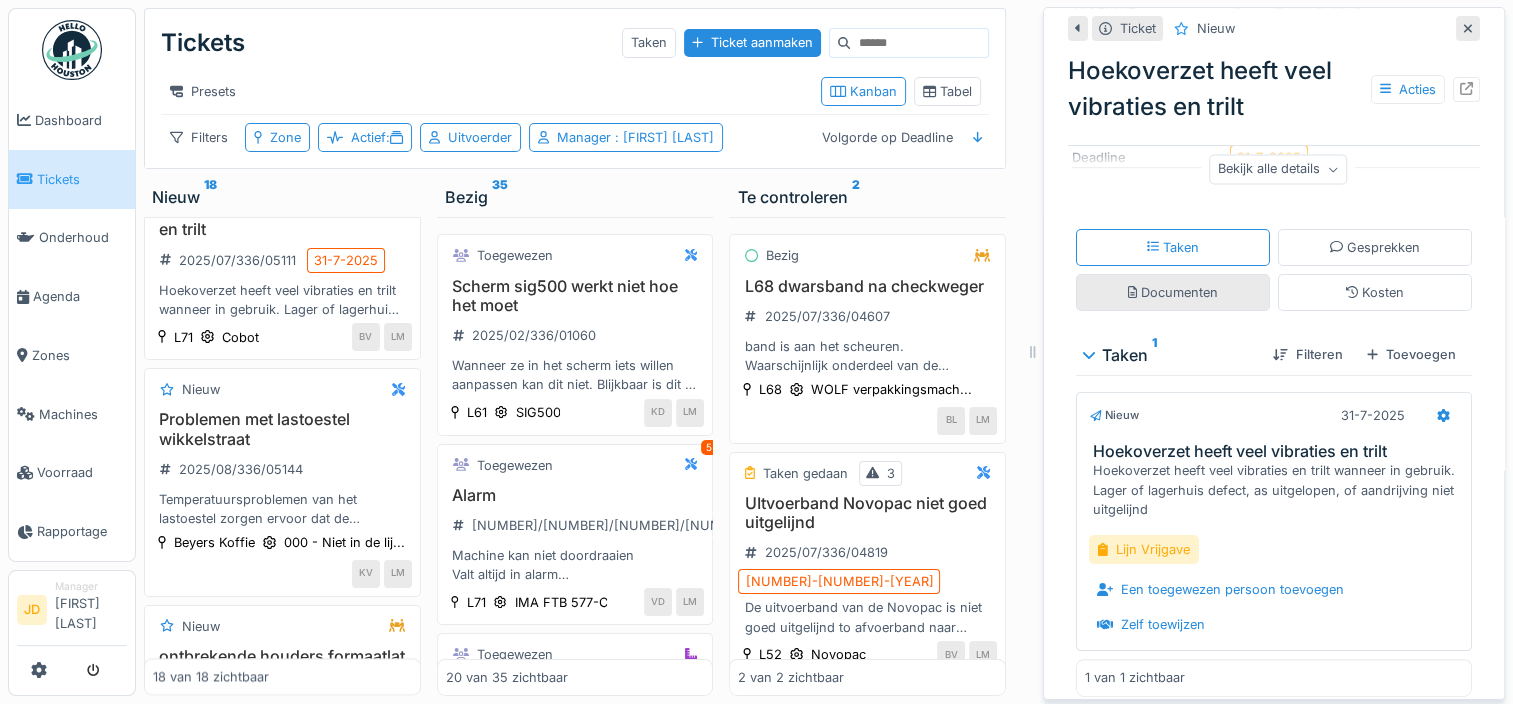 click on "Documenten" at bounding box center (1173, 292) 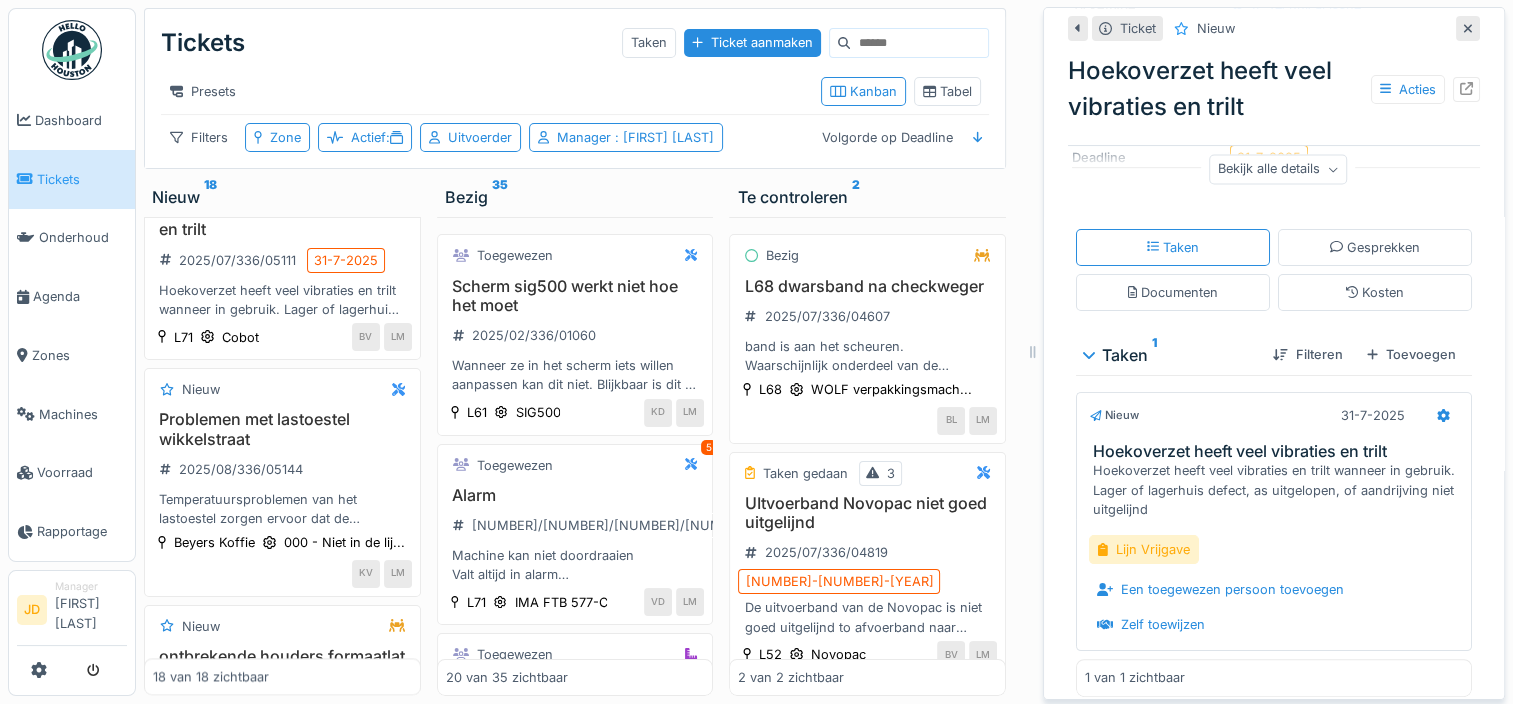 scroll, scrollTop: 54, scrollLeft: 0, axis: vertical 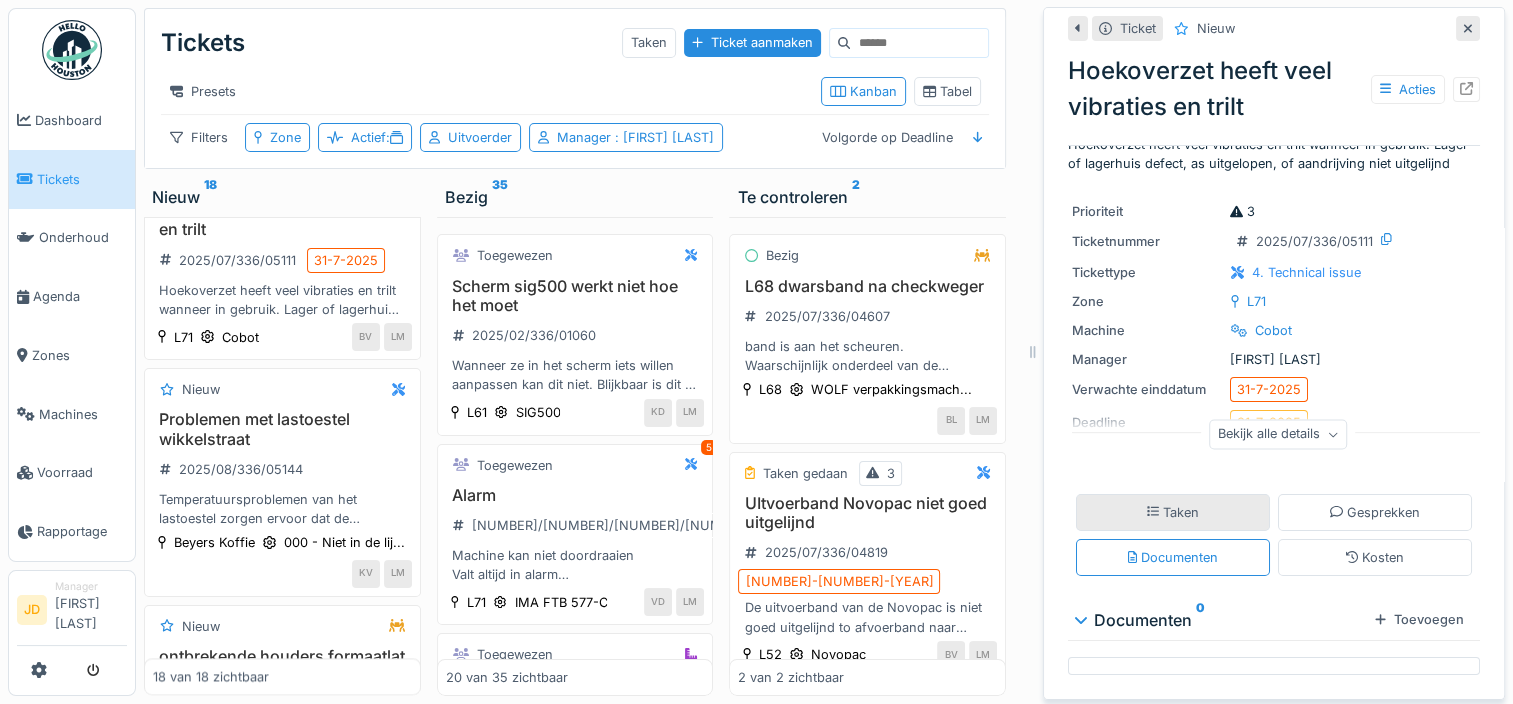 click on "Taken" at bounding box center [1173, 512] 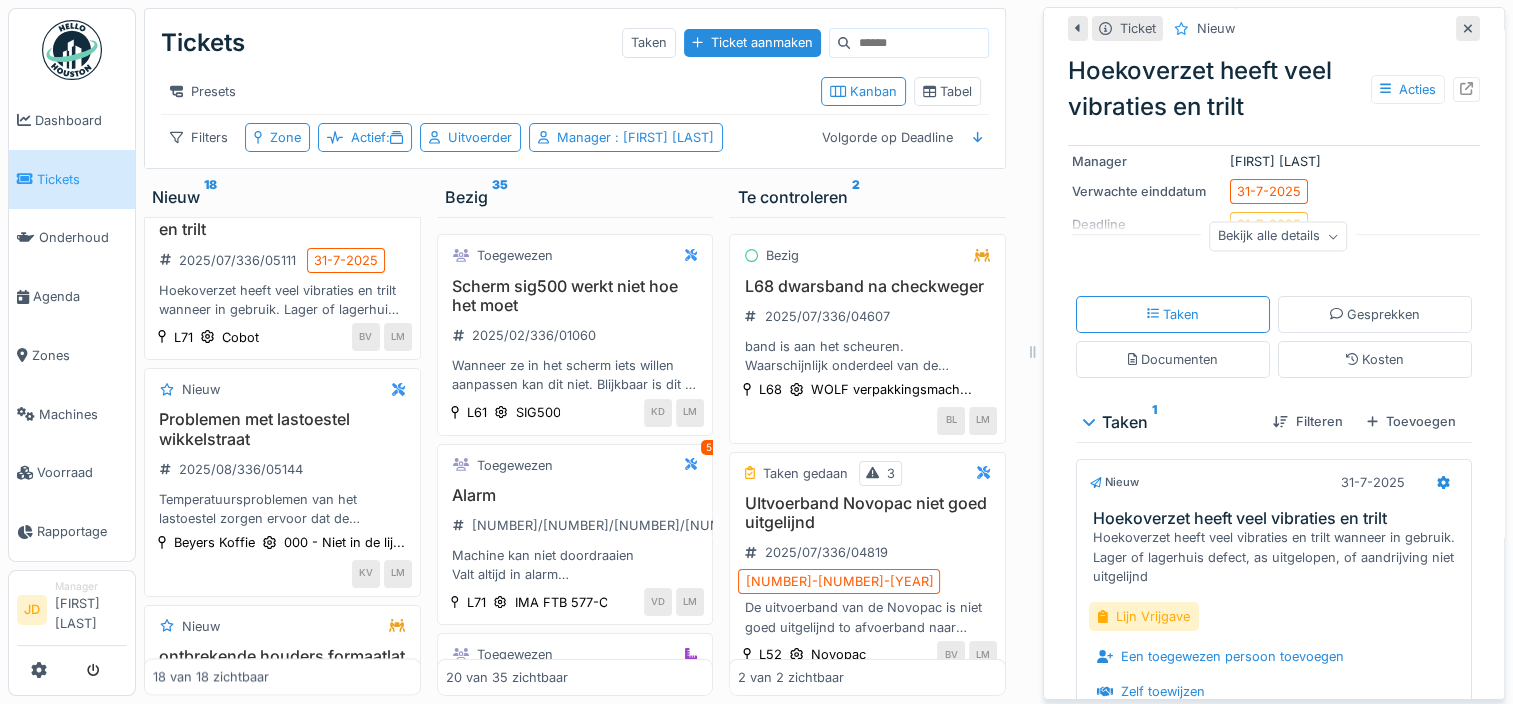 scroll, scrollTop: 200, scrollLeft: 0, axis: vertical 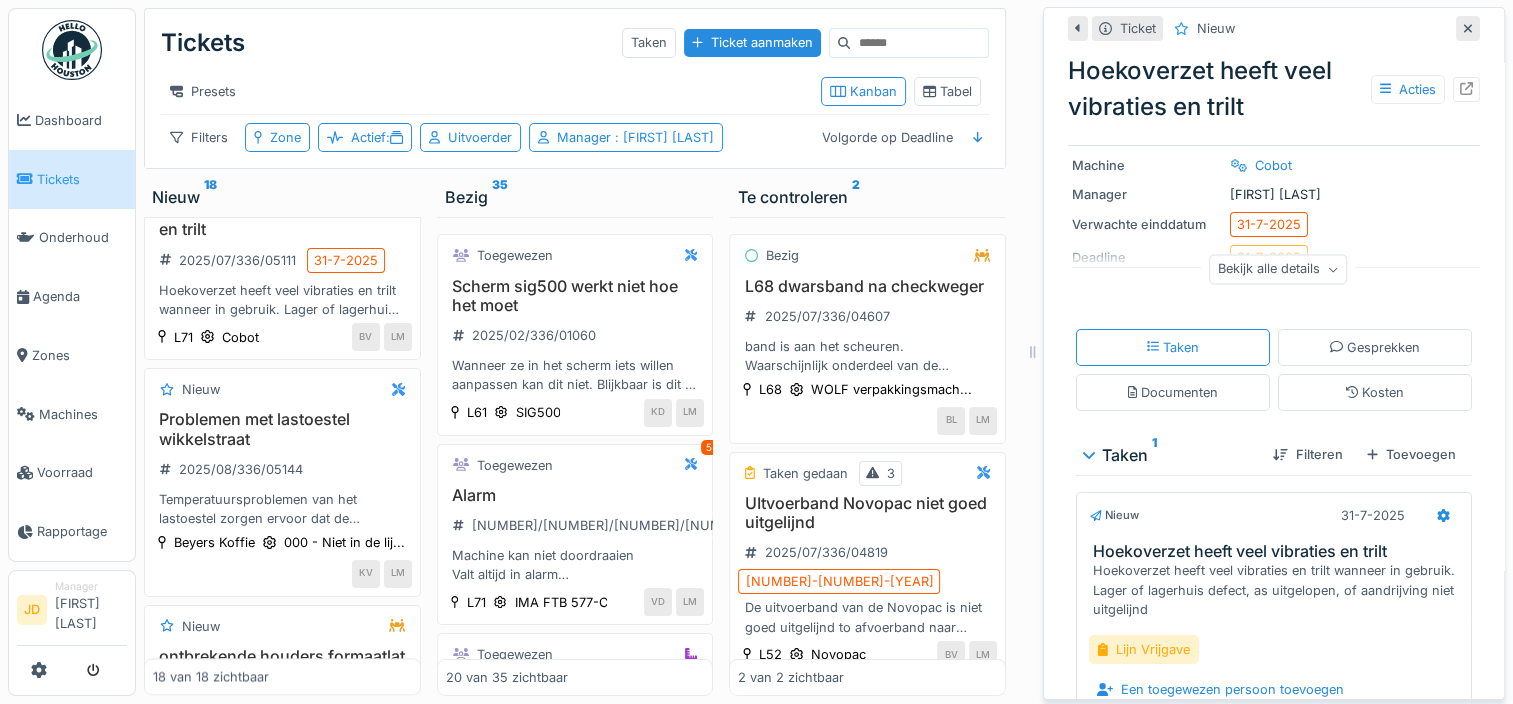 click 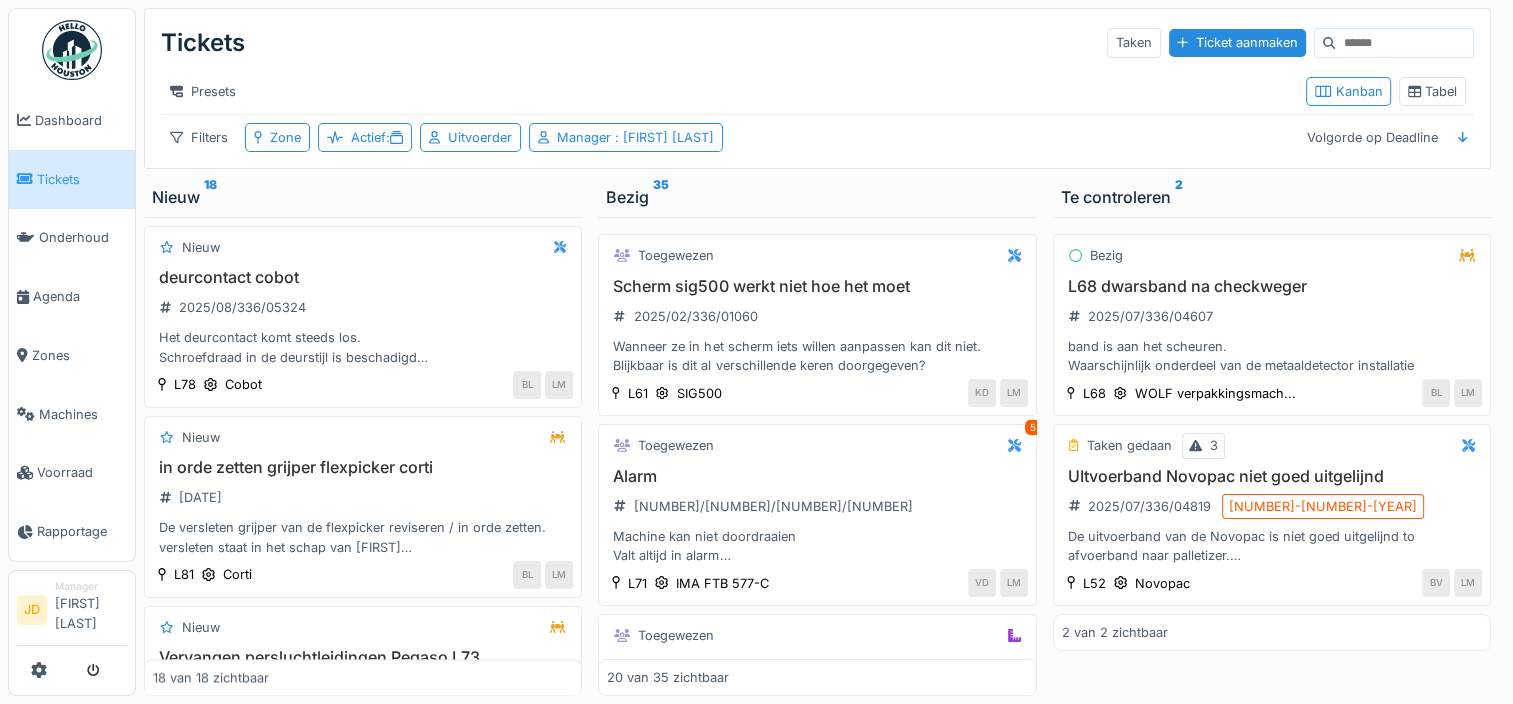 scroll, scrollTop: 2968, scrollLeft: 0, axis: vertical 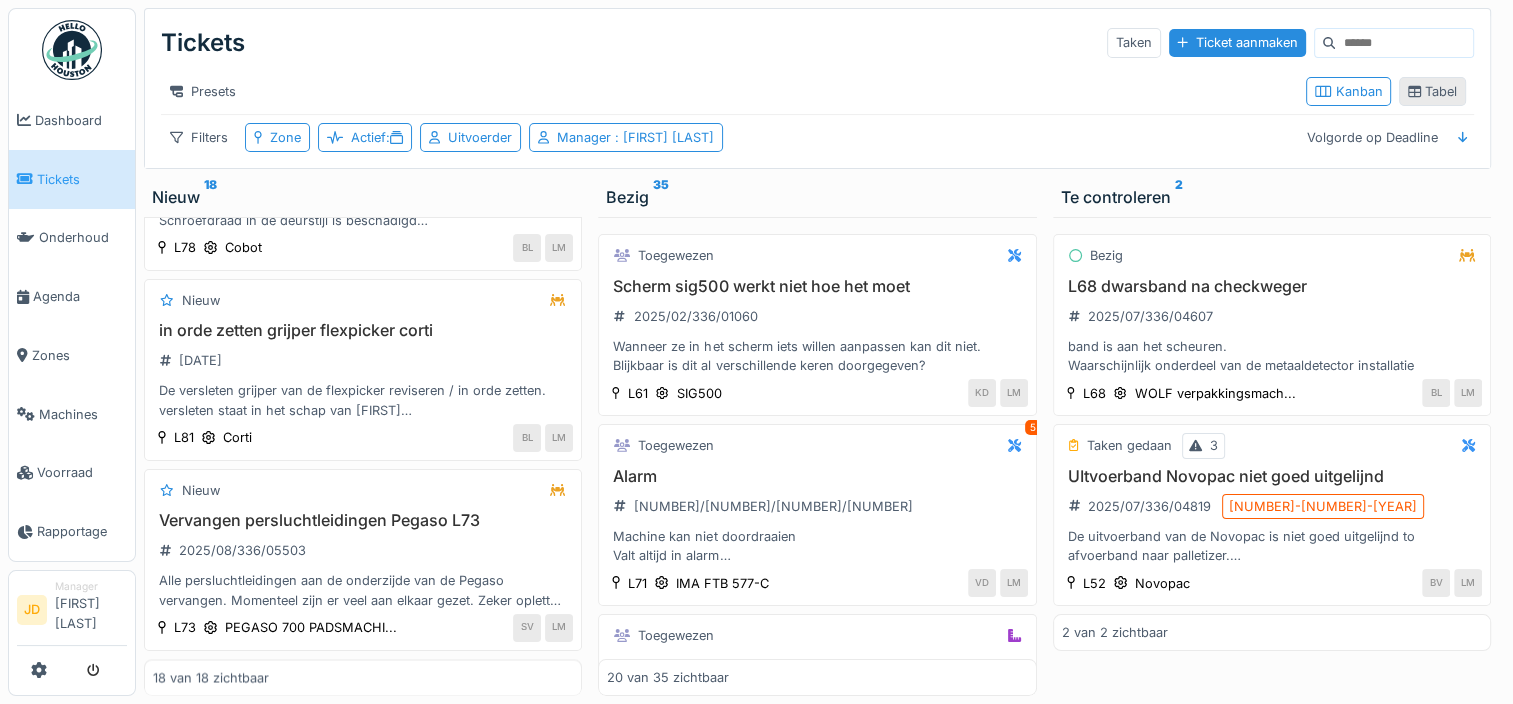 click on "Tabel" at bounding box center (1432, 91) 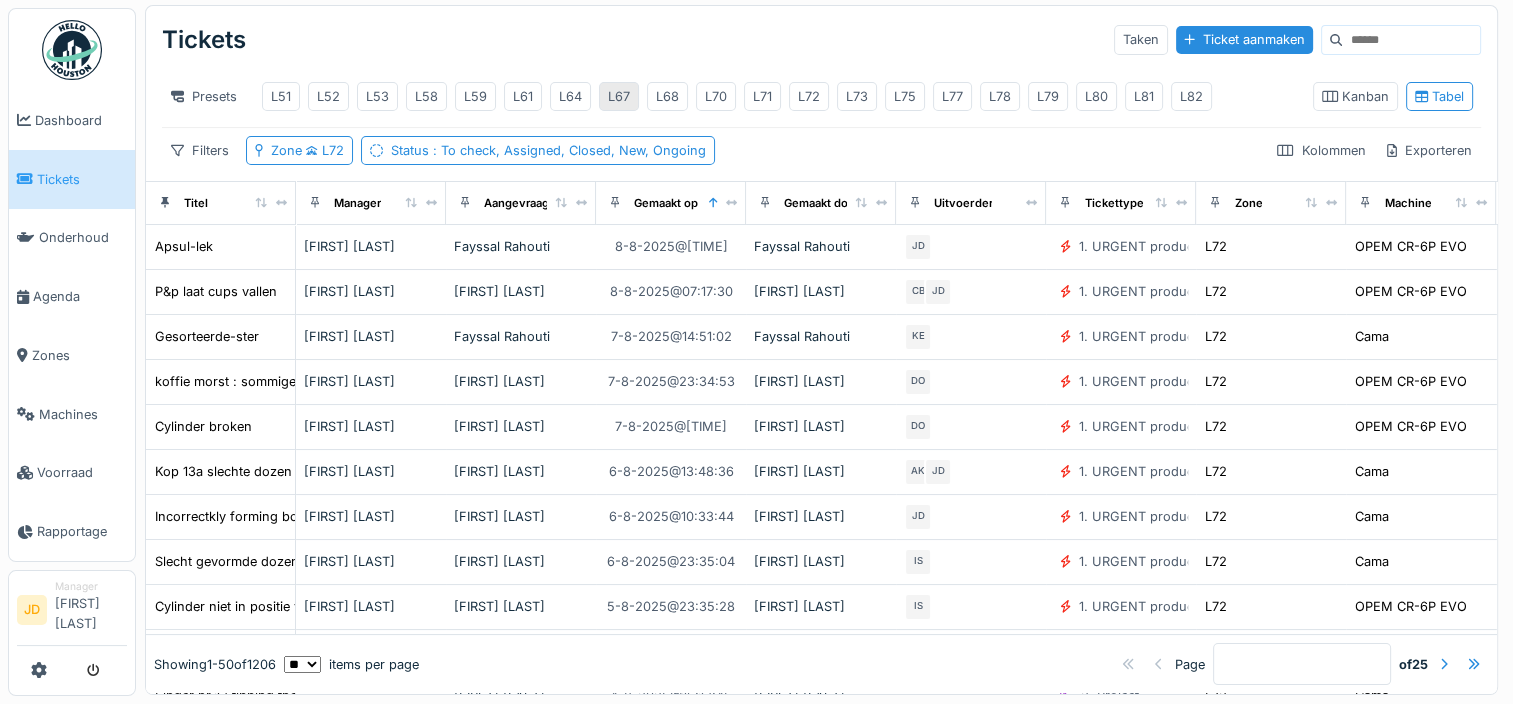 click on "L67" at bounding box center (619, 96) 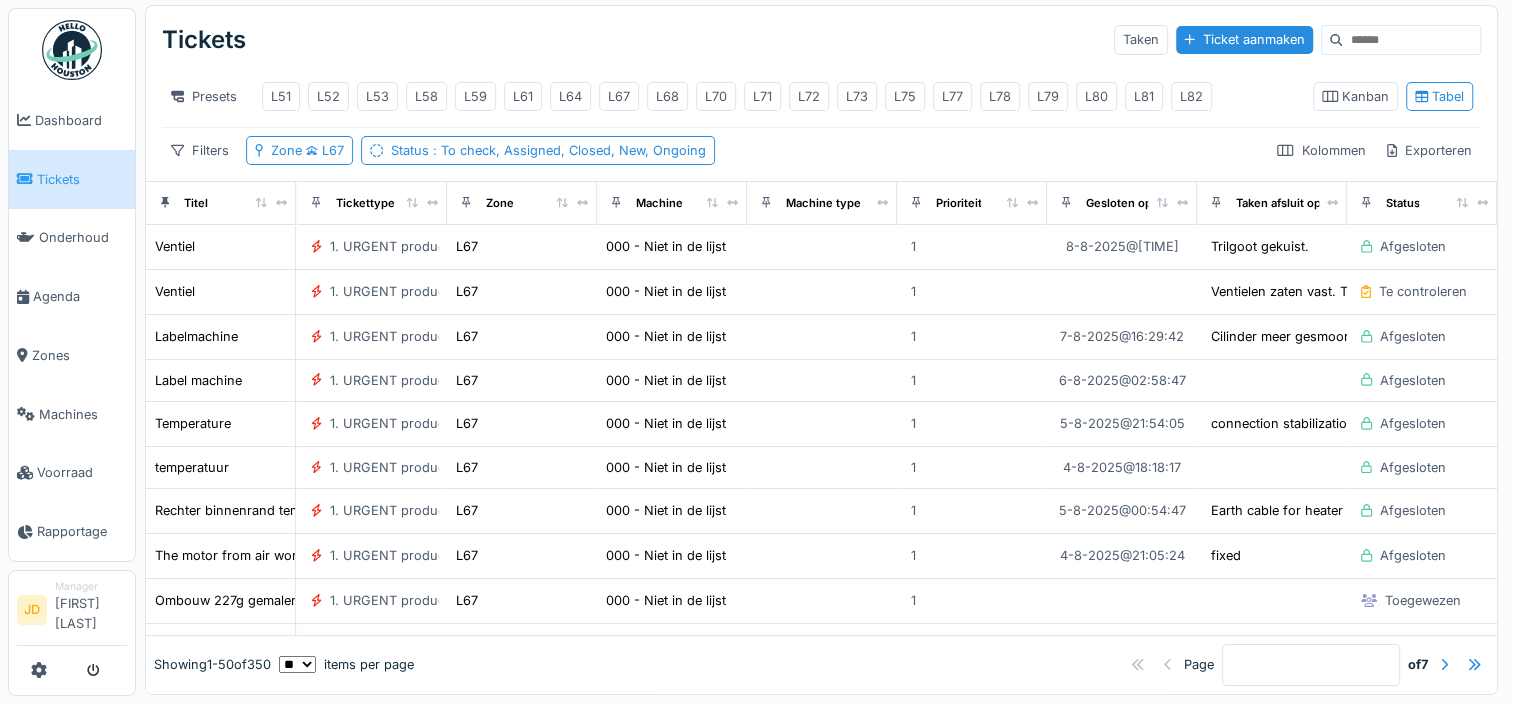 scroll, scrollTop: 0, scrollLeft: 779, axis: horizontal 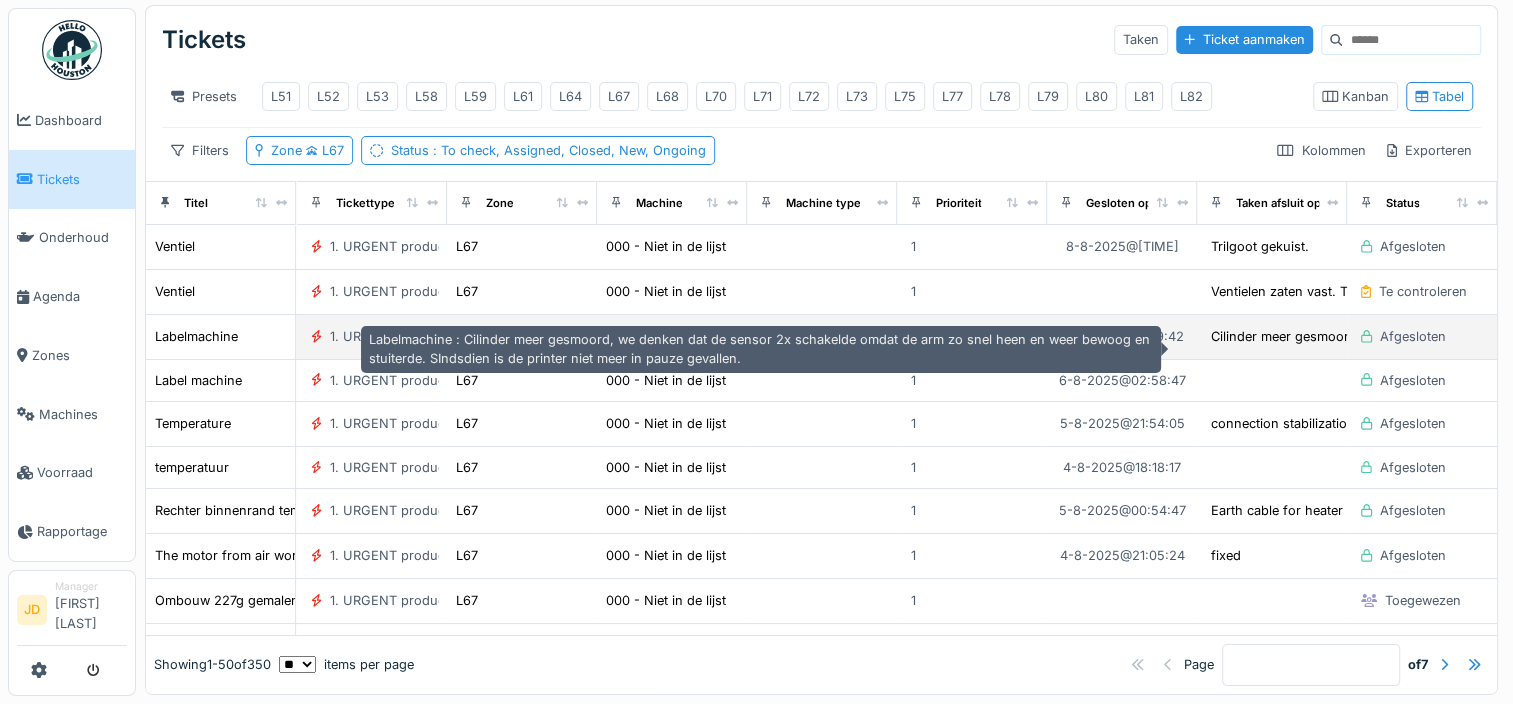 click on "Cilinder meer gesmoord, we denken dat de sensor..." at bounding box center [1370, 336] 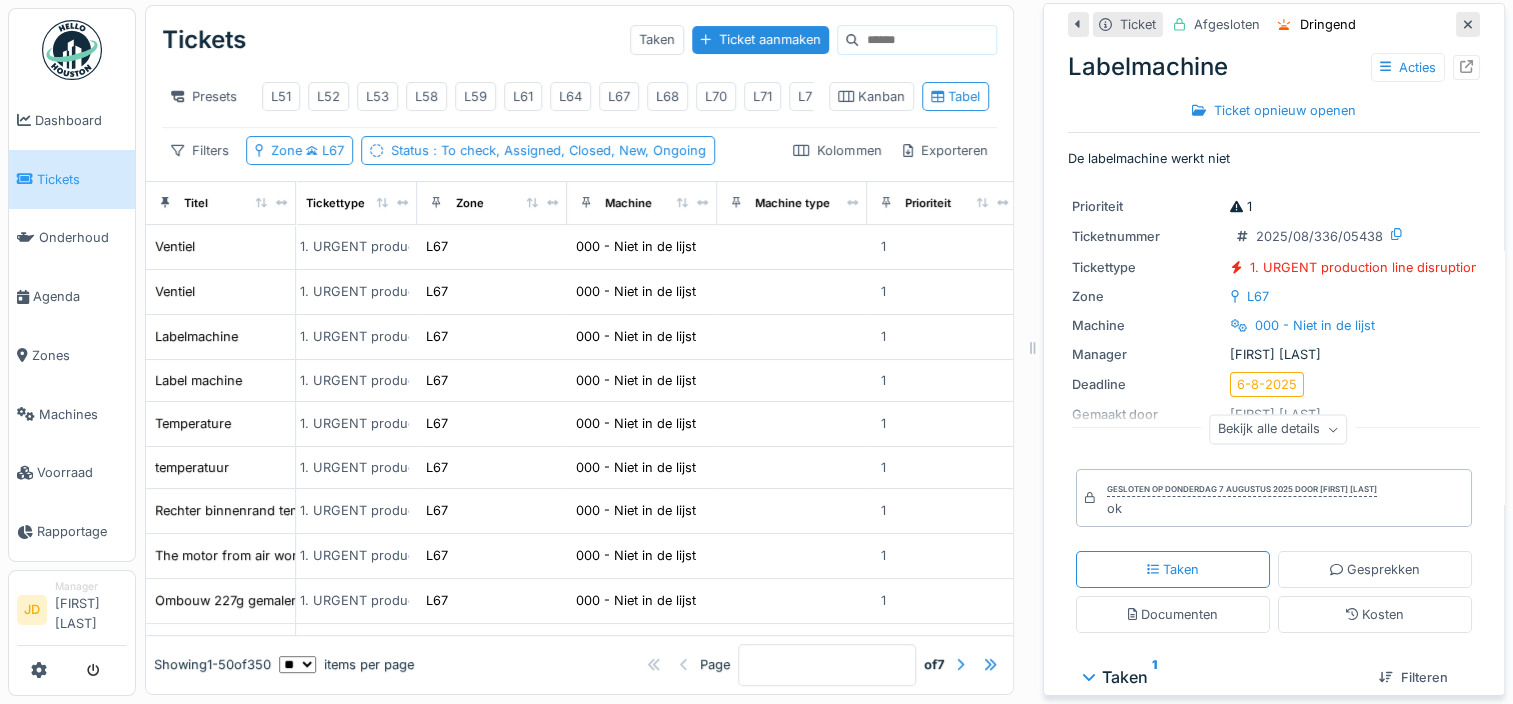 scroll, scrollTop: 0, scrollLeft: 0, axis: both 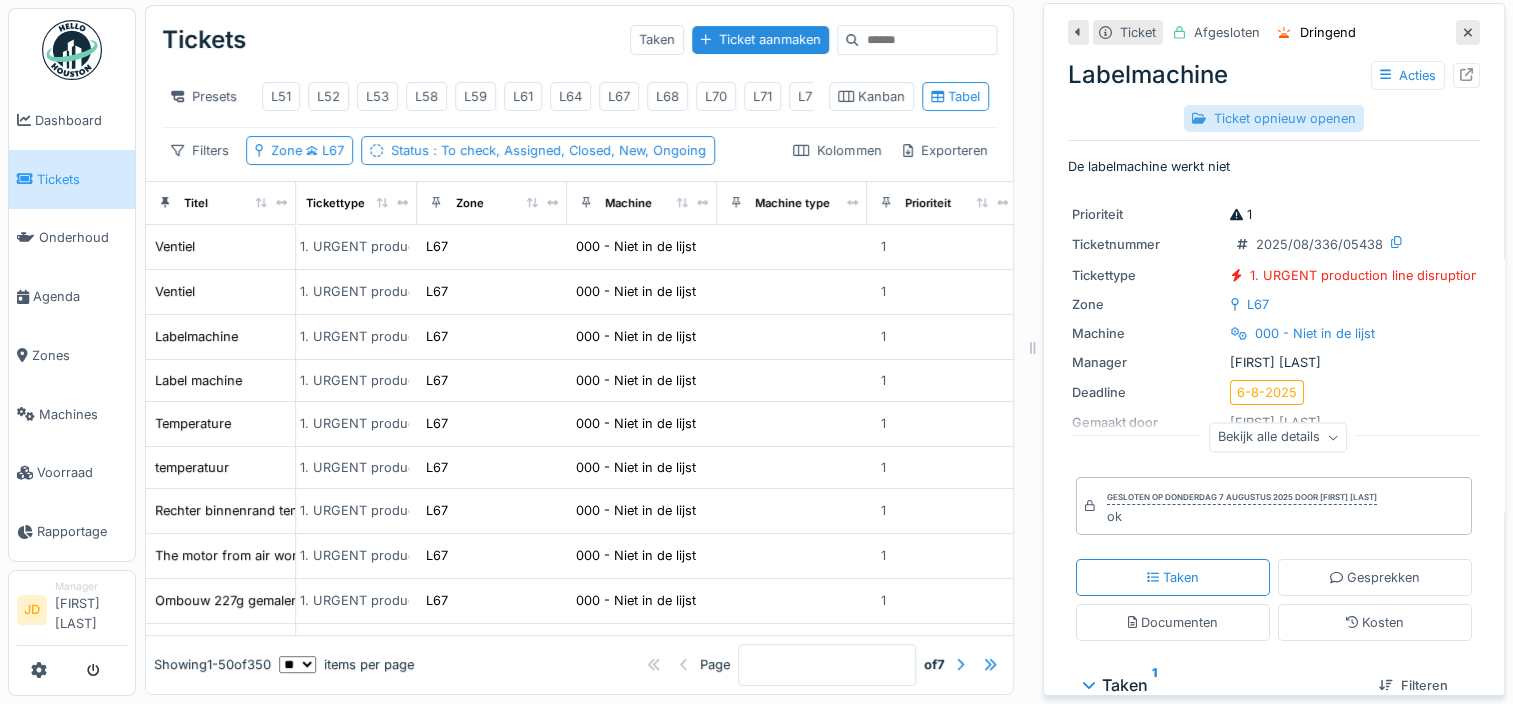 click on "Ticket opnieuw openen" at bounding box center (1274, 118) 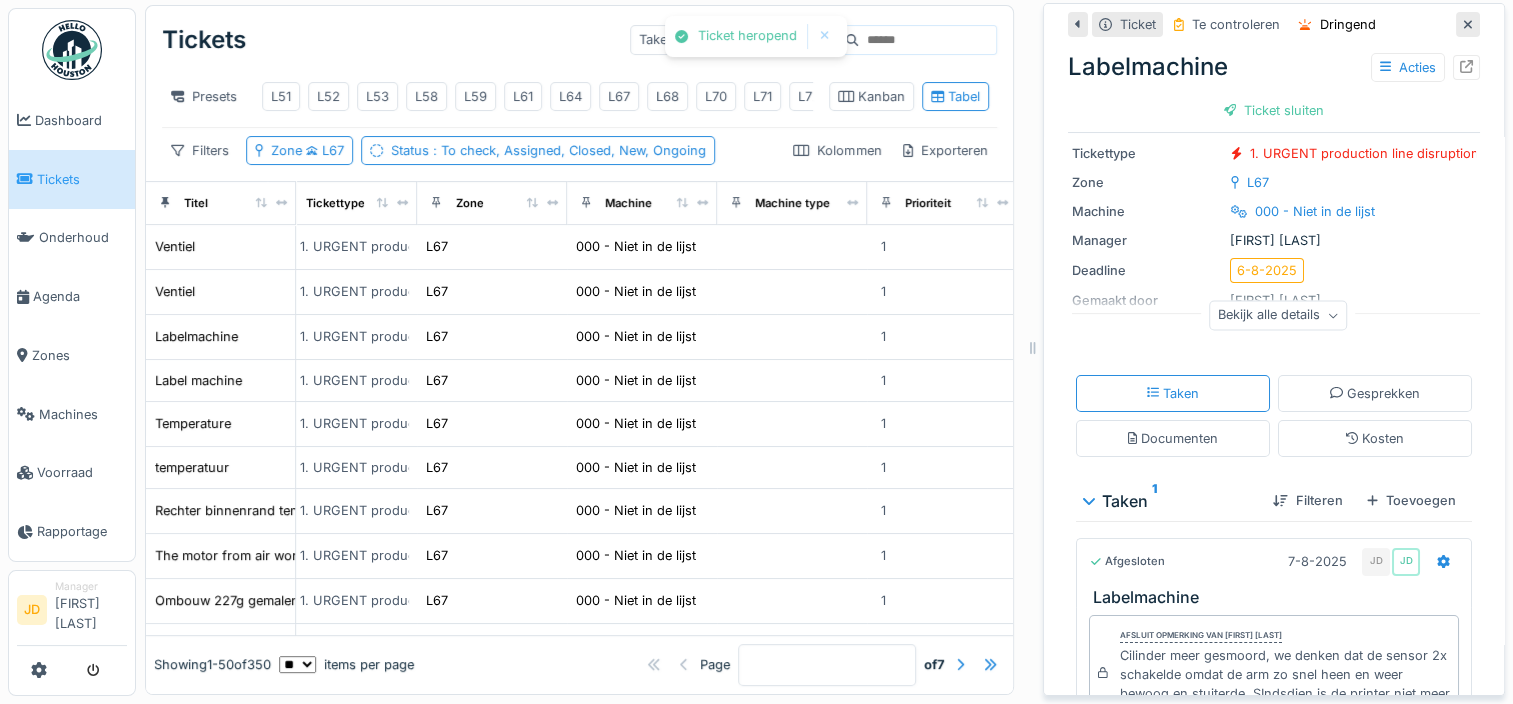 scroll, scrollTop: 260, scrollLeft: 0, axis: vertical 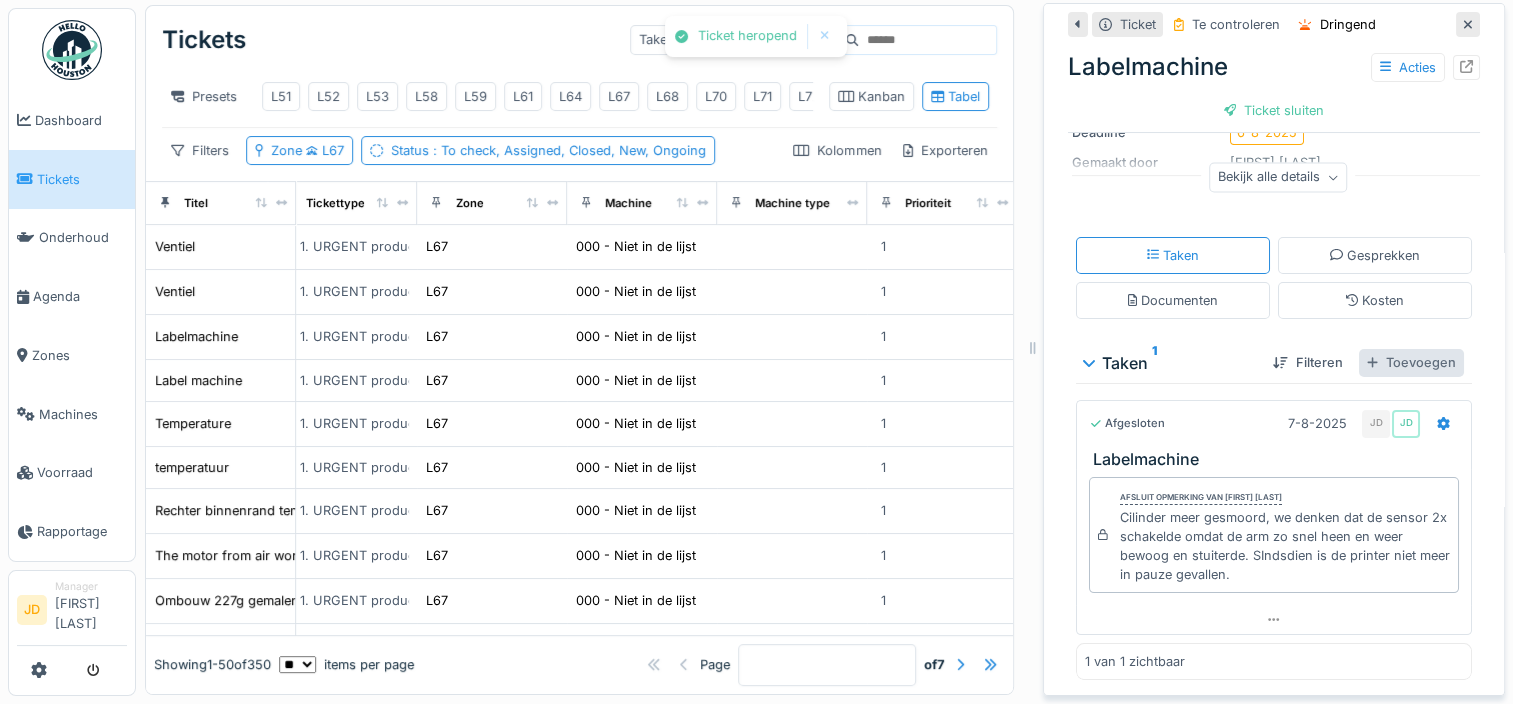 click on "Toevoegen" at bounding box center (1411, 362) 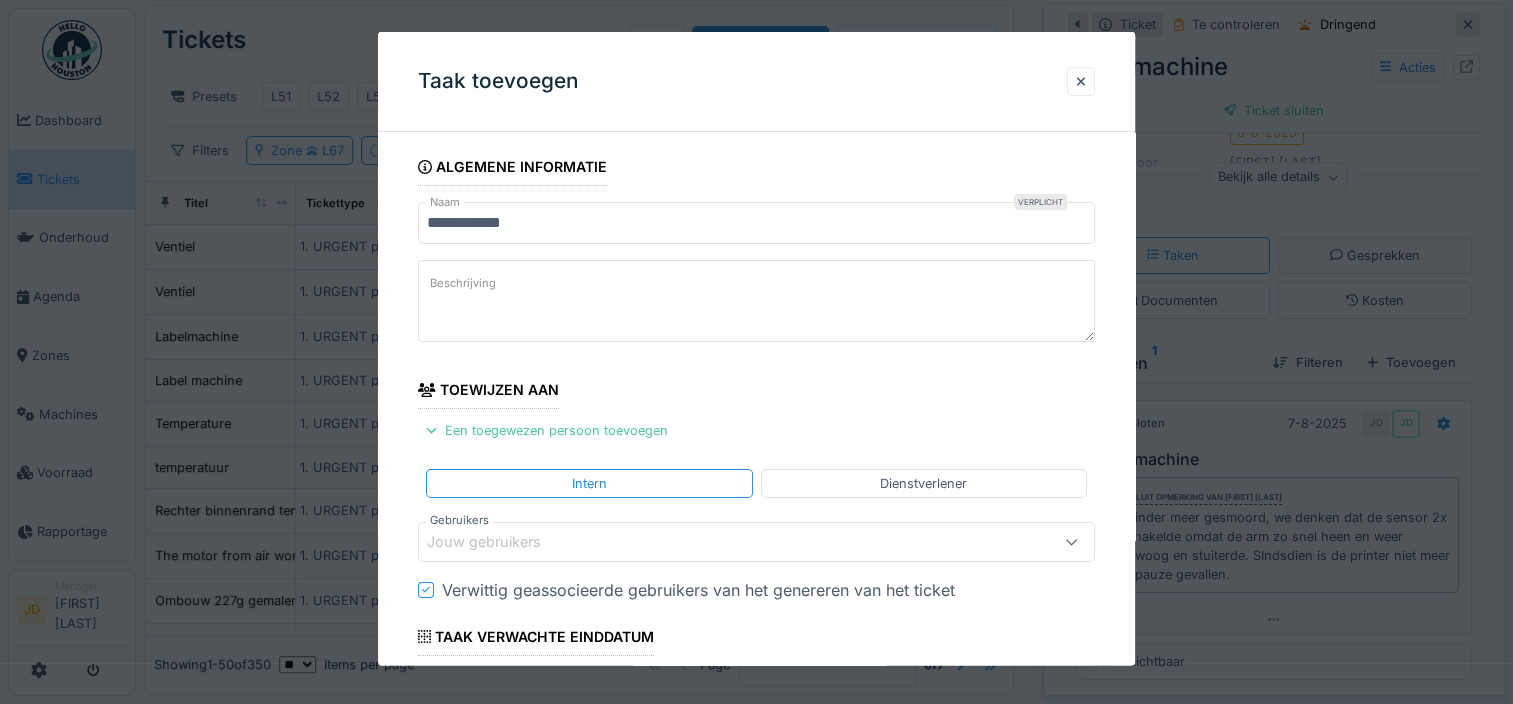 click on "**********" at bounding box center [756, 223] 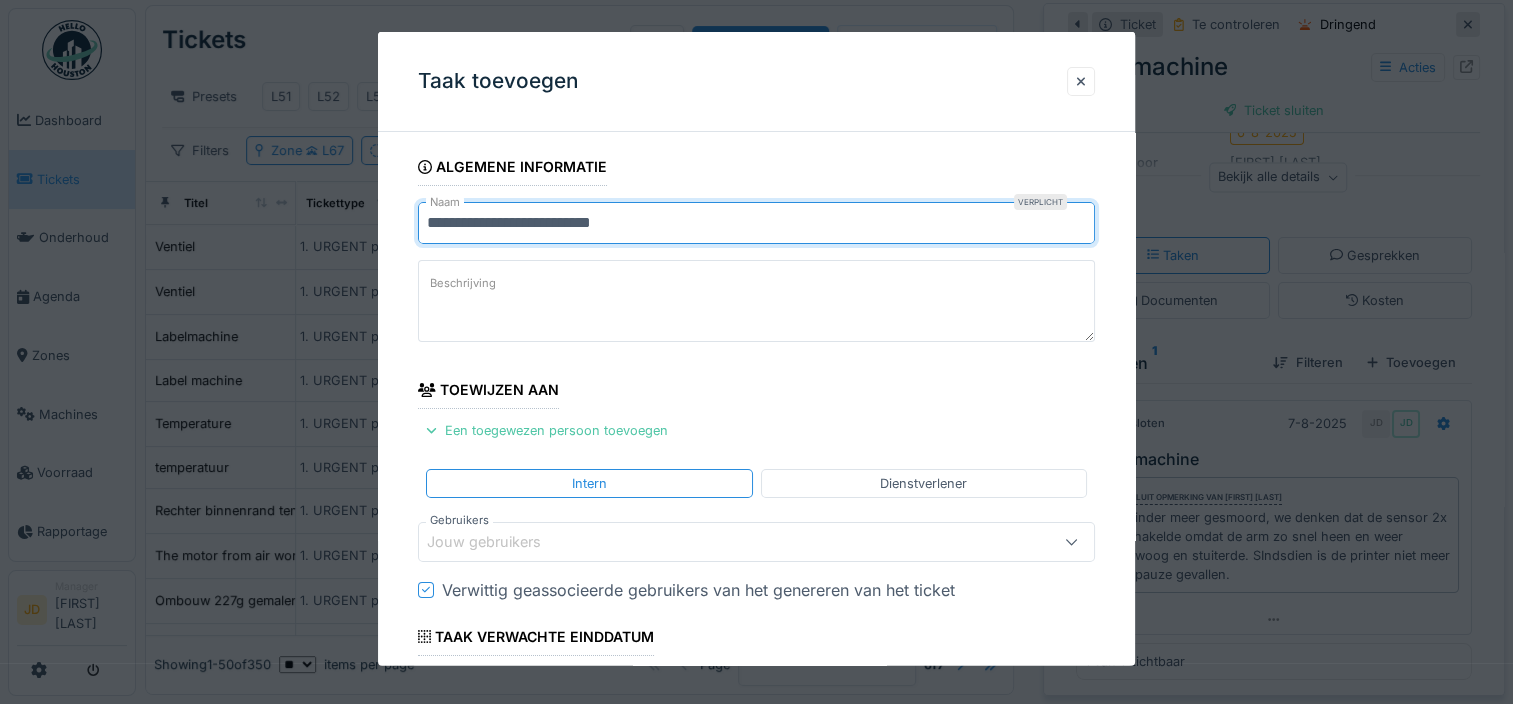 type on "**********" 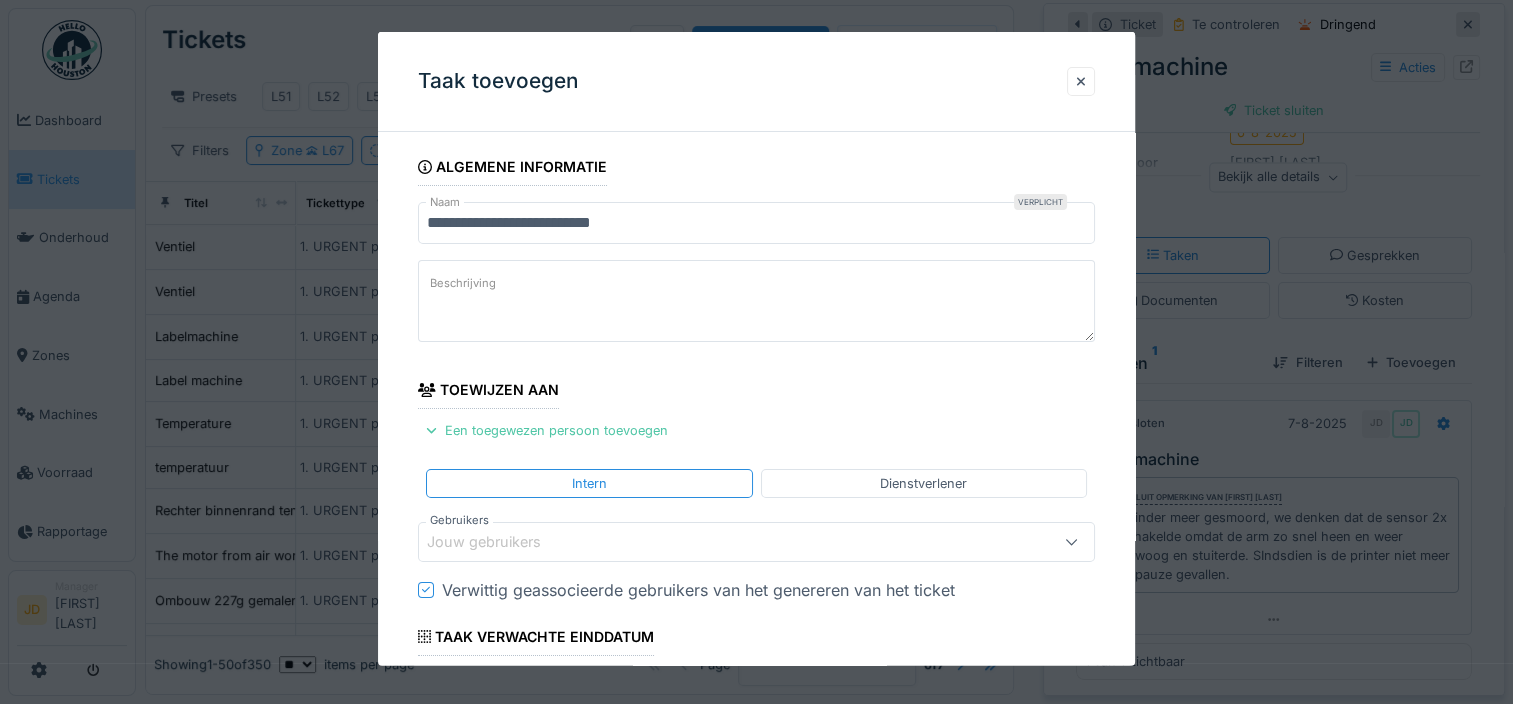click on "Beschrijving" at bounding box center [756, 301] 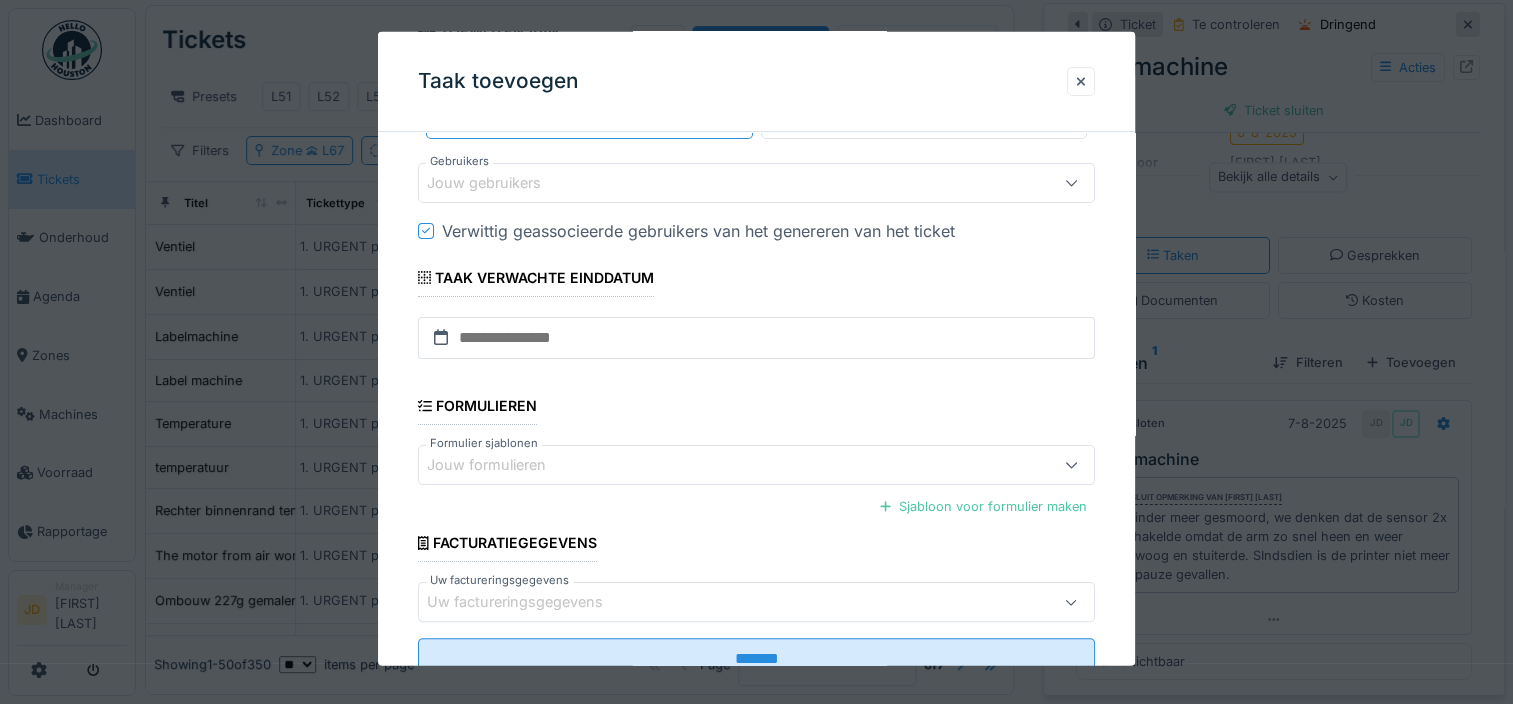 scroll, scrollTop: 392, scrollLeft: 0, axis: vertical 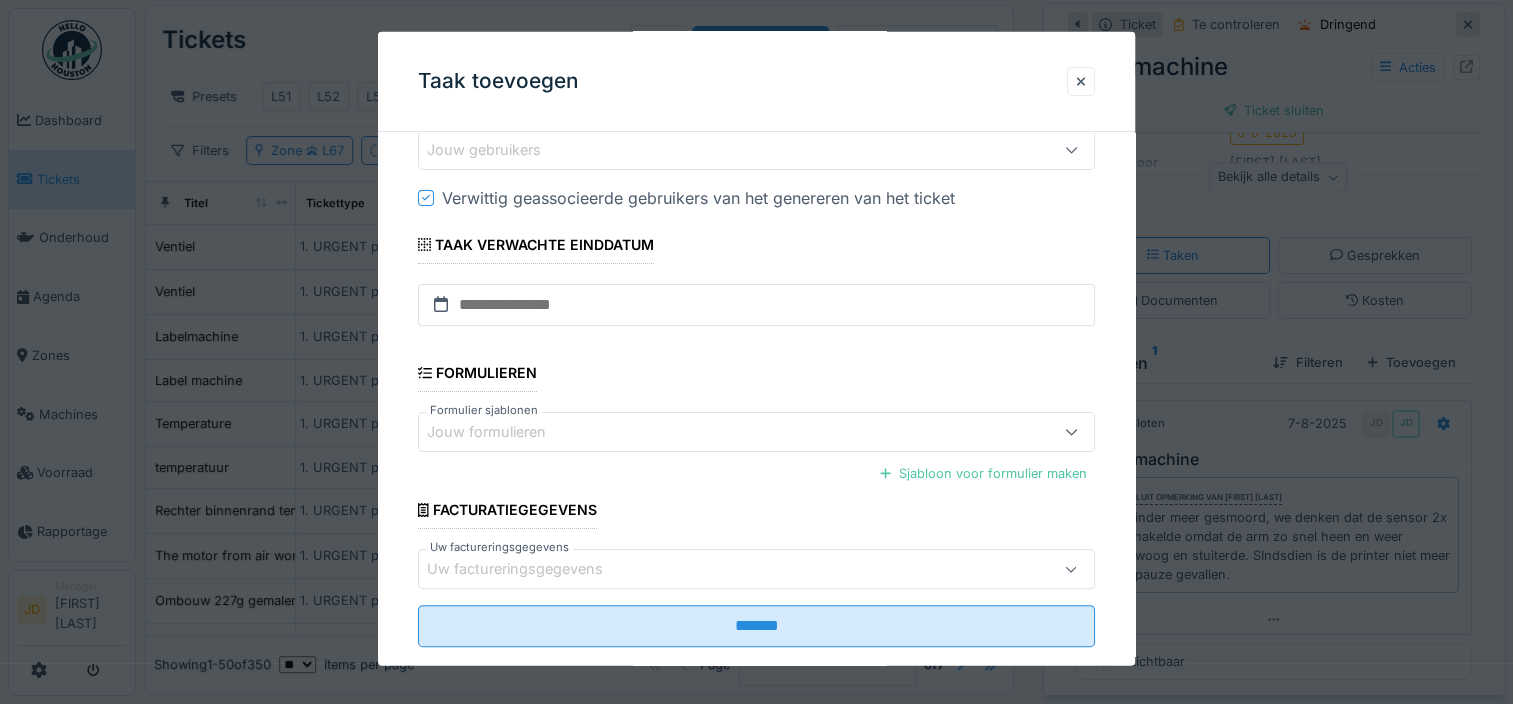 type on "**********" 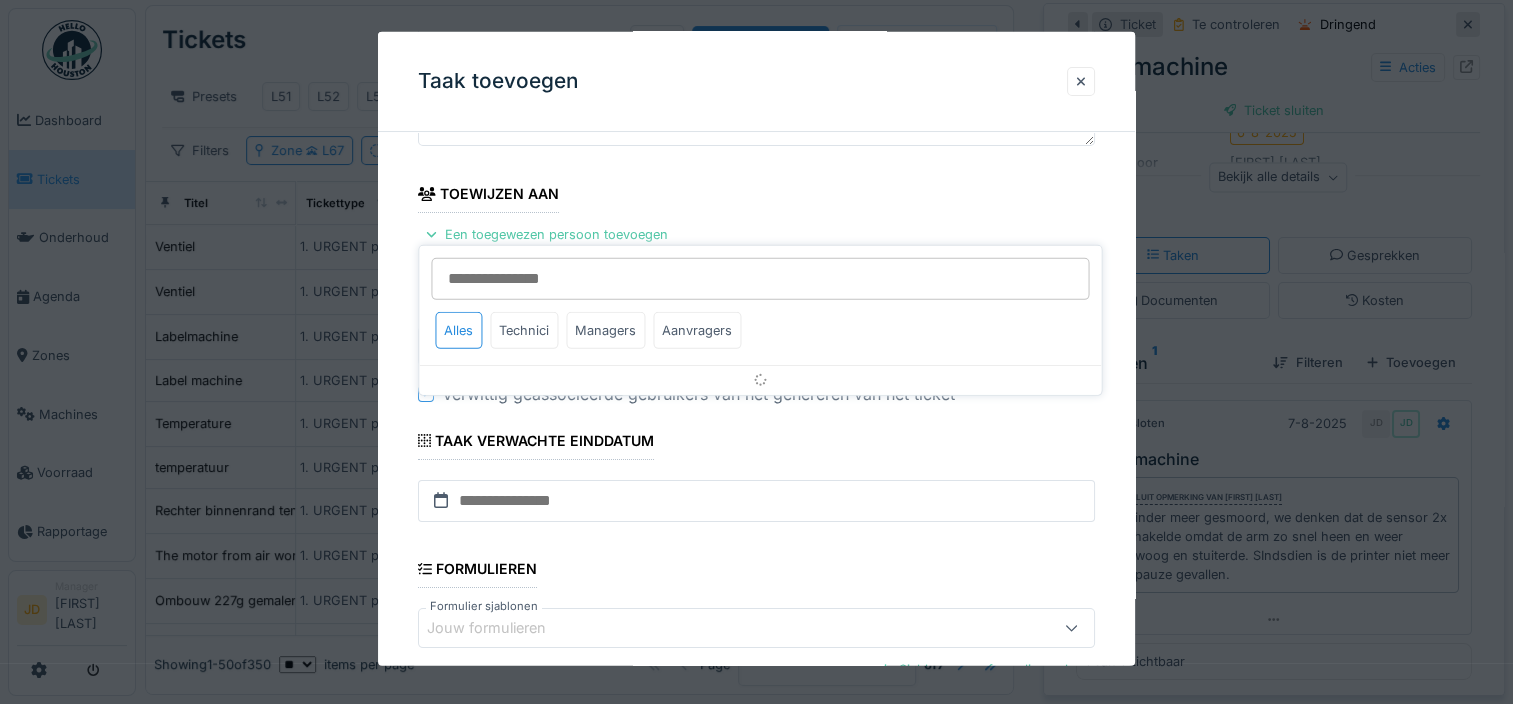 scroll, scrollTop: 191, scrollLeft: 0, axis: vertical 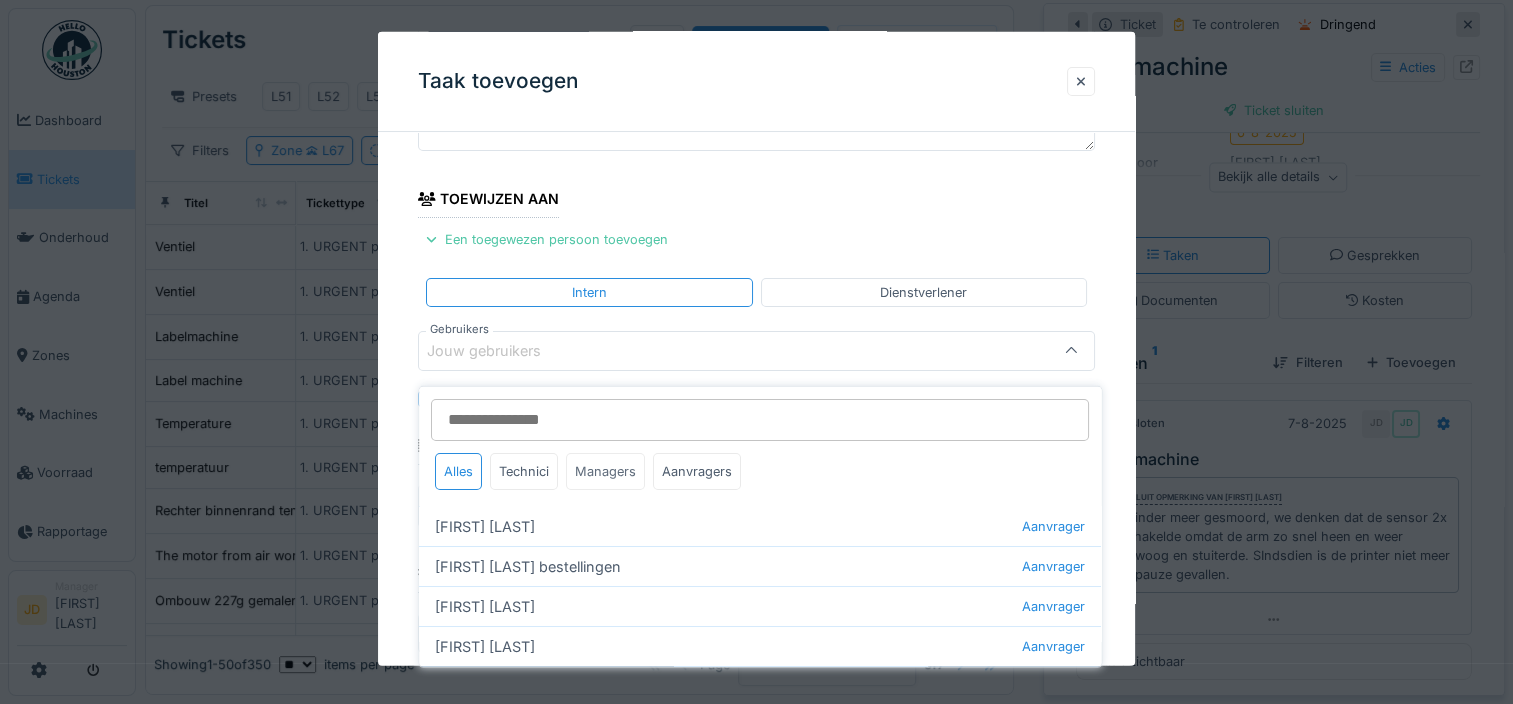 click on "Managers" at bounding box center [605, 471] 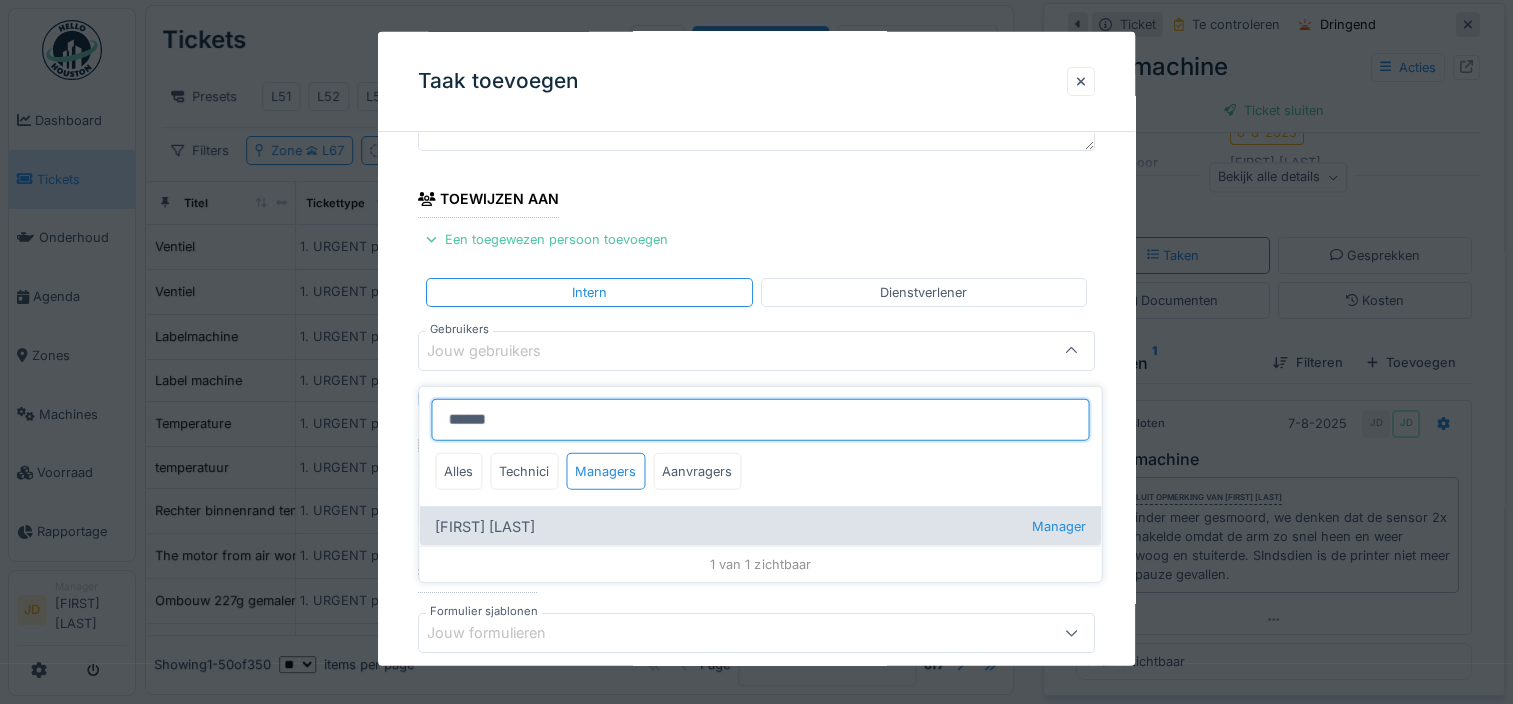 type on "******" 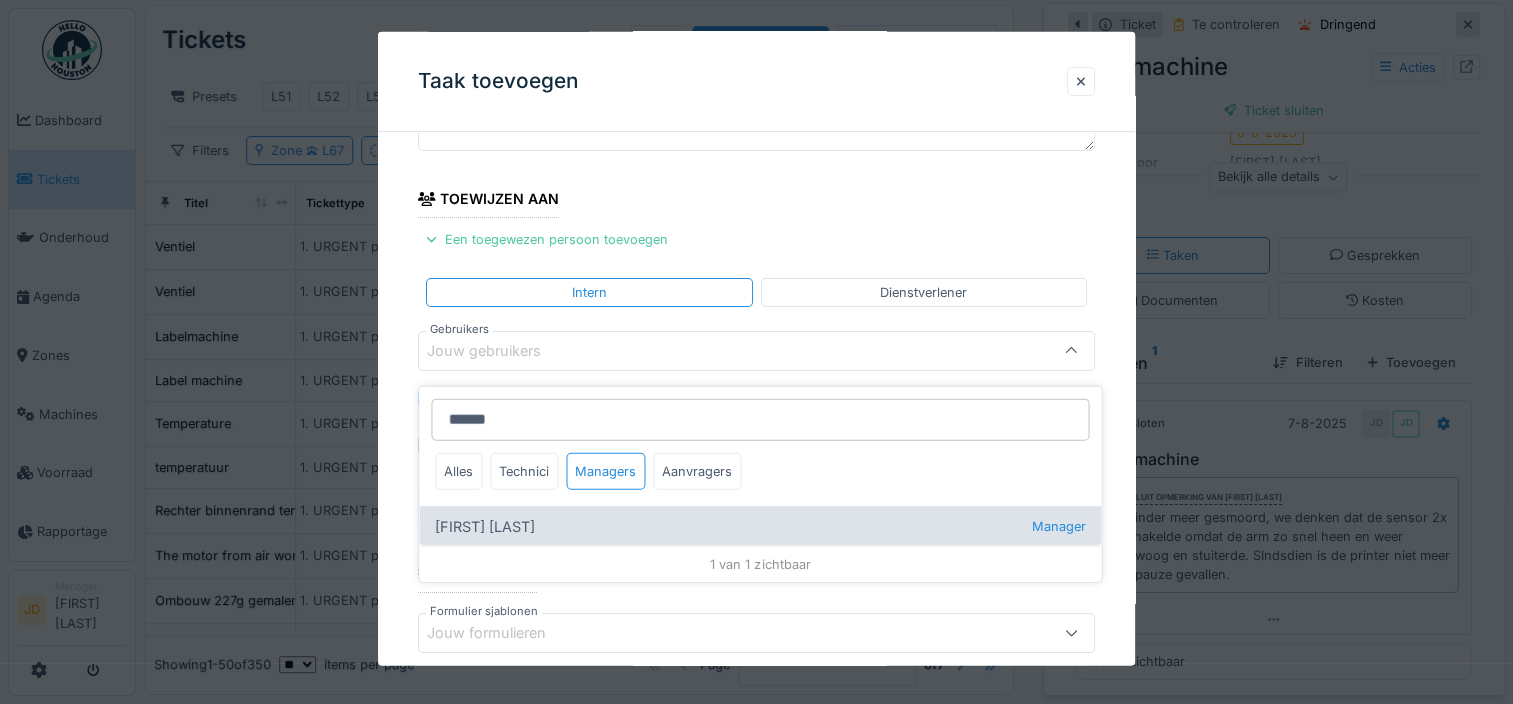 click on "[FIRST] [LAST] Manager" at bounding box center (760, 526) 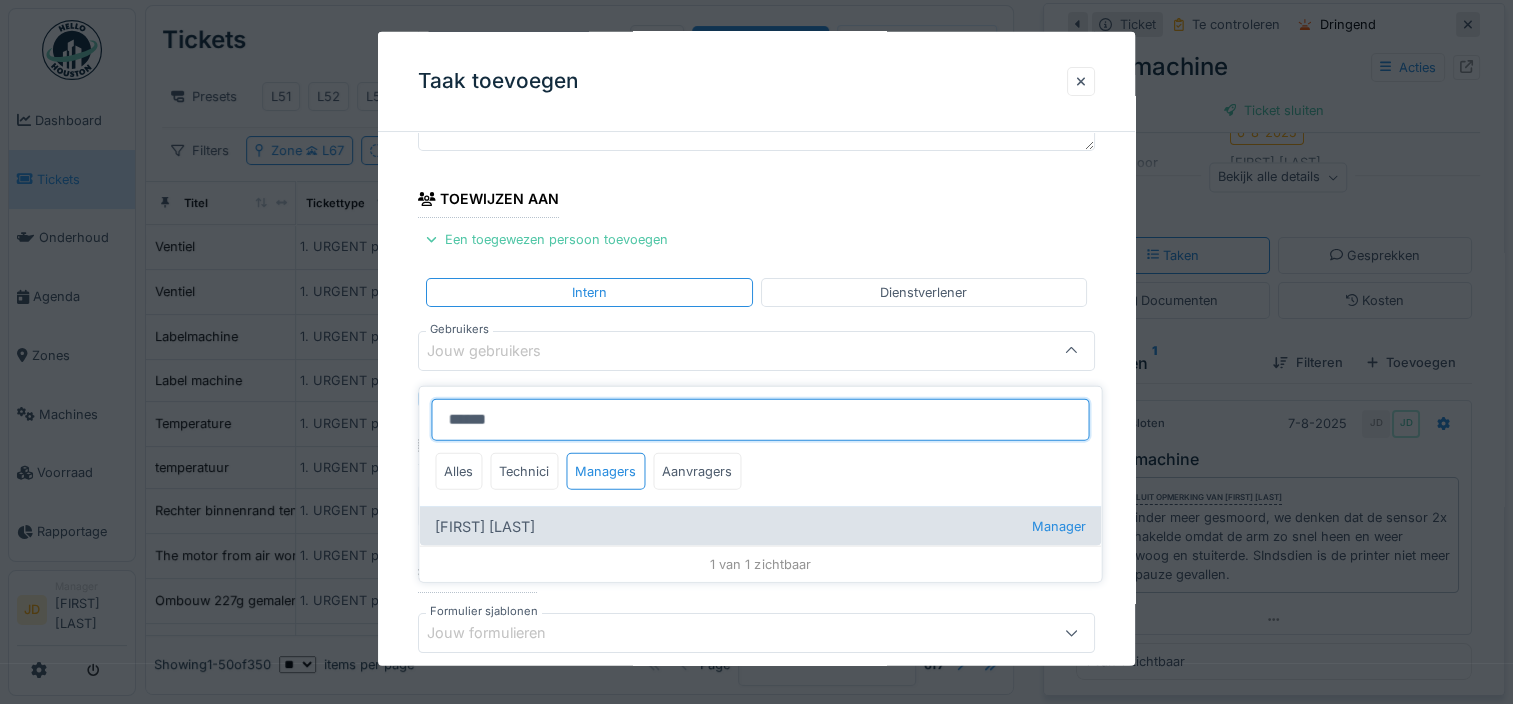 type on "****" 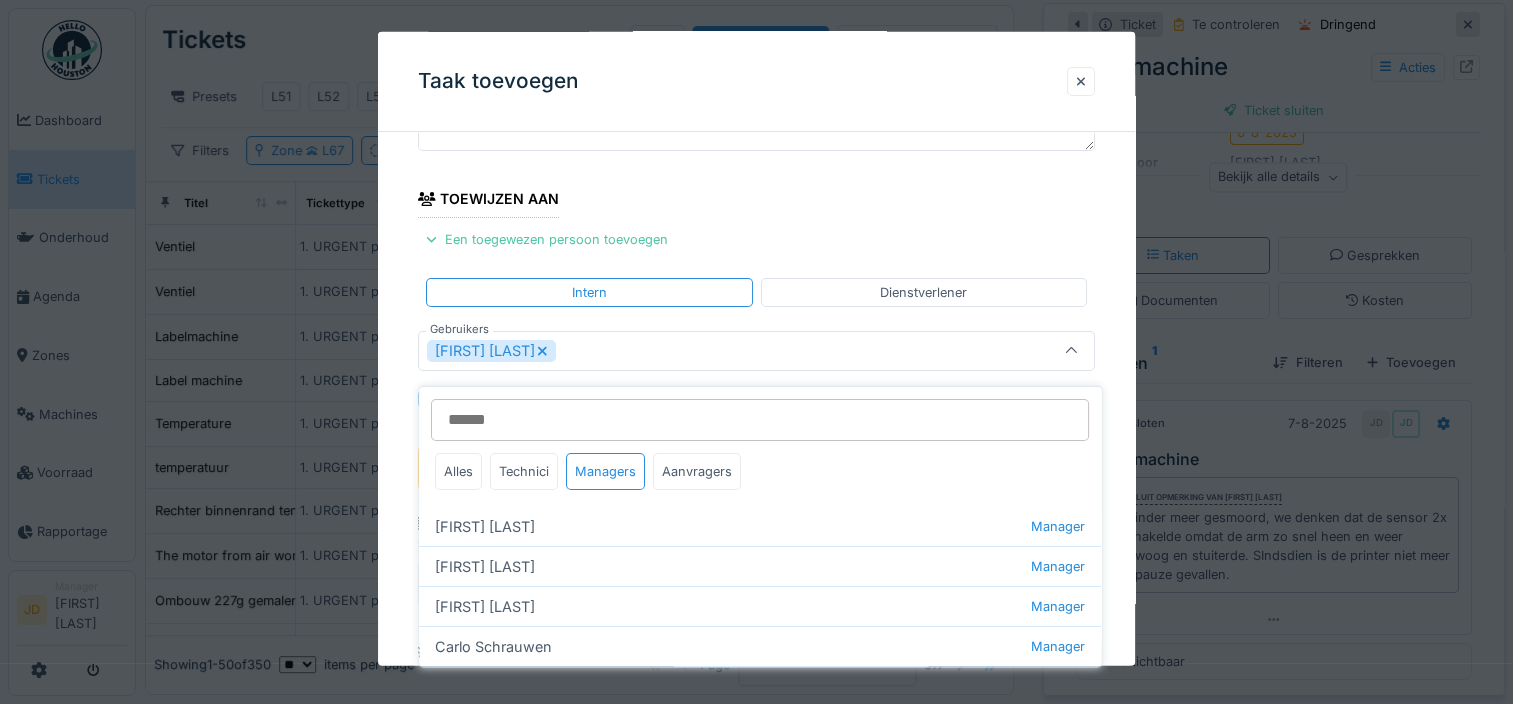 click 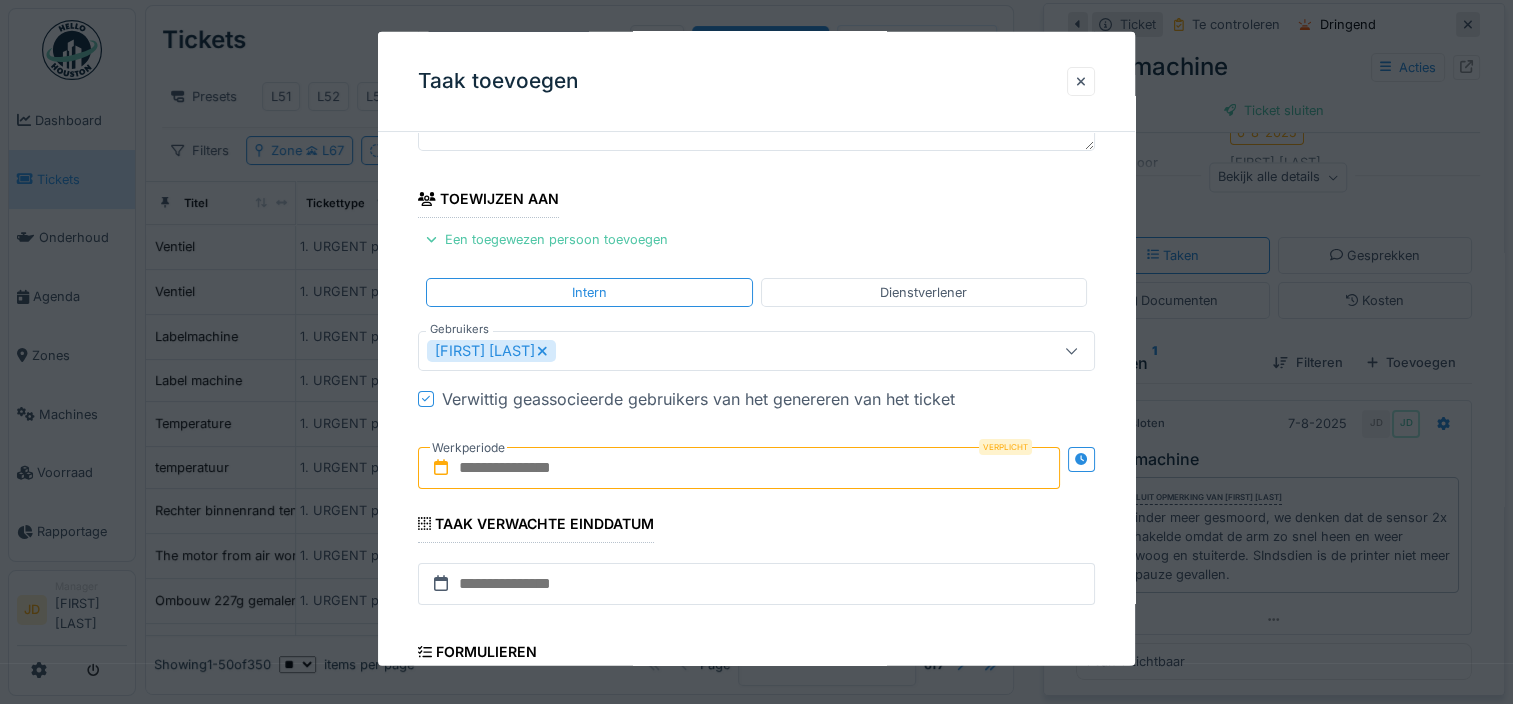 click at bounding box center [739, 467] 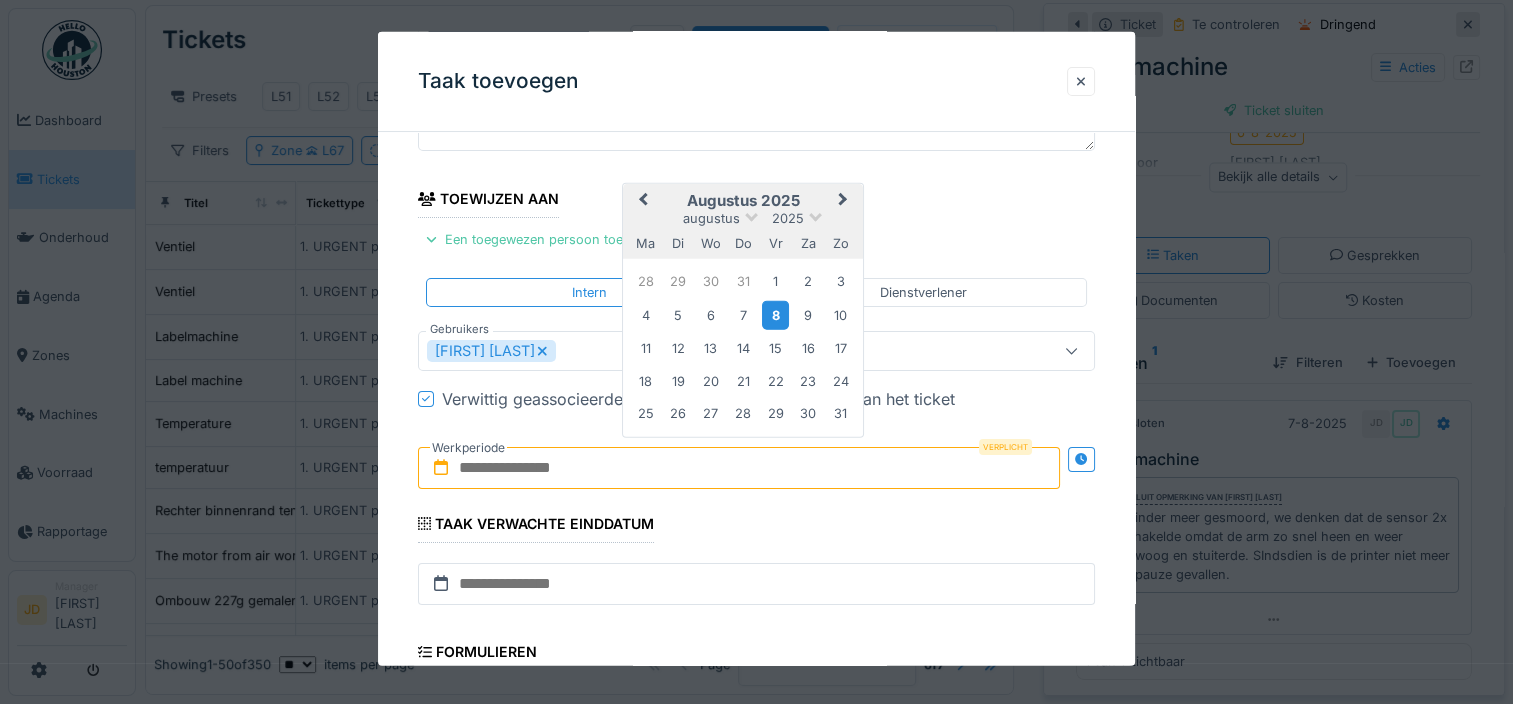 click on "8" at bounding box center (775, 314) 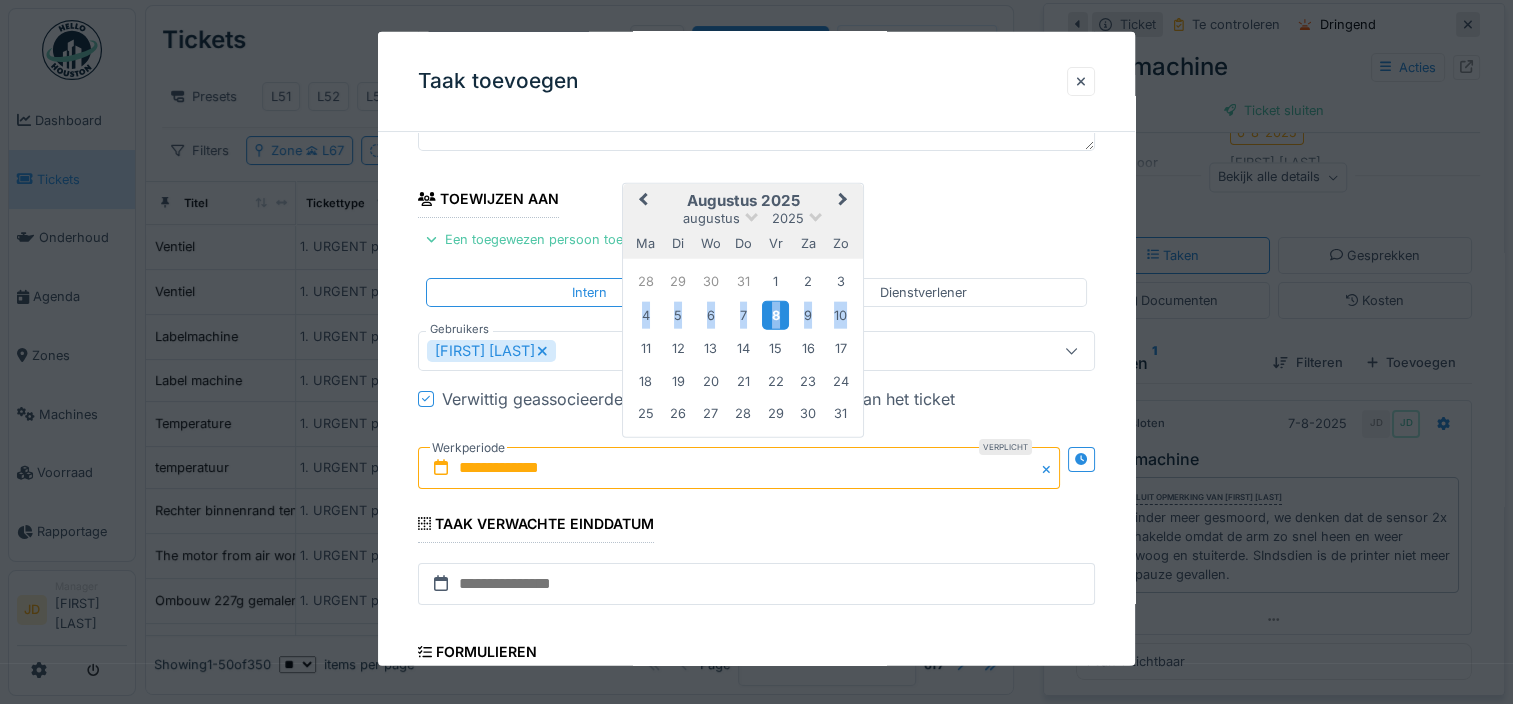 click on "8" at bounding box center (775, 314) 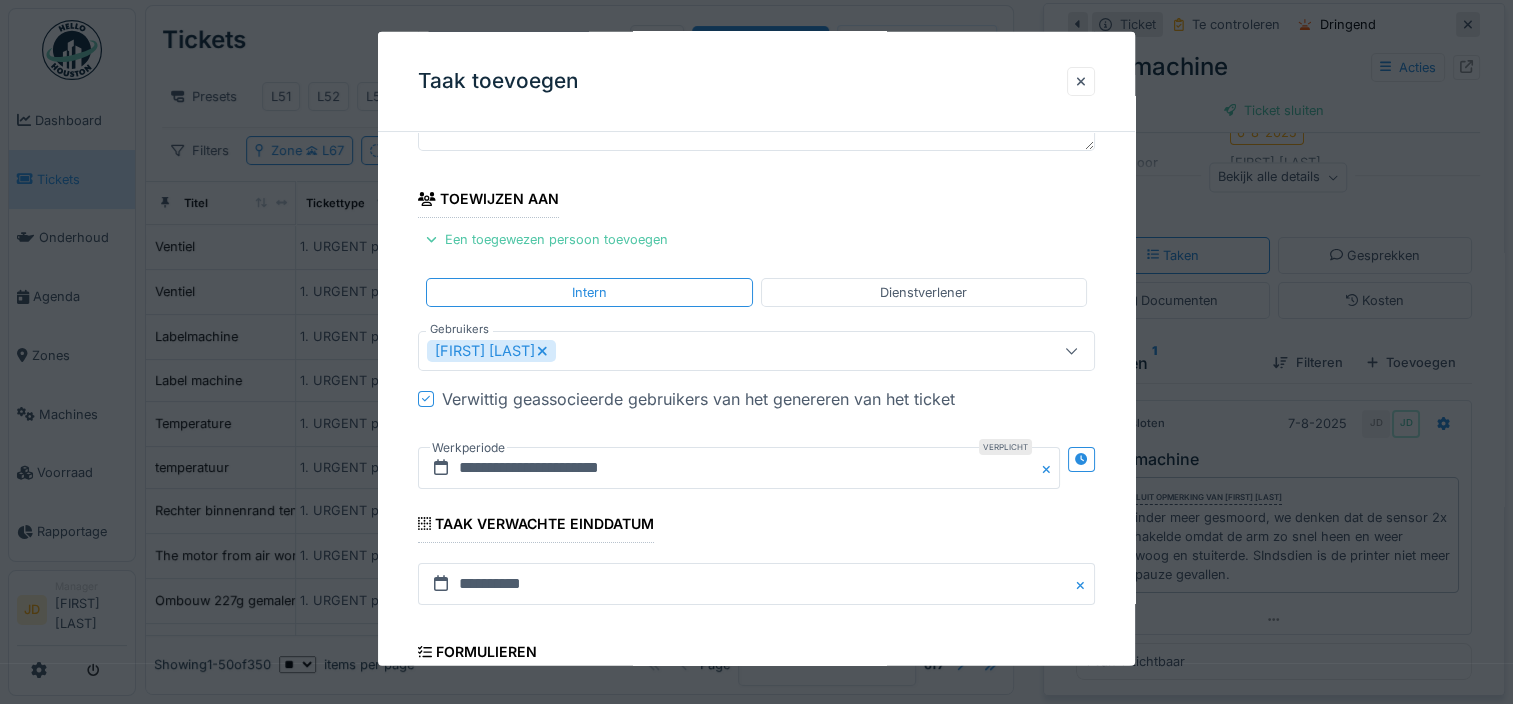 scroll, scrollTop: 504, scrollLeft: 0, axis: vertical 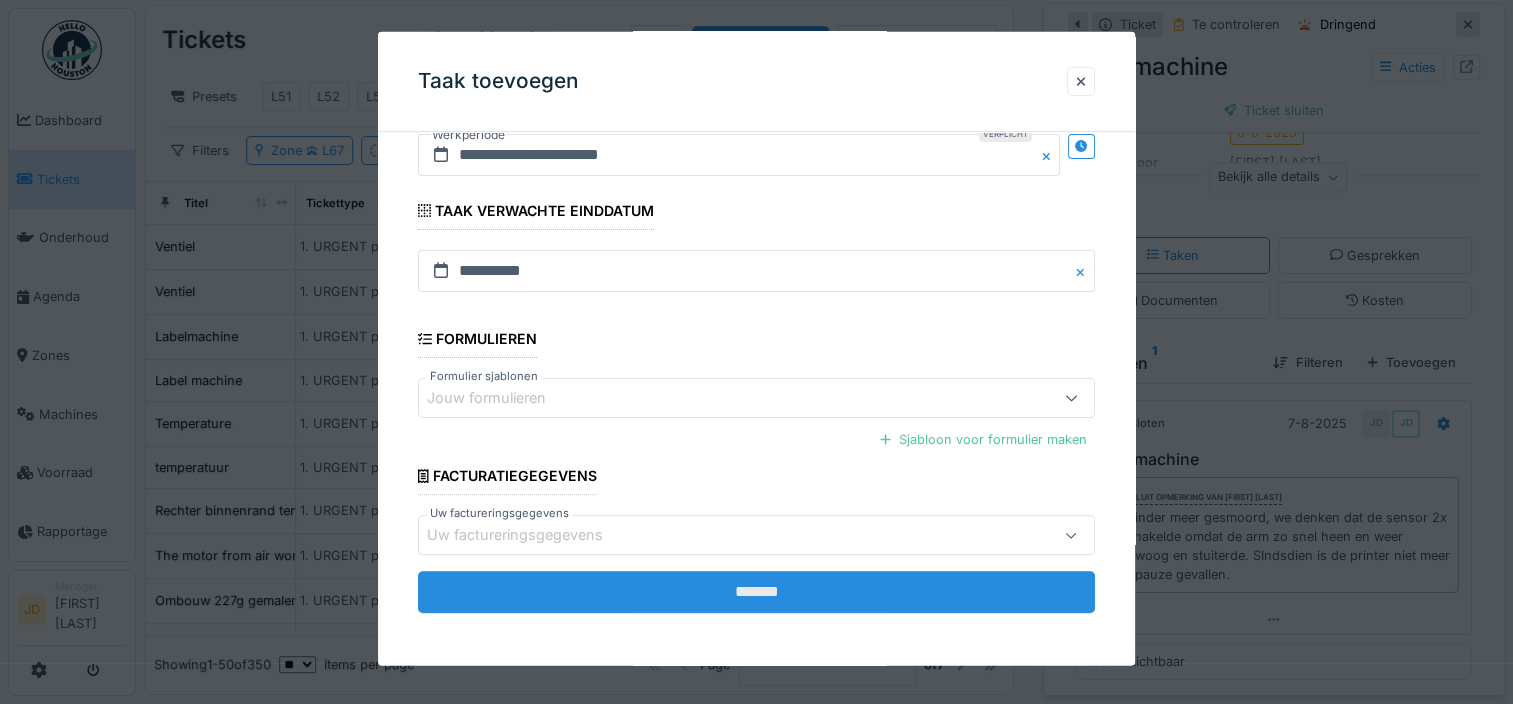 click on "*******" at bounding box center (756, 592) 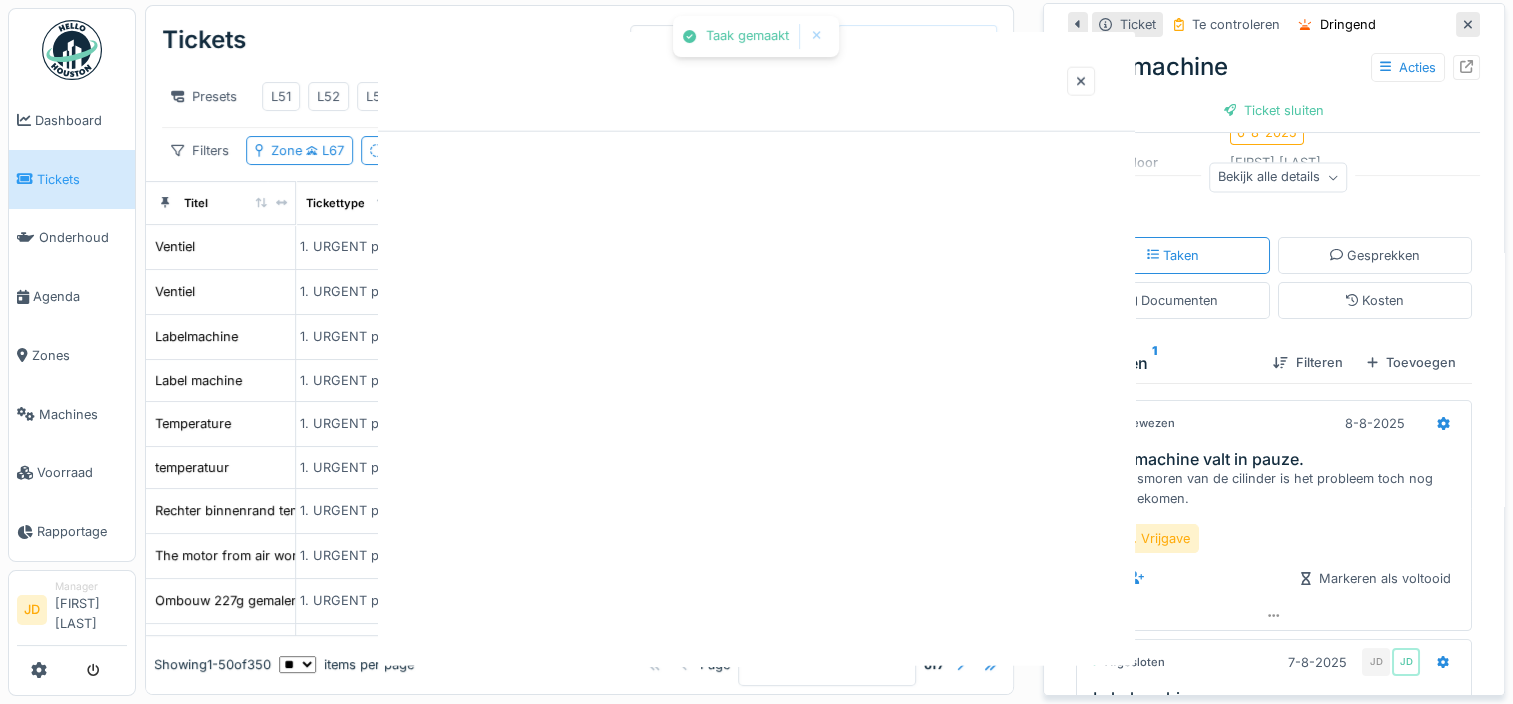 scroll, scrollTop: 0, scrollLeft: 0, axis: both 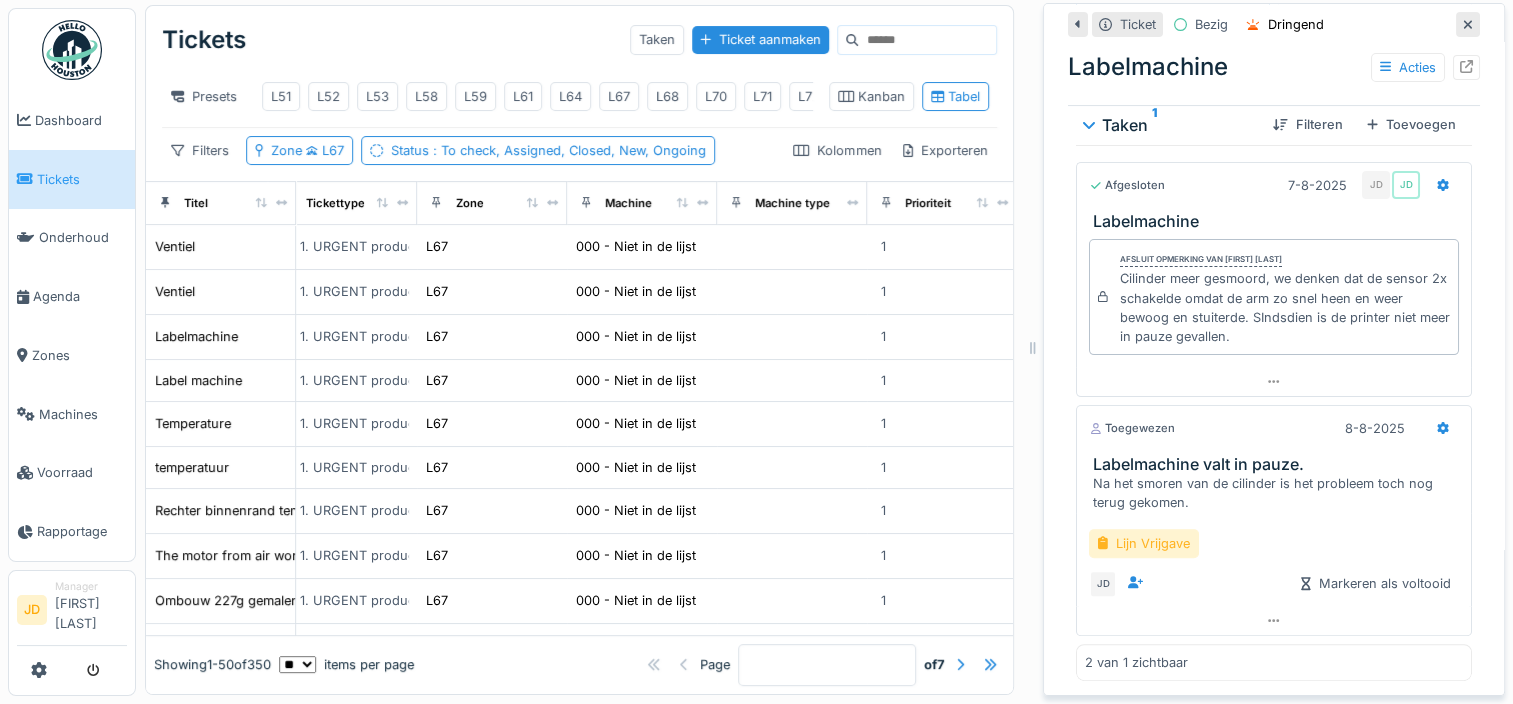 click on "Lijn Vrijgave" at bounding box center [1144, 543] 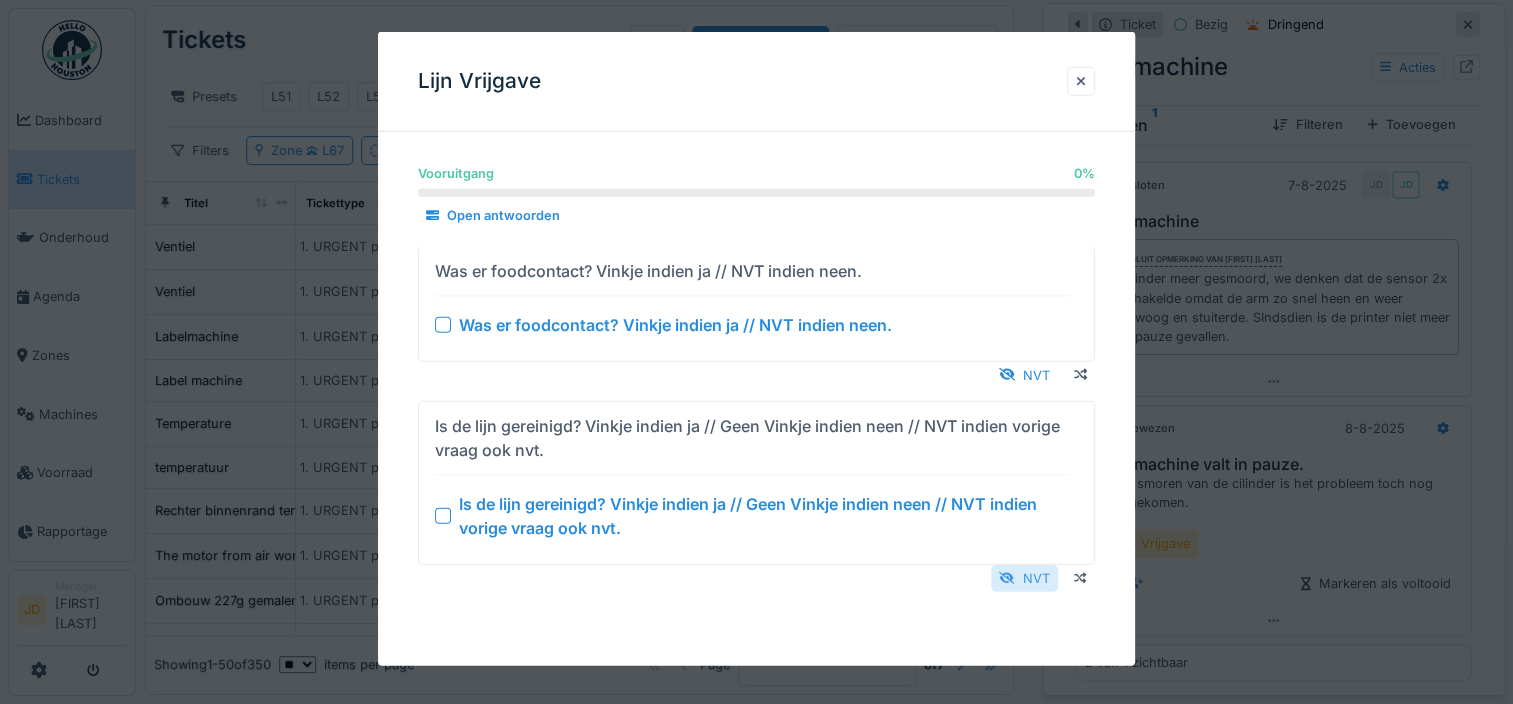 click on "NVT" at bounding box center [1024, 577] 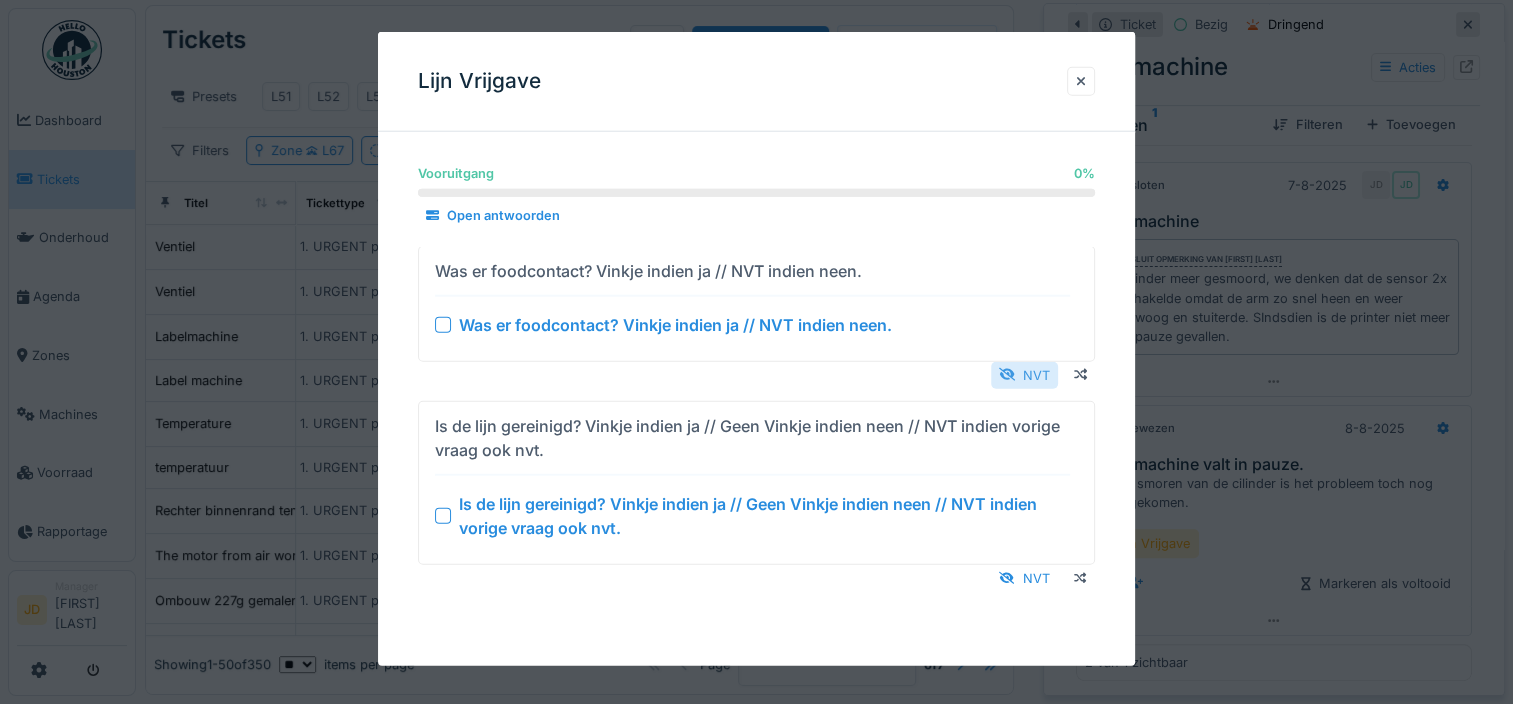 click on "NVT" at bounding box center (1024, 374) 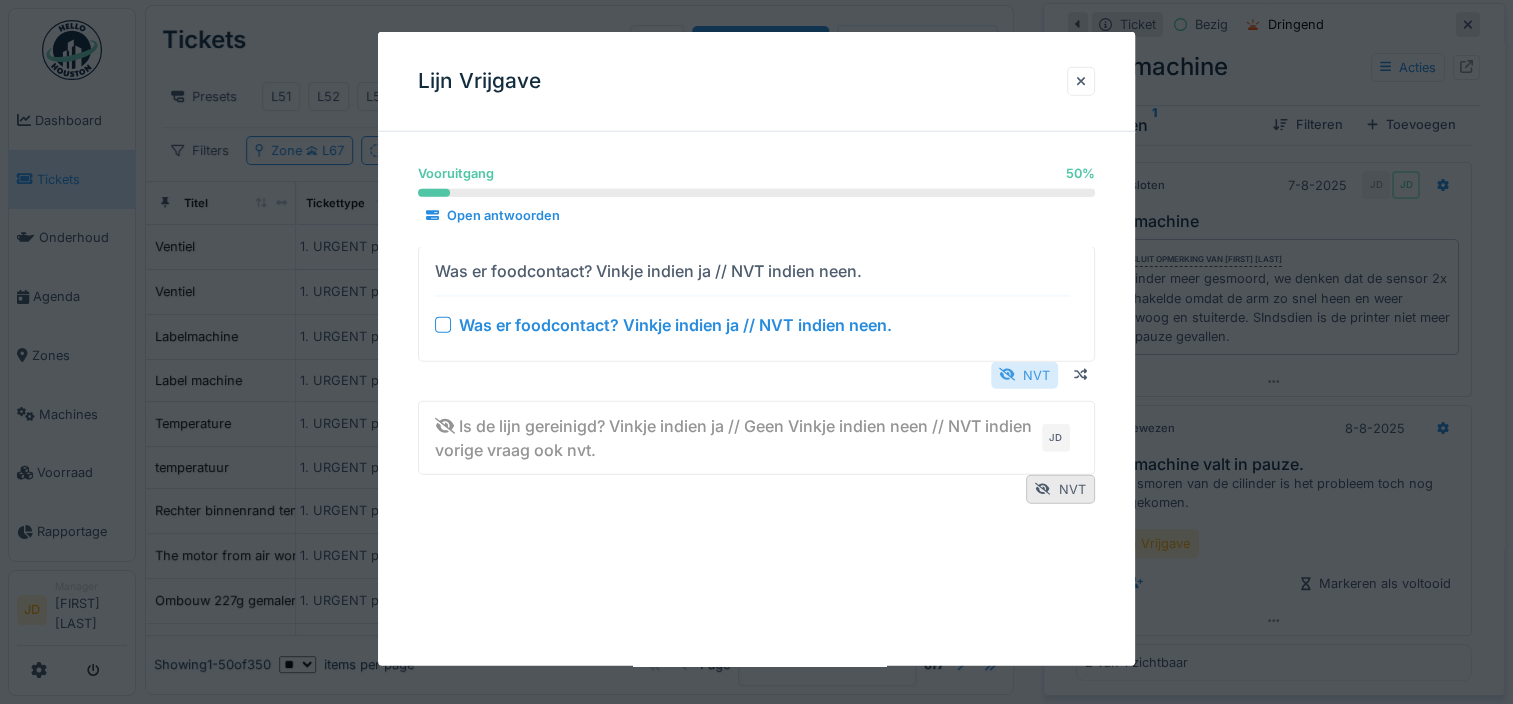 click on "NVT" at bounding box center (1024, 374) 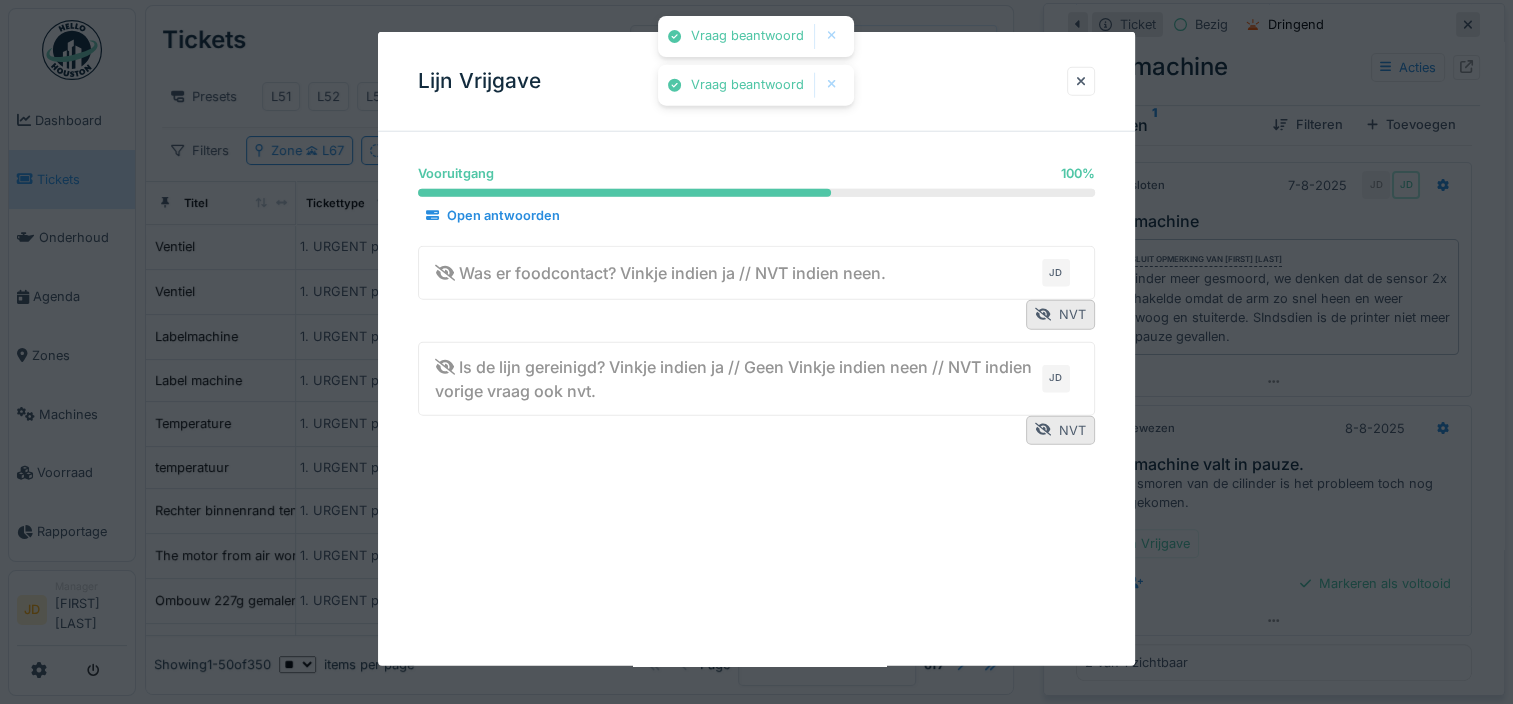 click at bounding box center [756, 352] 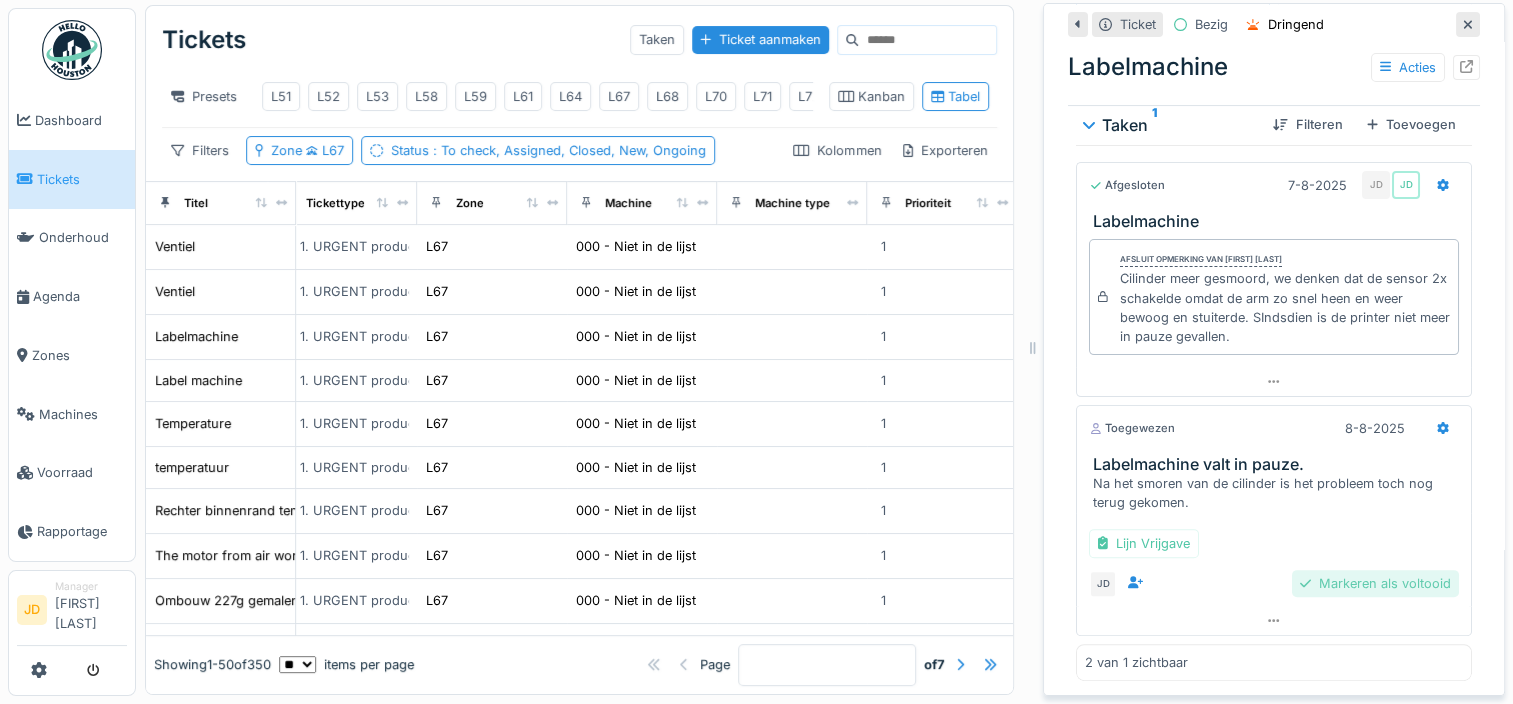 click on "Markeren als voltooid" at bounding box center (1375, 583) 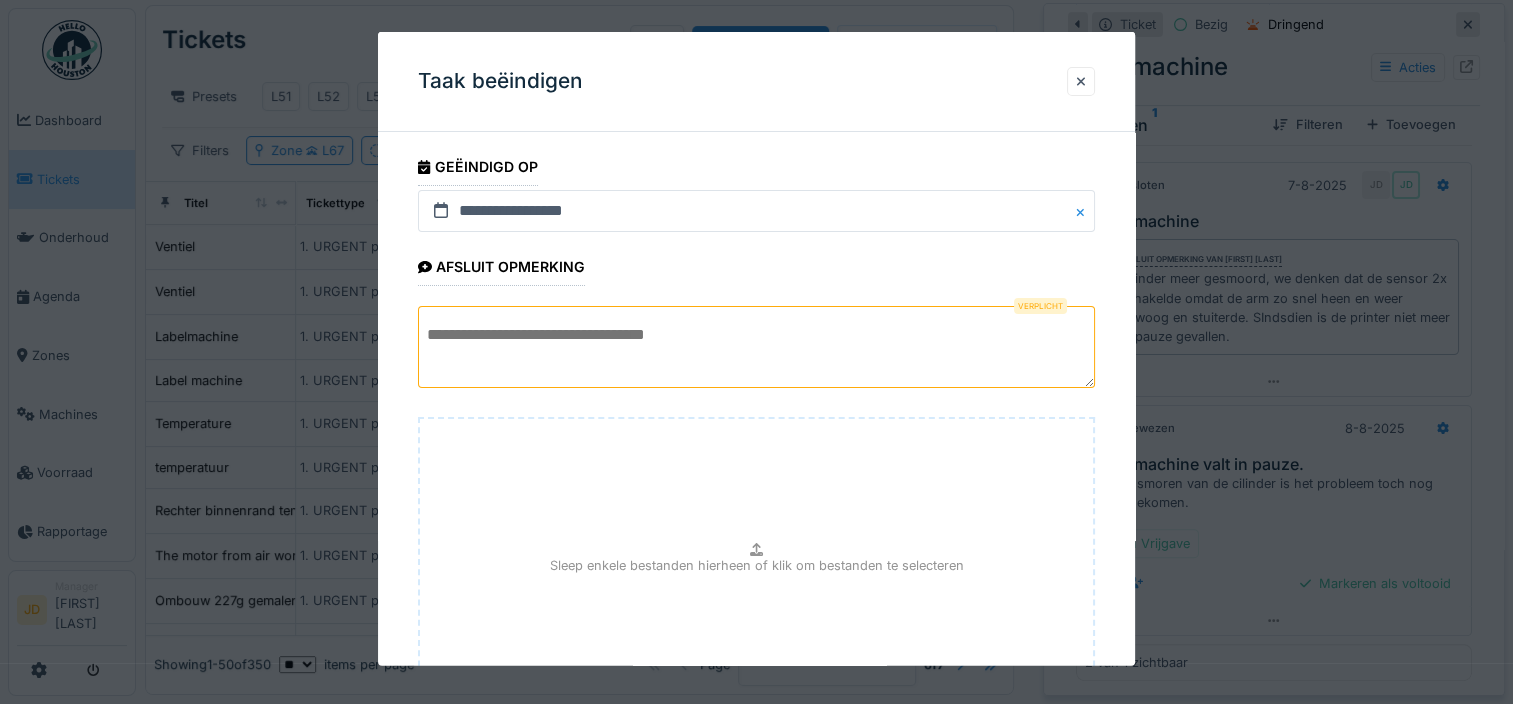 click at bounding box center [756, 347] 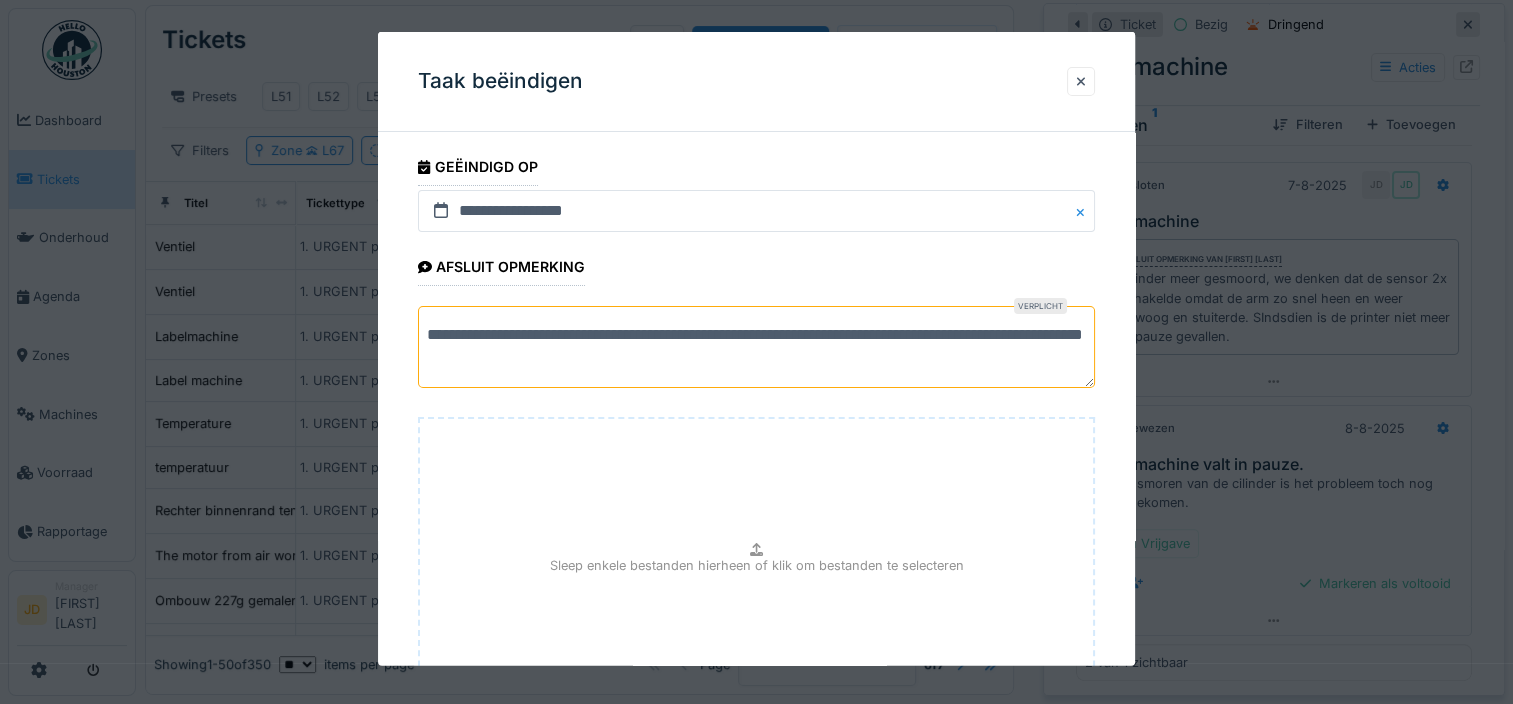 scroll, scrollTop: 180, scrollLeft: 0, axis: vertical 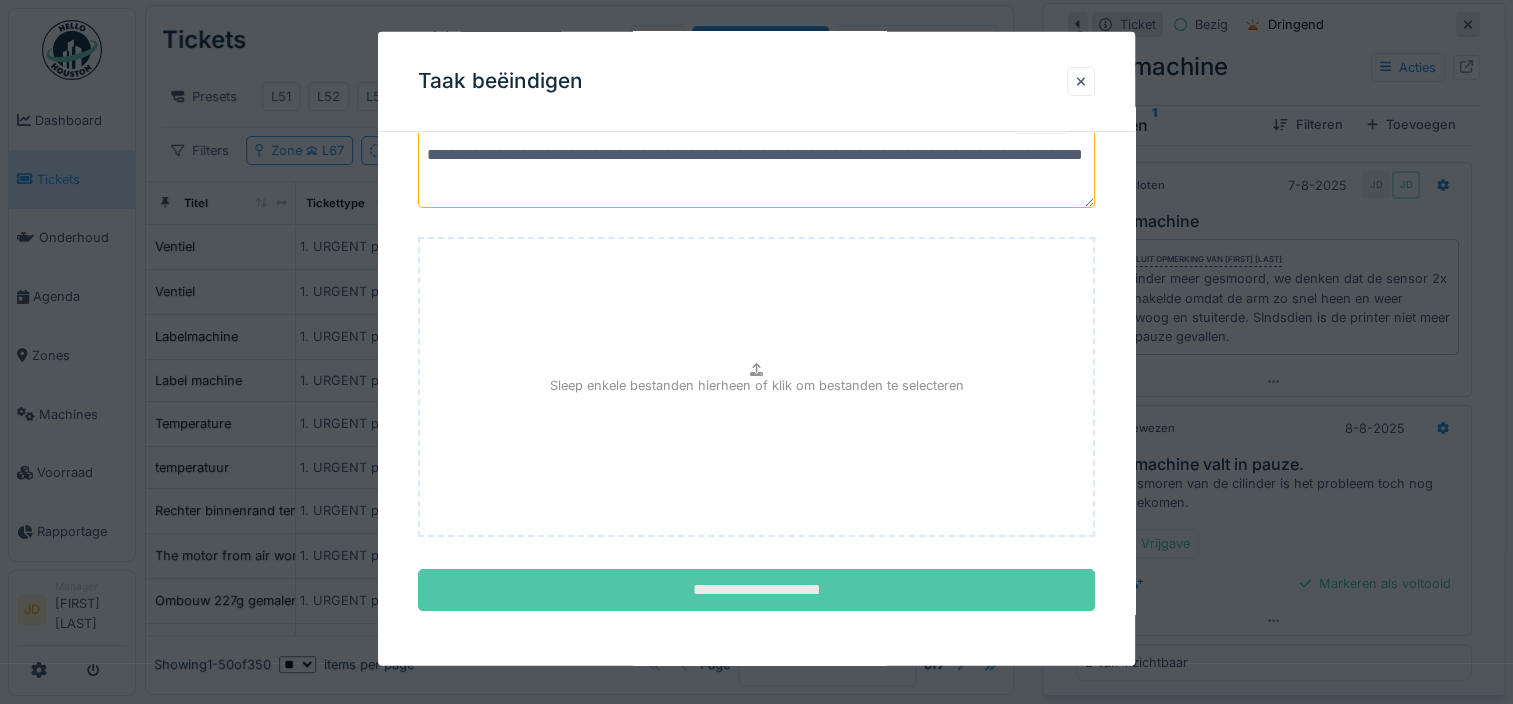 type on "**********" 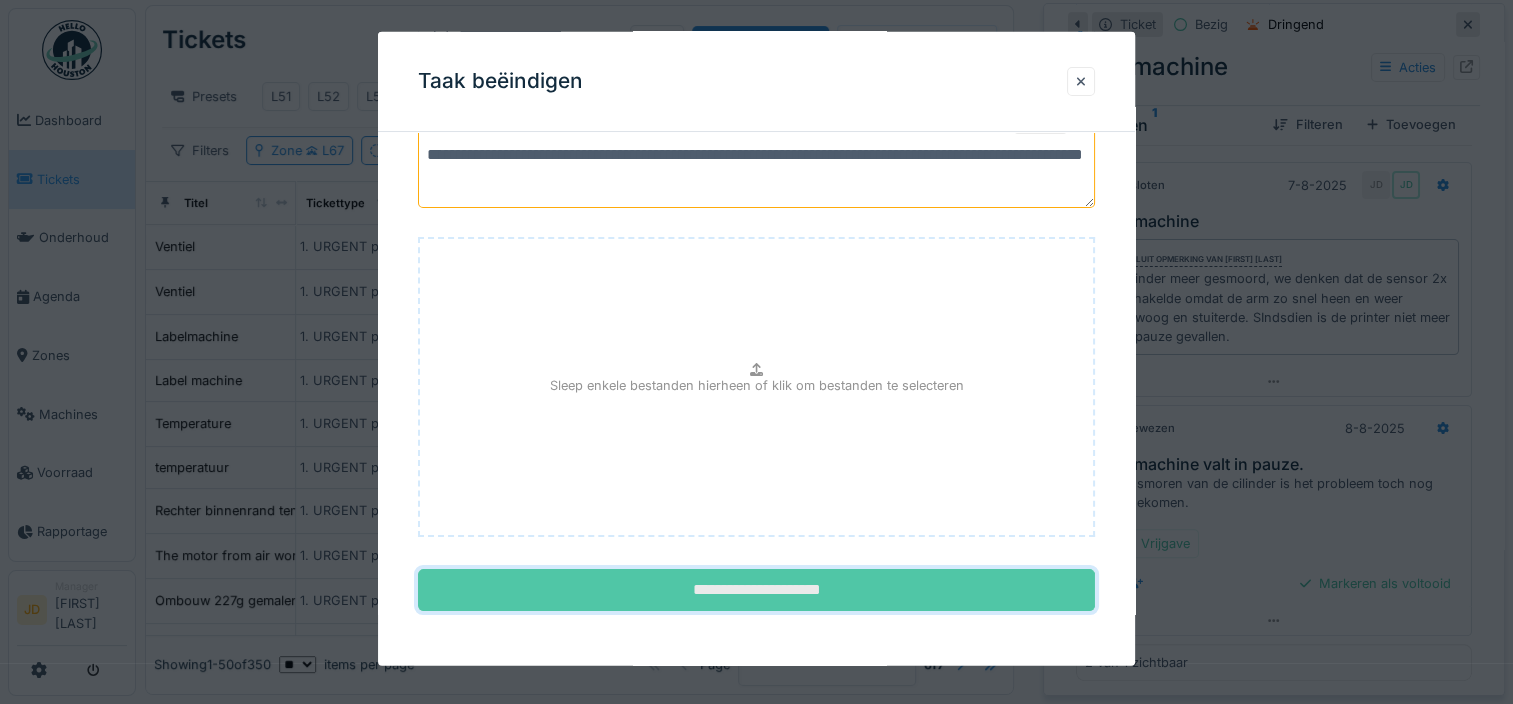 click on "**********" at bounding box center (756, 590) 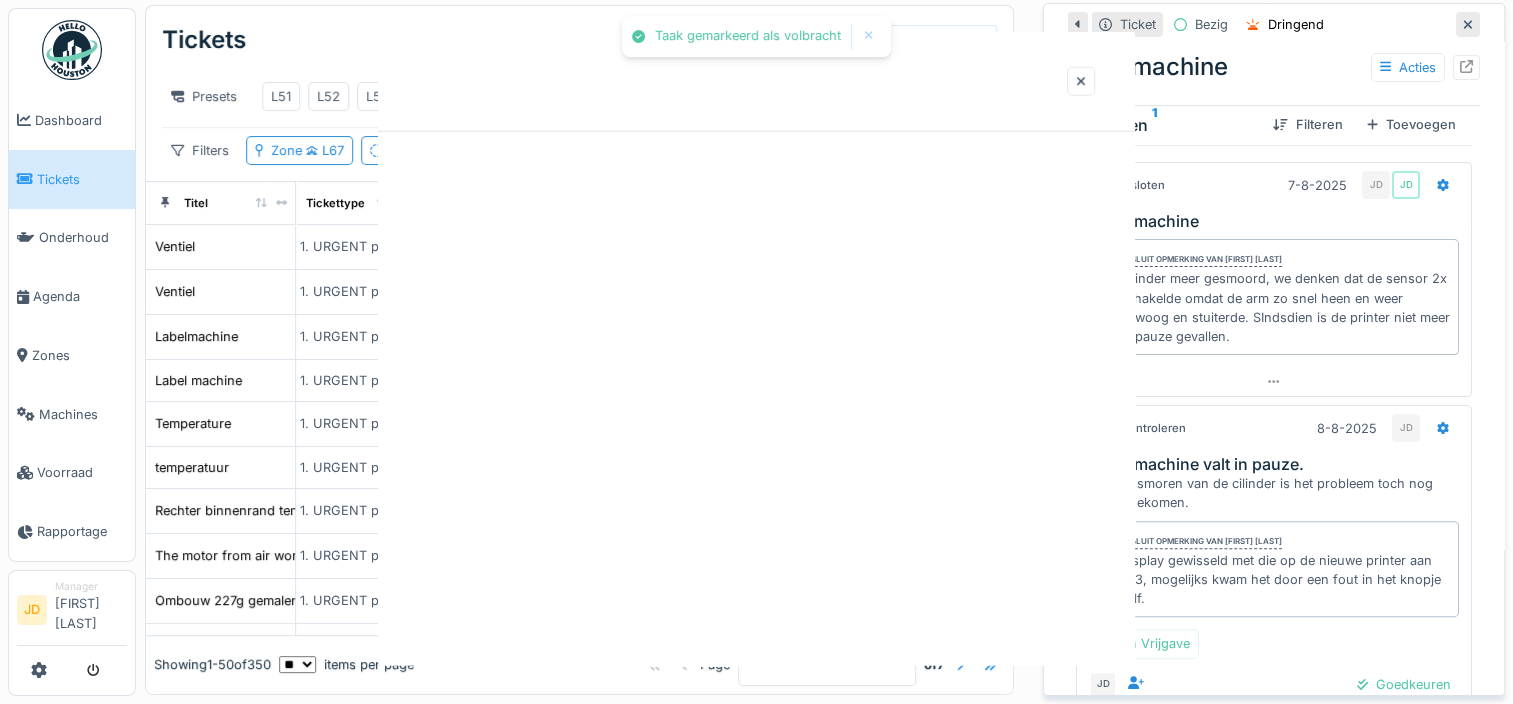 scroll, scrollTop: 0, scrollLeft: 0, axis: both 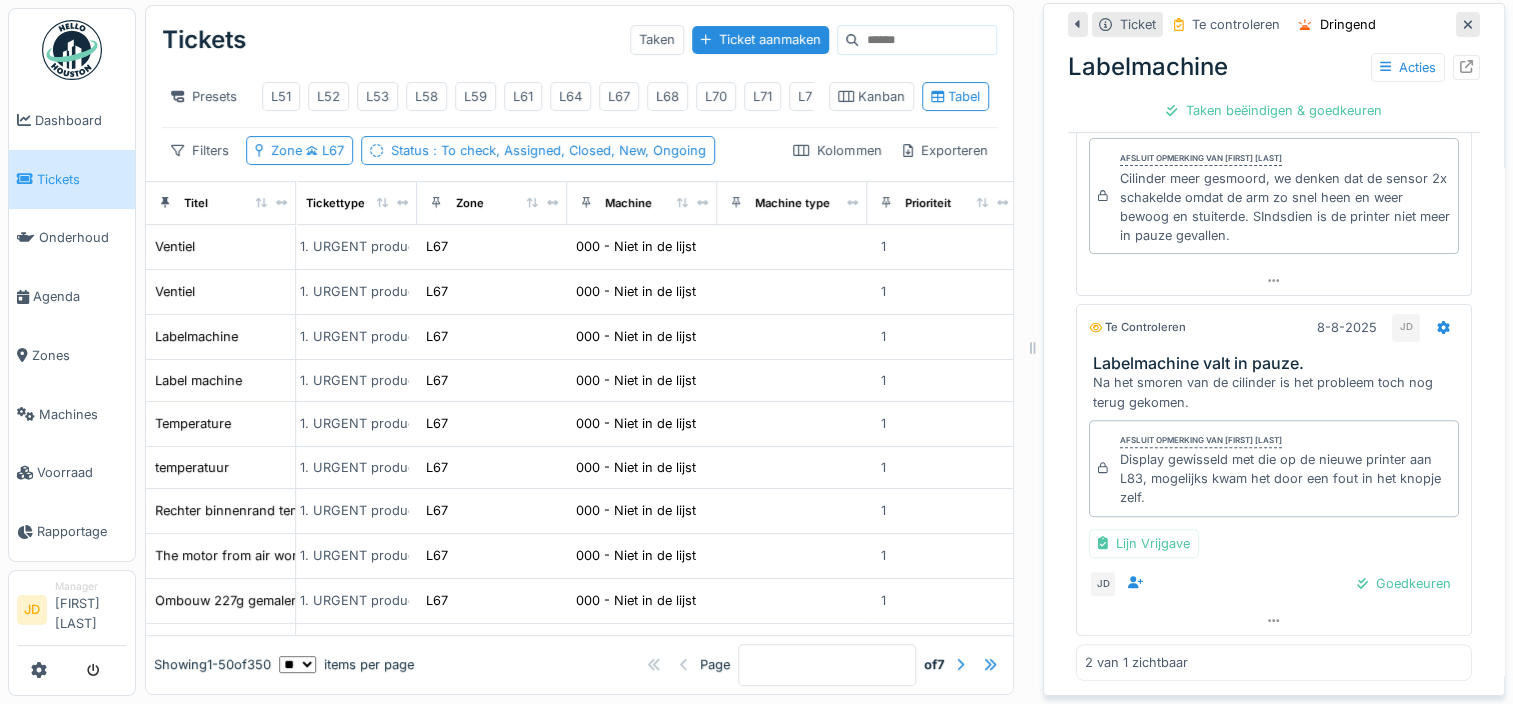 click at bounding box center [1468, 24] 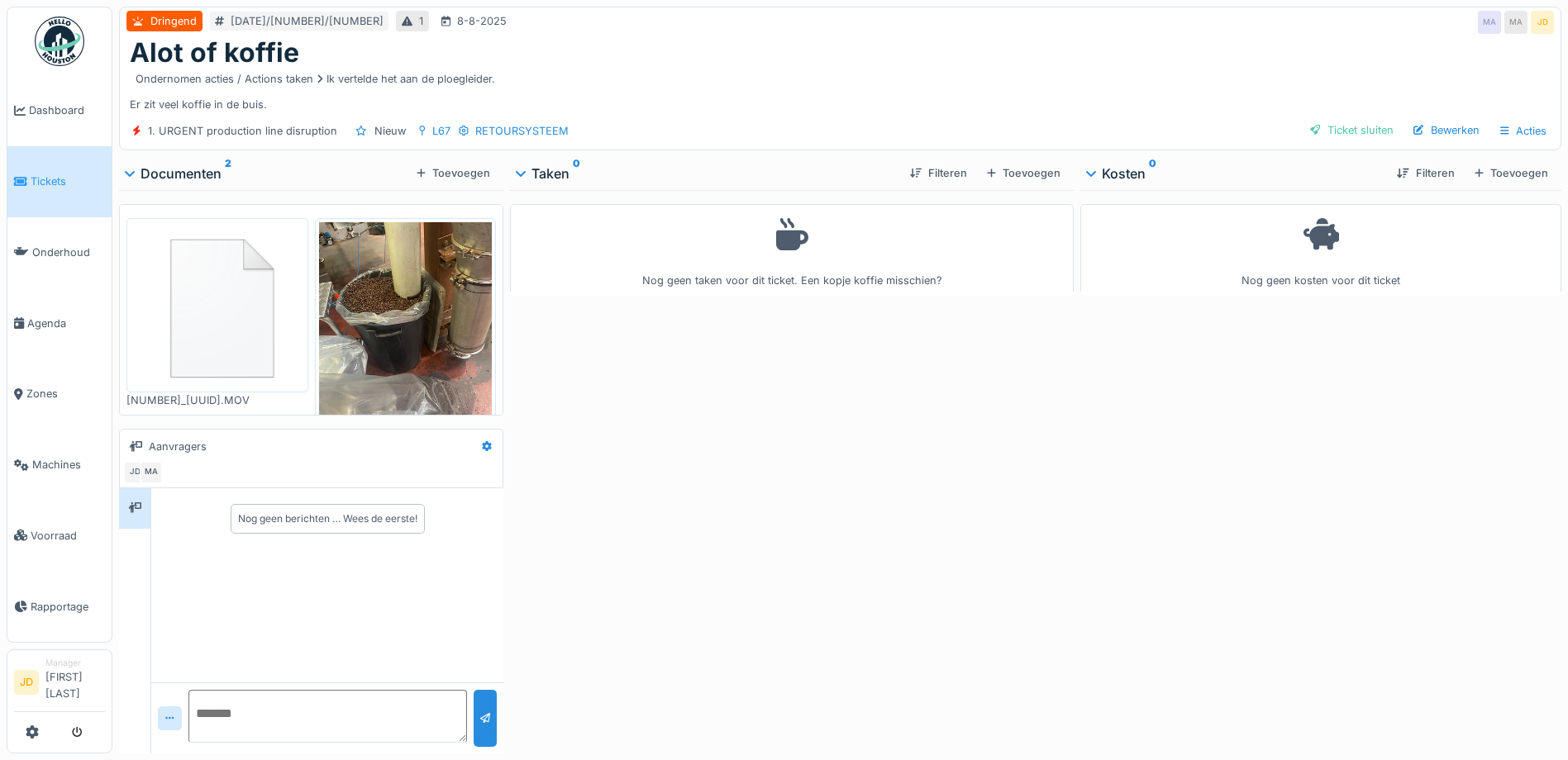 scroll, scrollTop: 0, scrollLeft: 0, axis: both 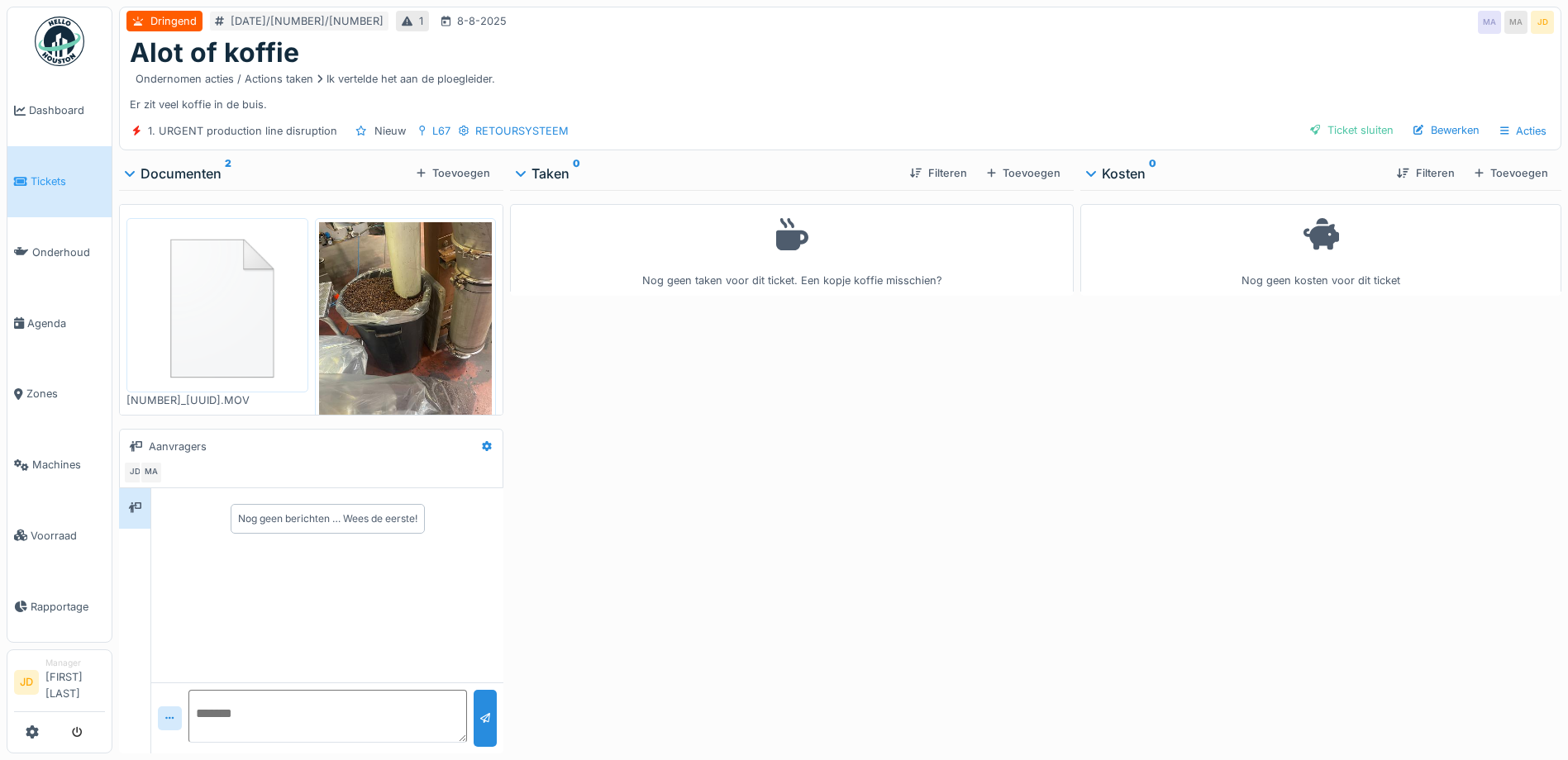 click at bounding box center (406, 337) 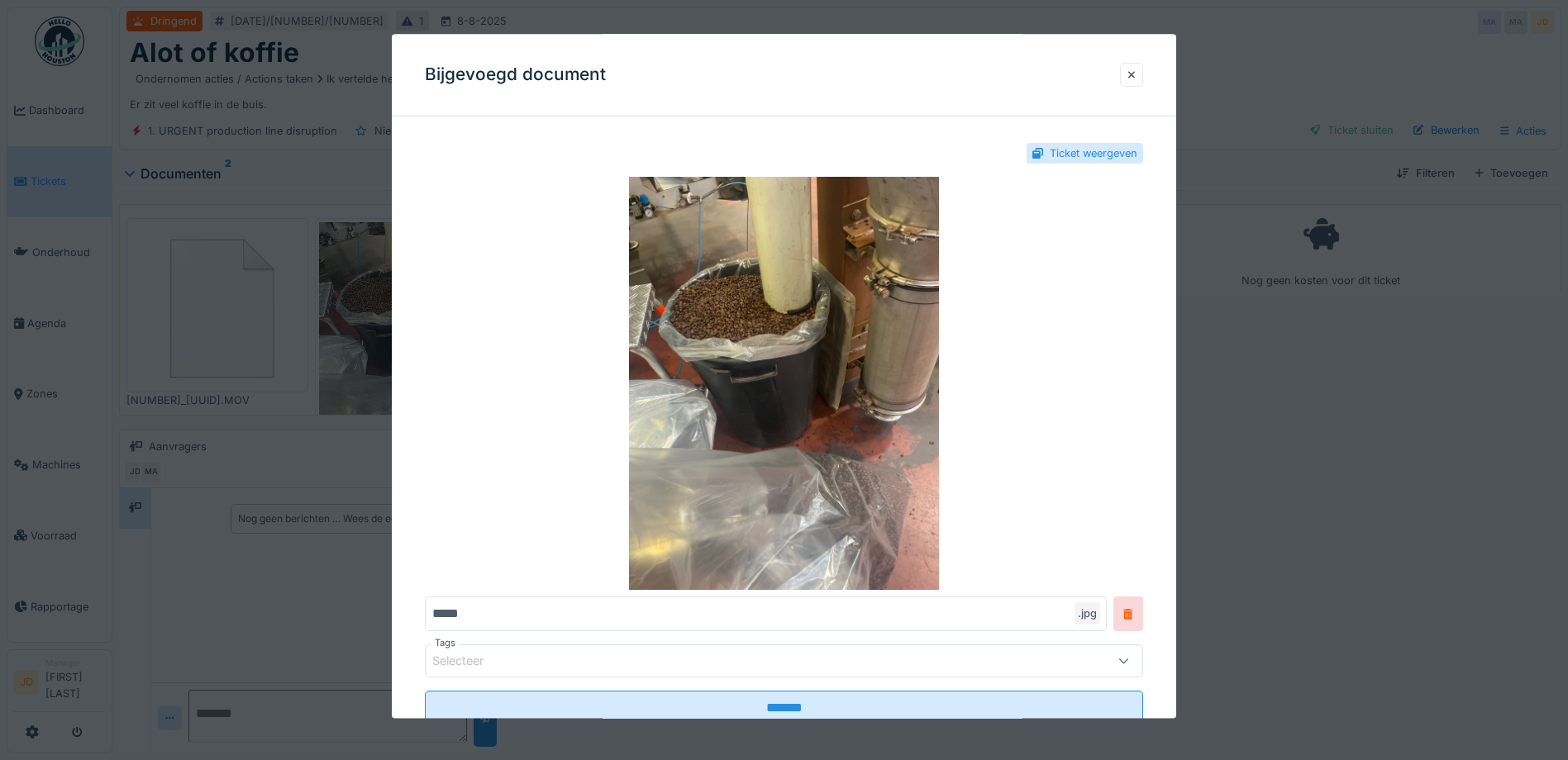 click at bounding box center (784, 380) 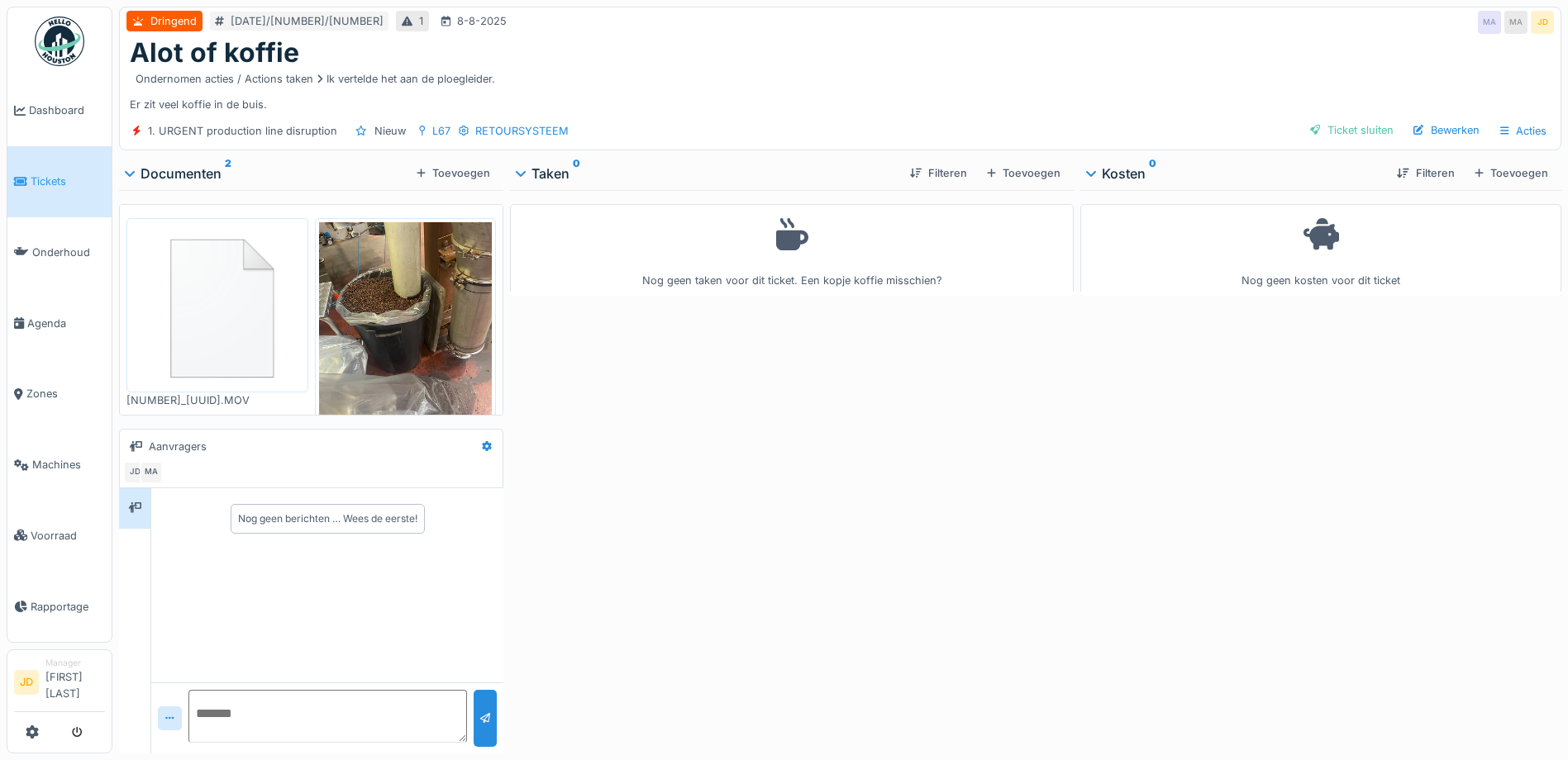 click at bounding box center (217, 305) 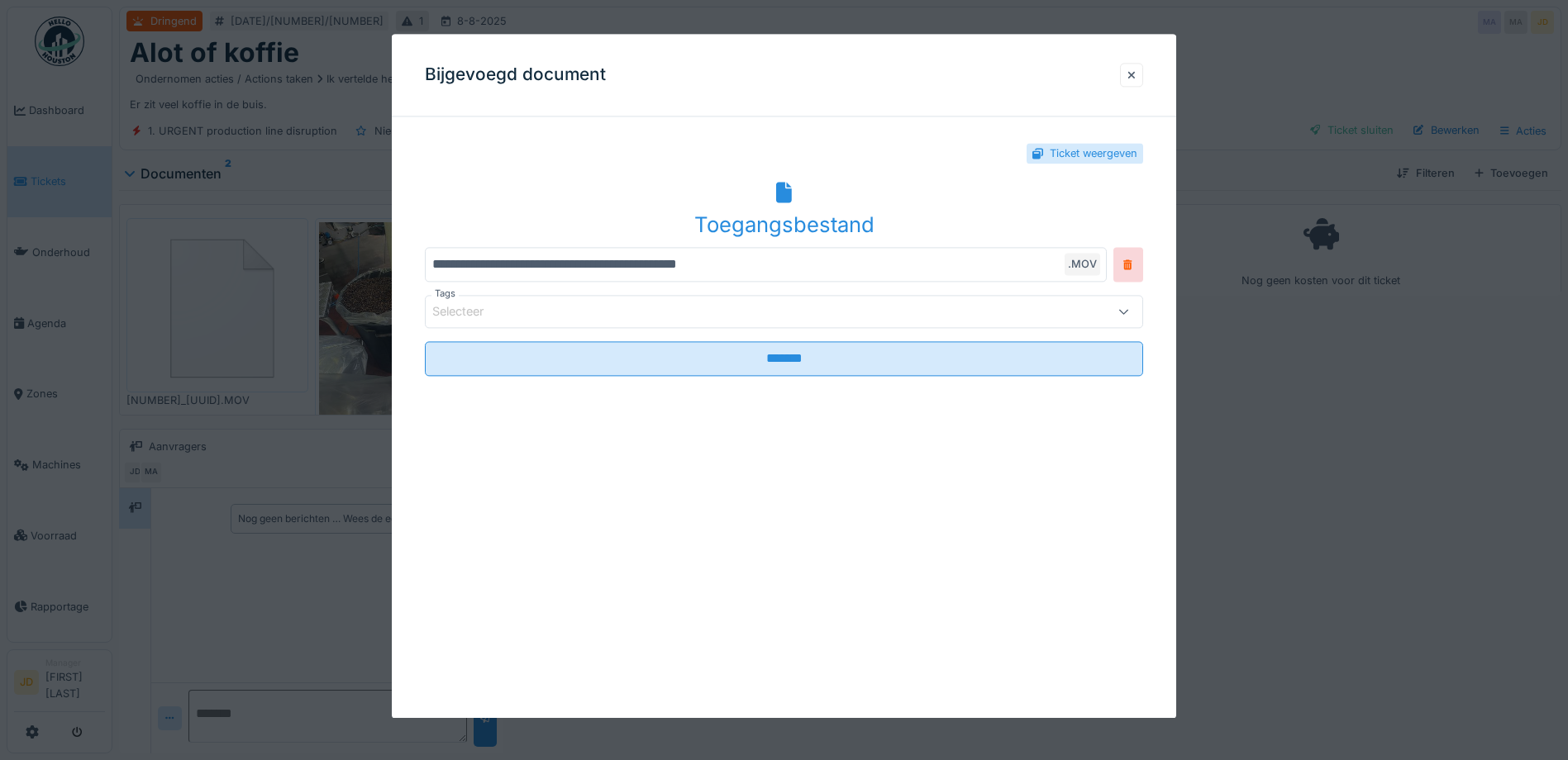 click on "Toegangsbestand" at bounding box center (784, 225) 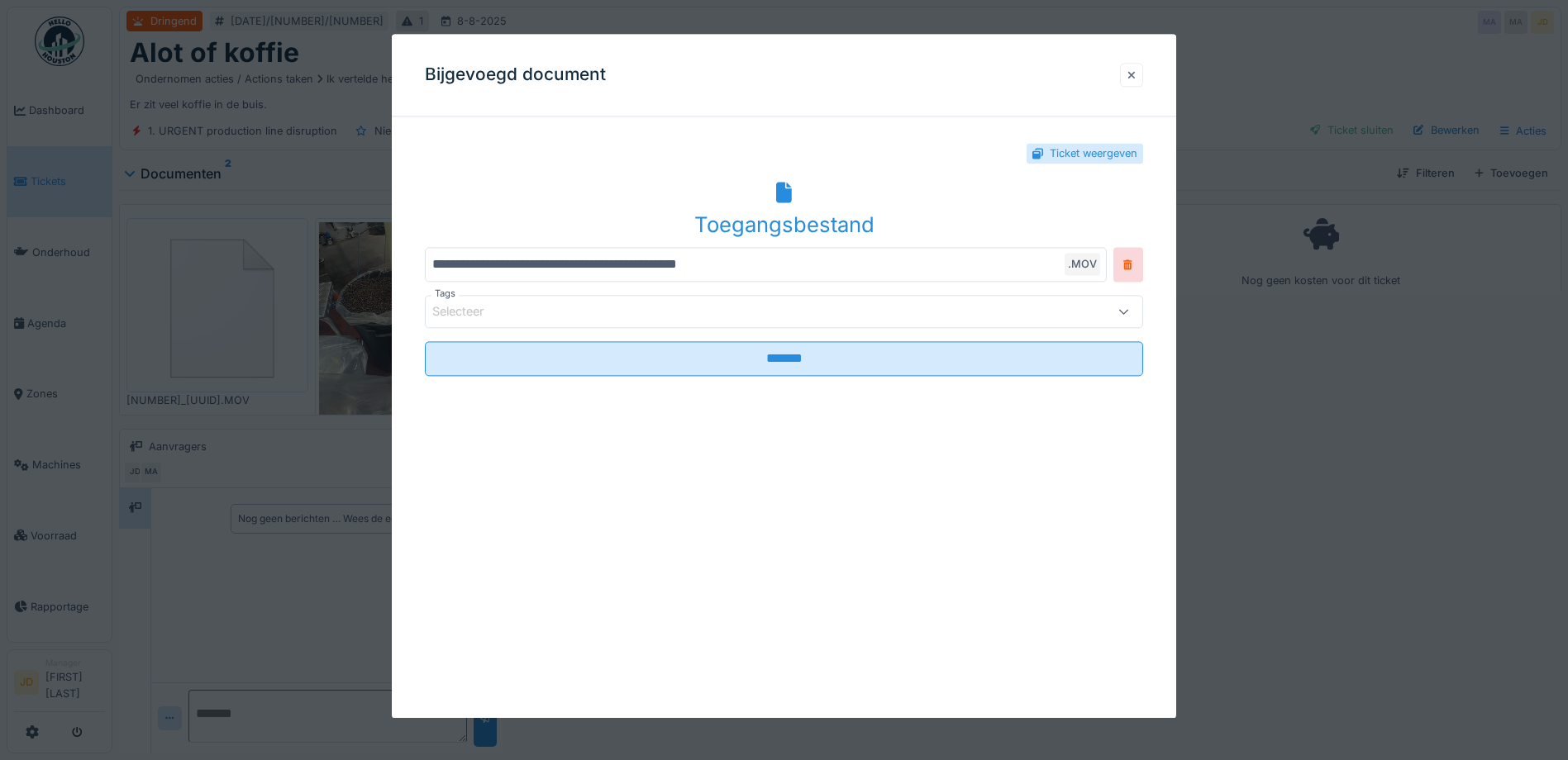 click at bounding box center [1132, 74] 